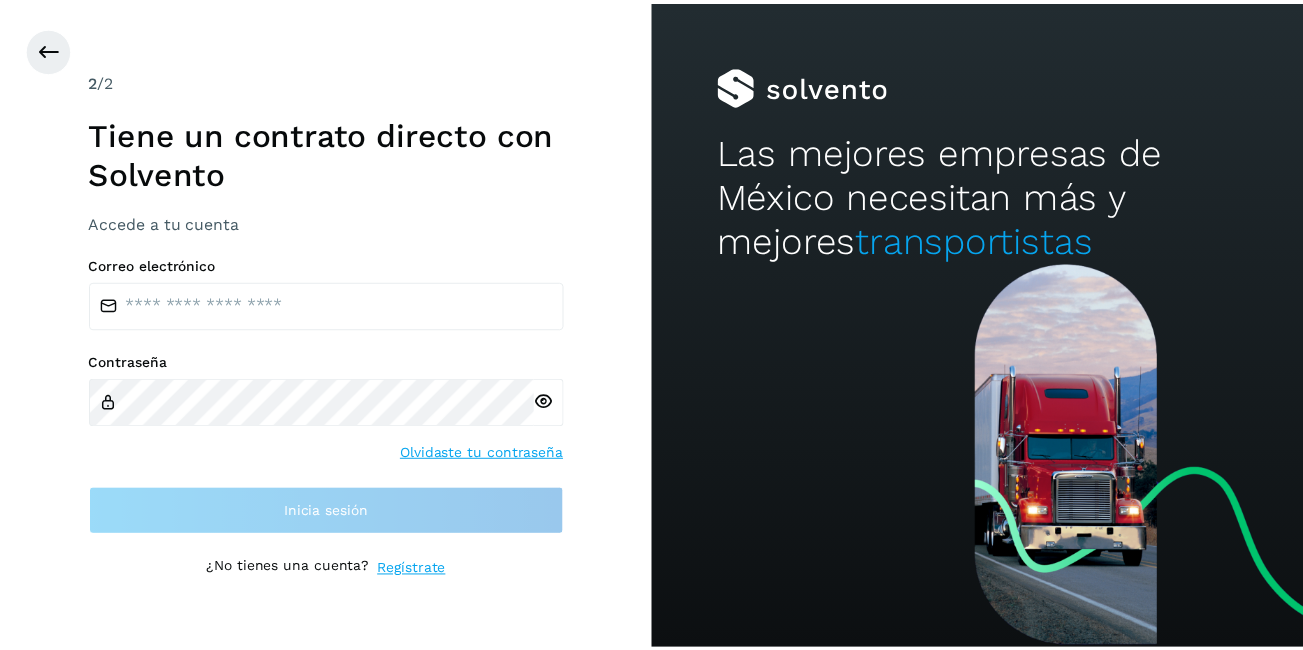 scroll, scrollTop: 0, scrollLeft: 0, axis: both 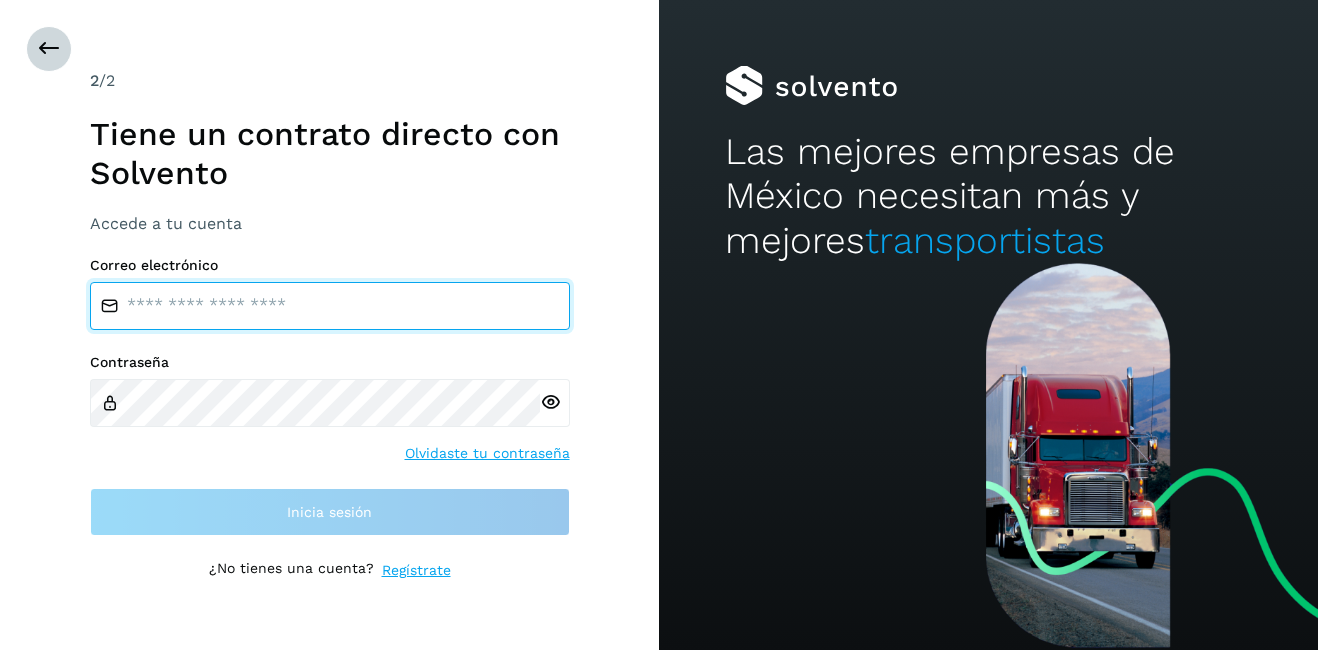 type on "**********" 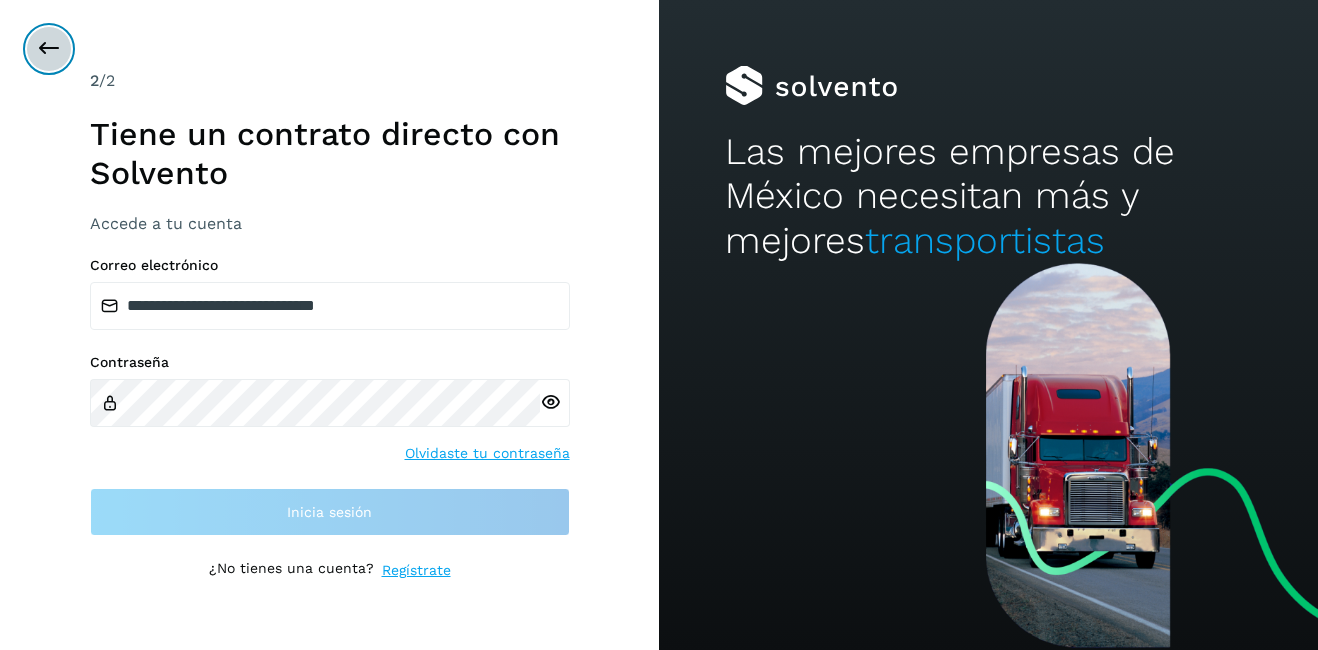 click at bounding box center [49, 49] 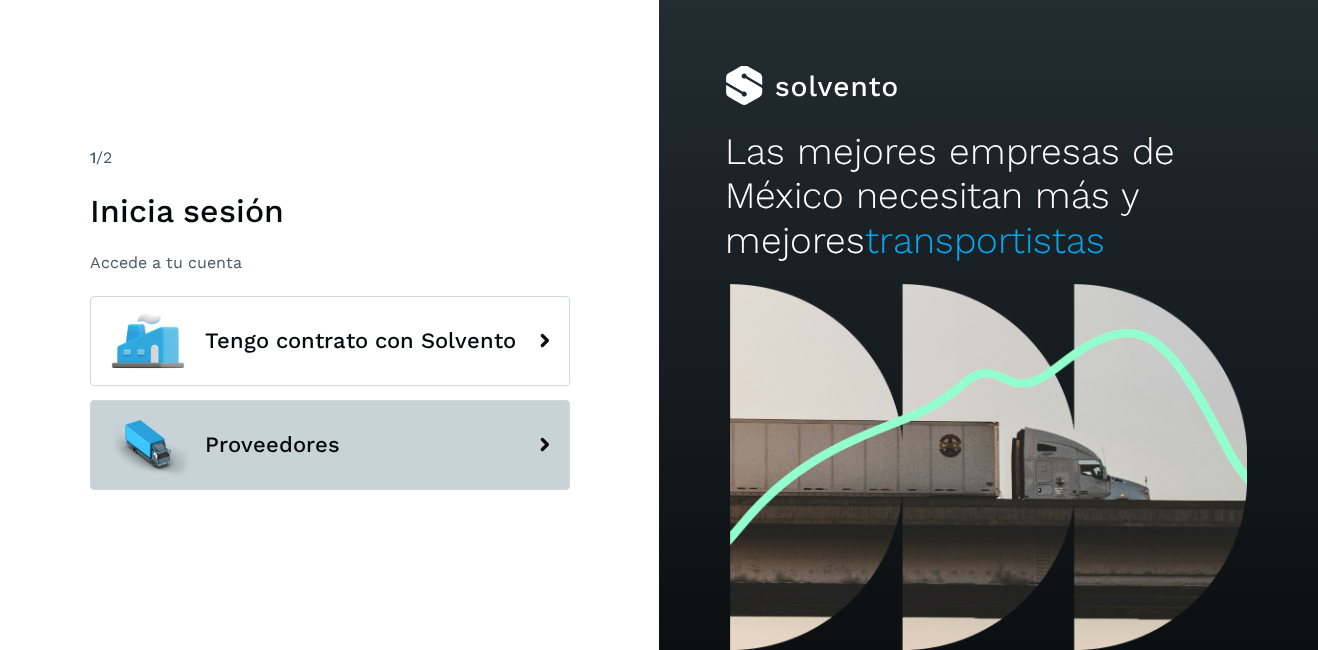 click on "Proveedores" at bounding box center [330, 445] 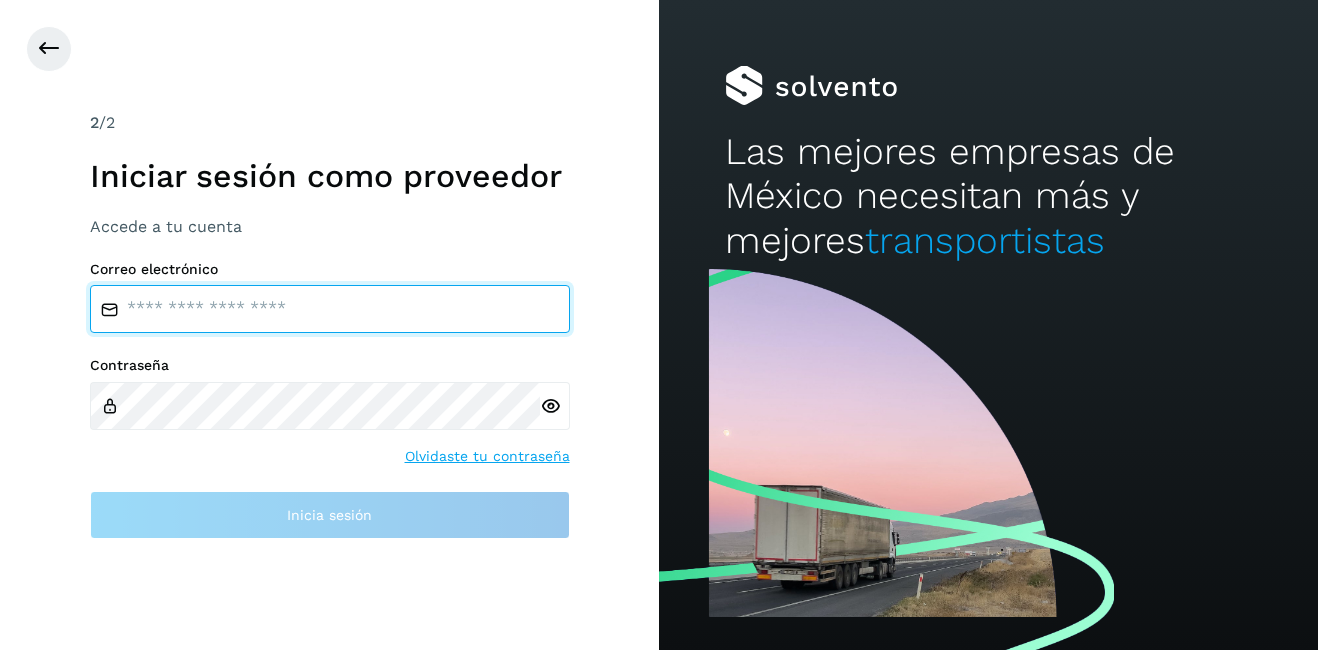 type on "**********" 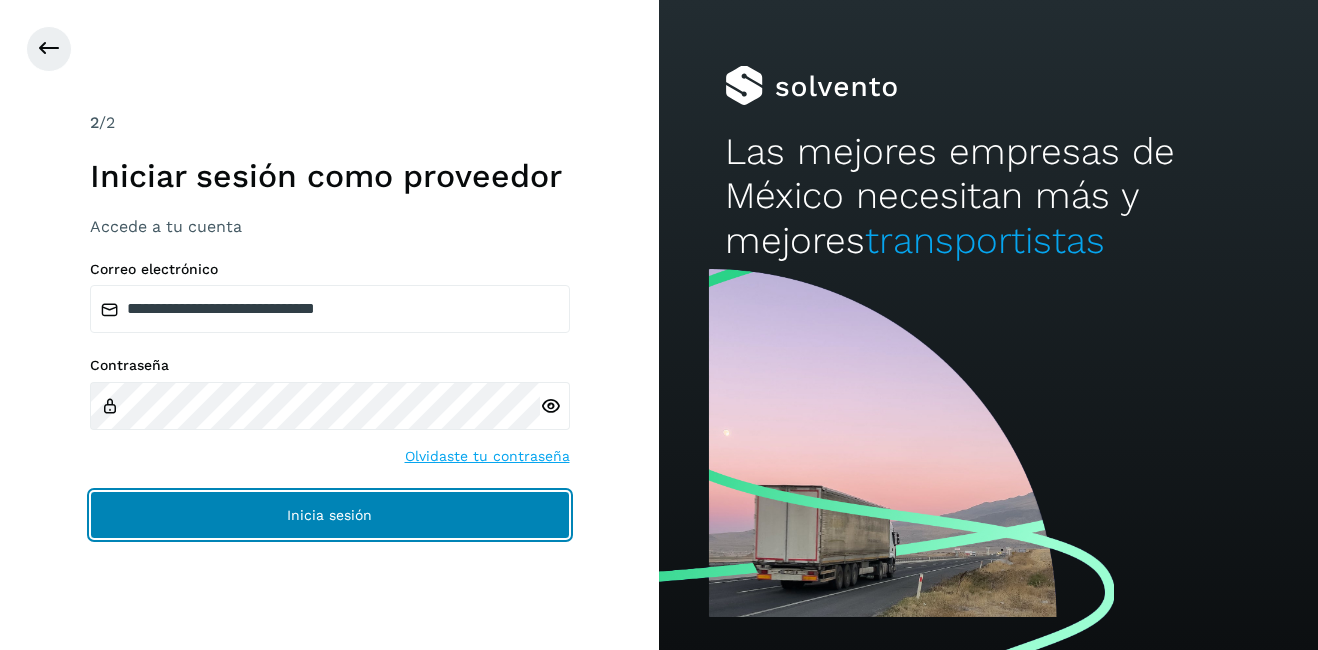 click on "Inicia sesión" at bounding box center [330, 515] 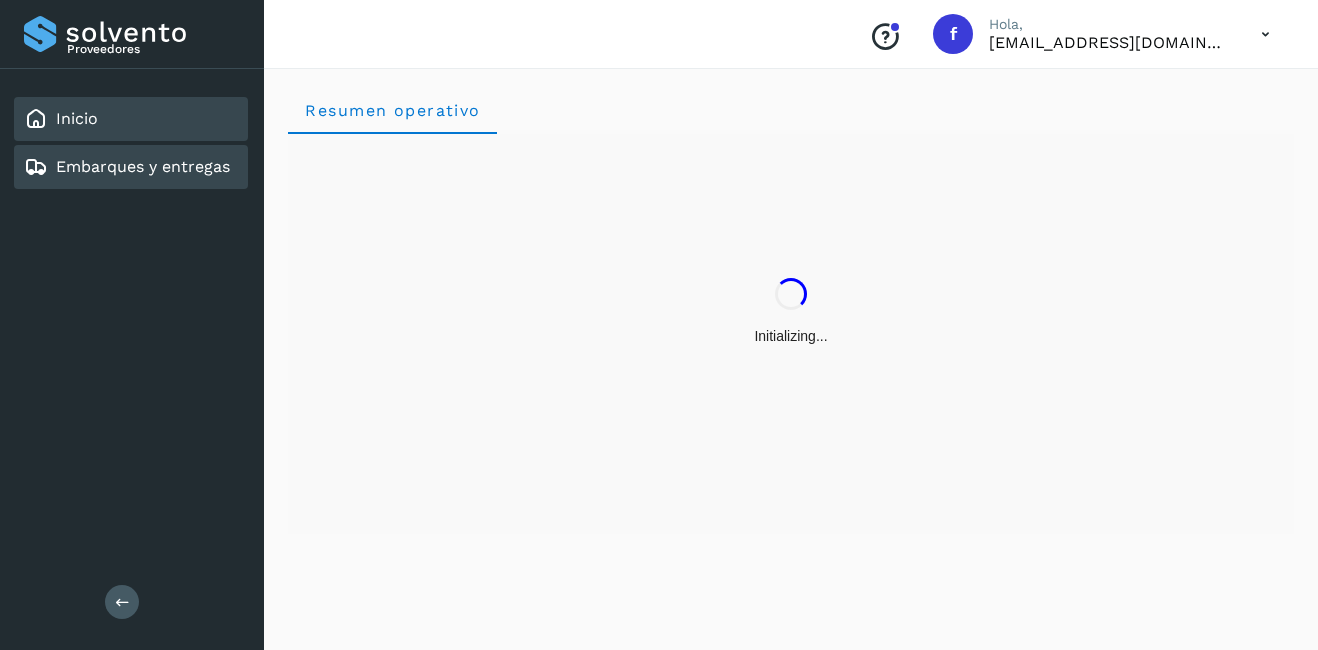 click on "Embarques y entregas" at bounding box center [143, 166] 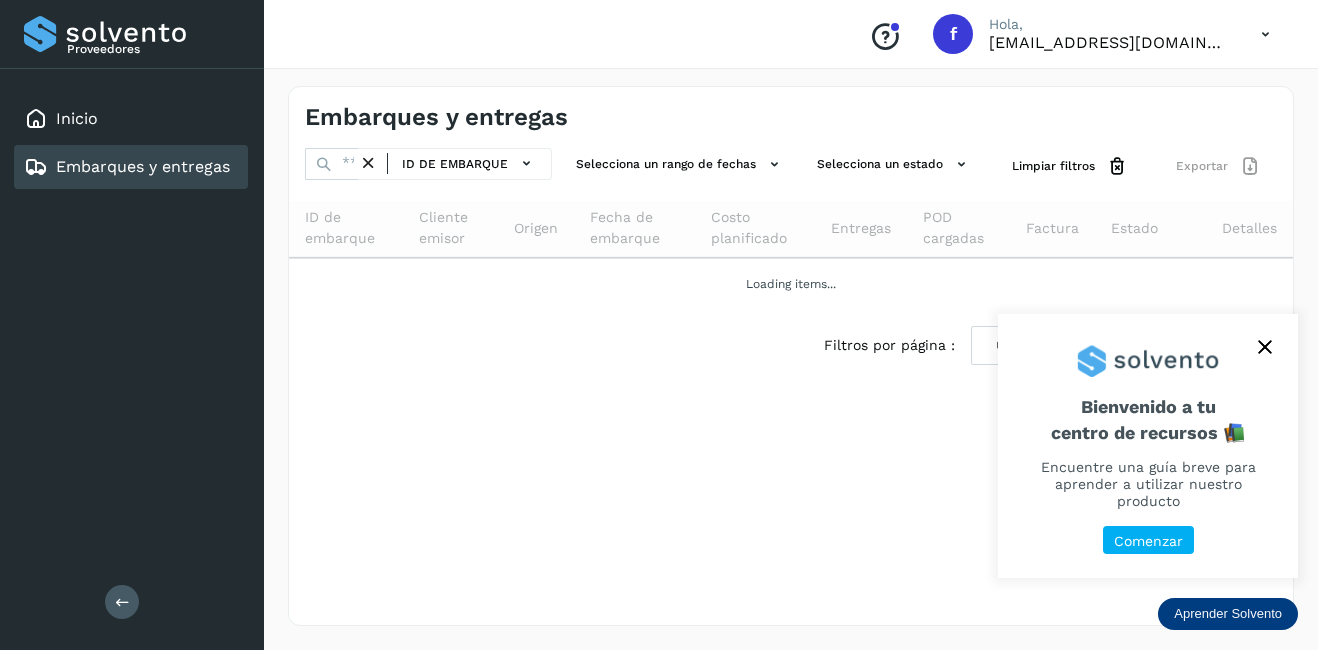 click at bounding box center [1148, 353] 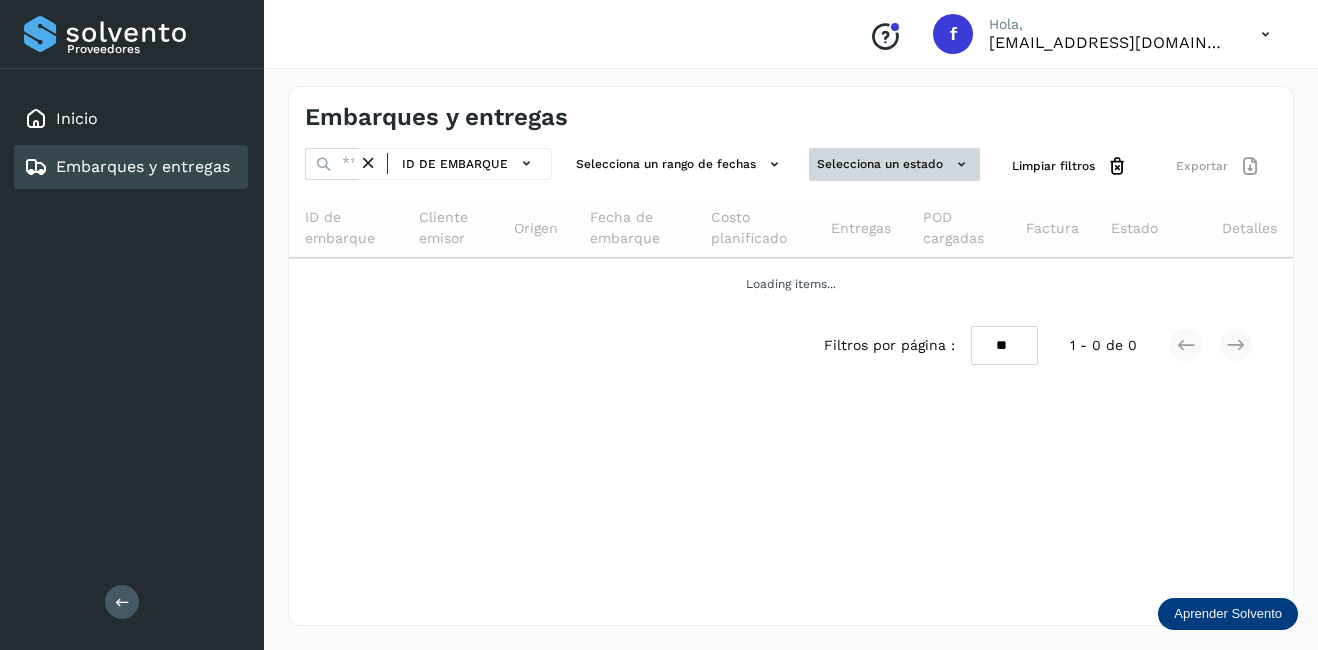 click on "Selecciona un estado" at bounding box center (894, 164) 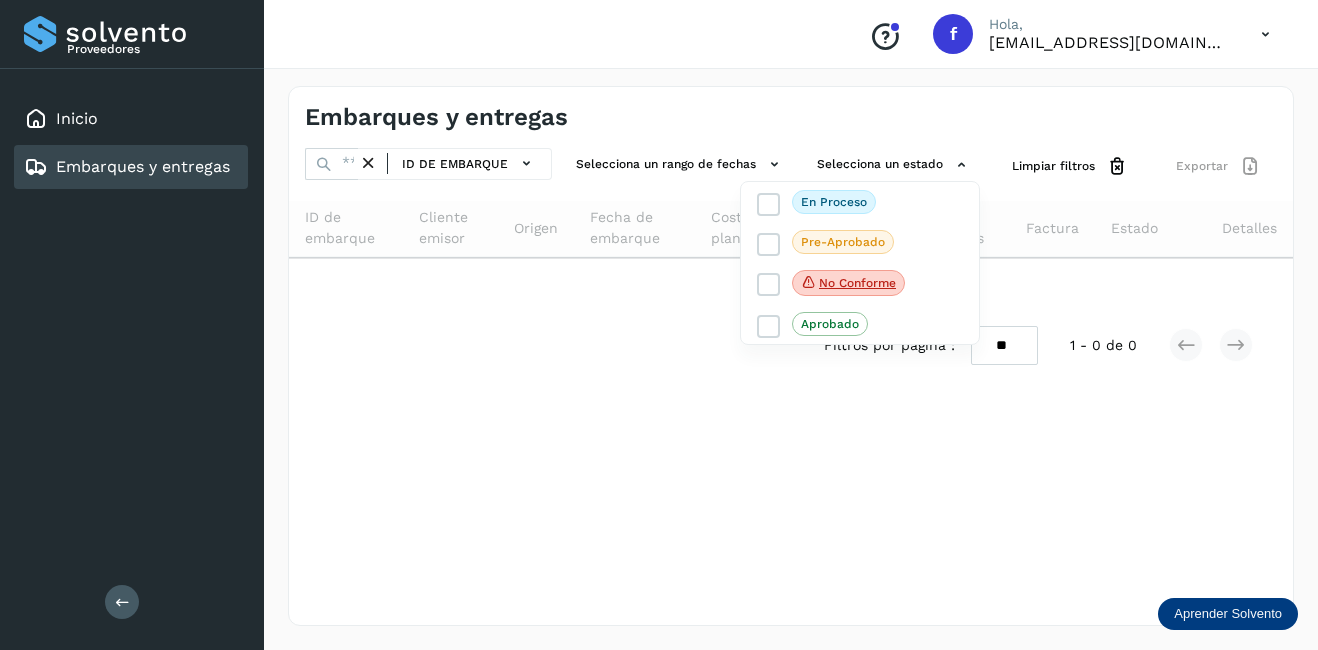 click on "Embarques y entregas" at bounding box center (127, 167) 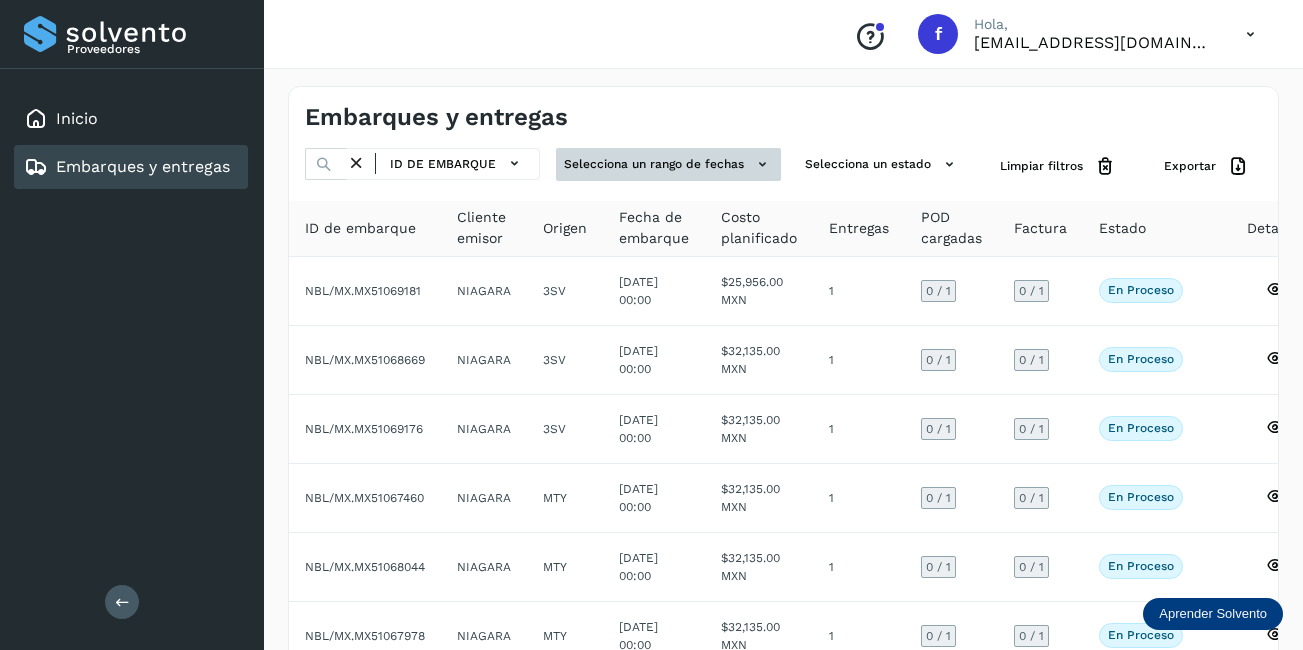click on "Selecciona un rango de fechas" at bounding box center (668, 164) 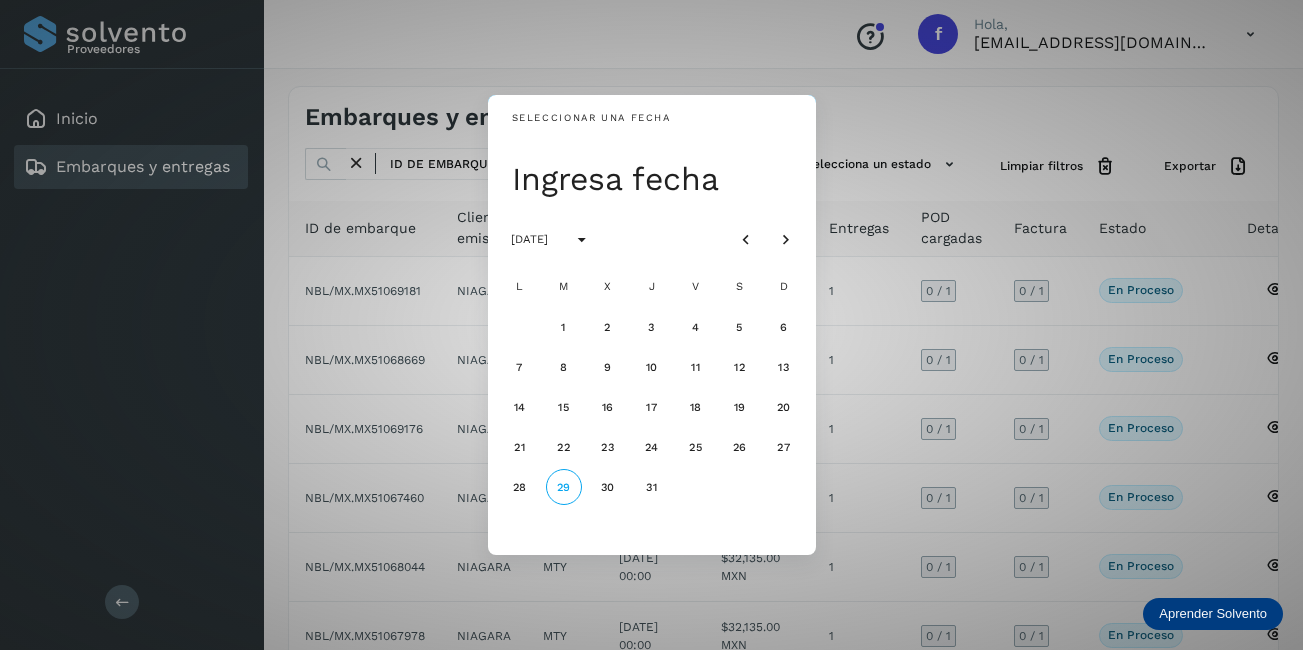 click on "Seleccionar una fecha Ingresa fecha [DATE] L M X J V S D 1 2 3 4 5 6 7 8 9 10 11 12 13 14 15 16 17 18 19 20 21 22 23 24 25 26 27 28 29 30 31" at bounding box center (651, 325) 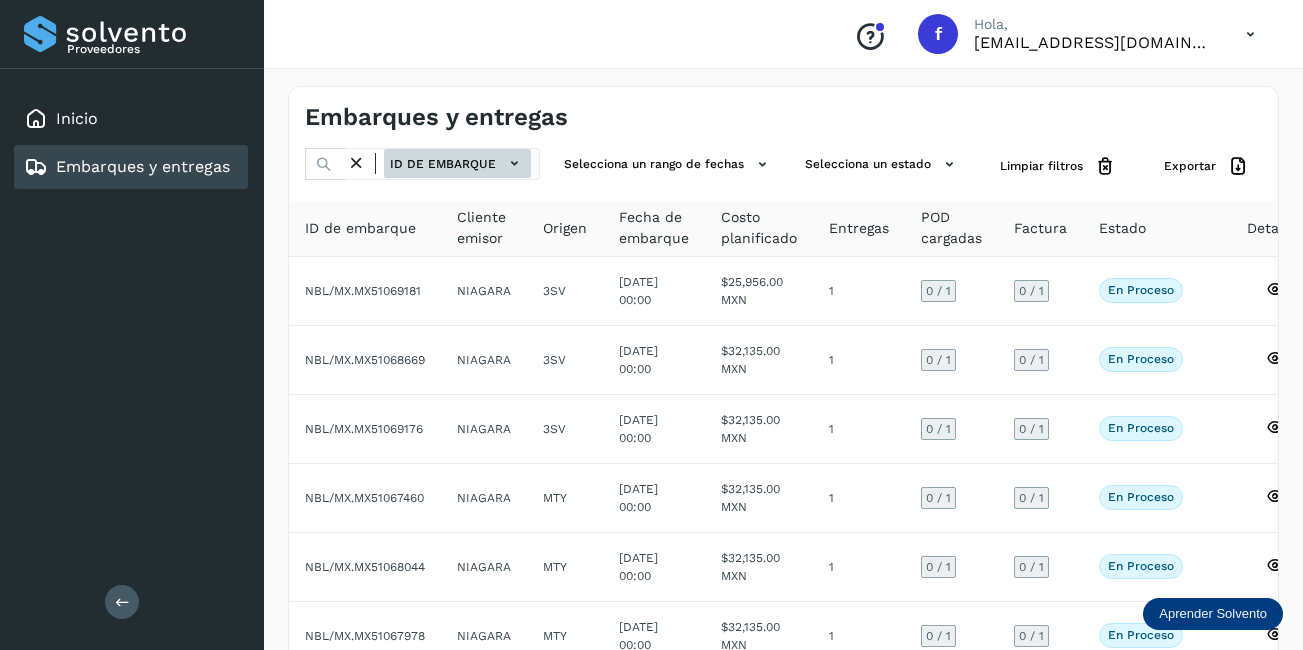 click on "ID de embarque" 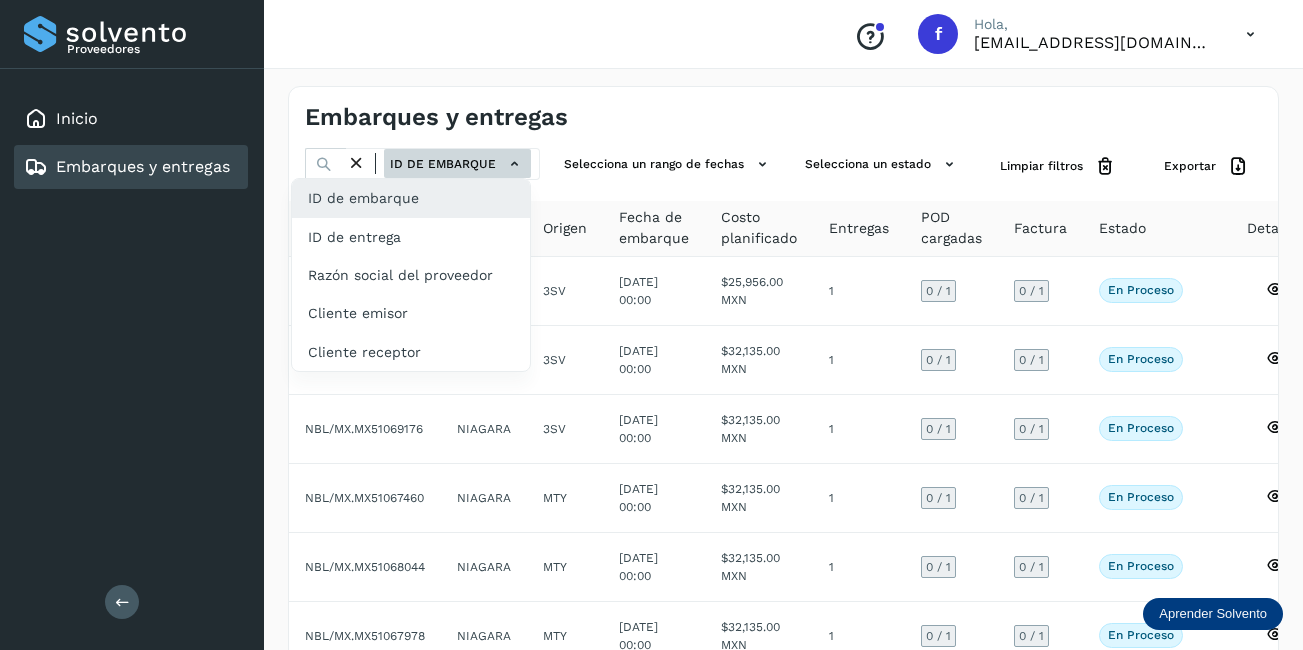 click at bounding box center [651, 325] 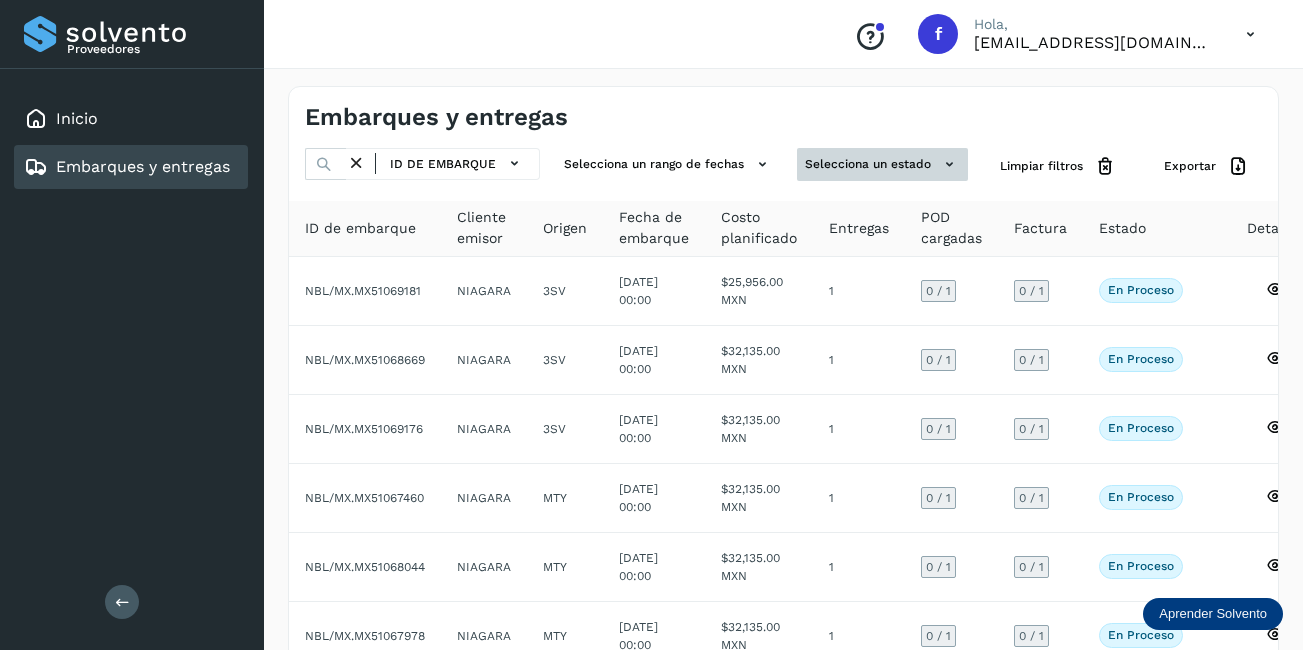 click on "Selecciona un estado" at bounding box center [882, 164] 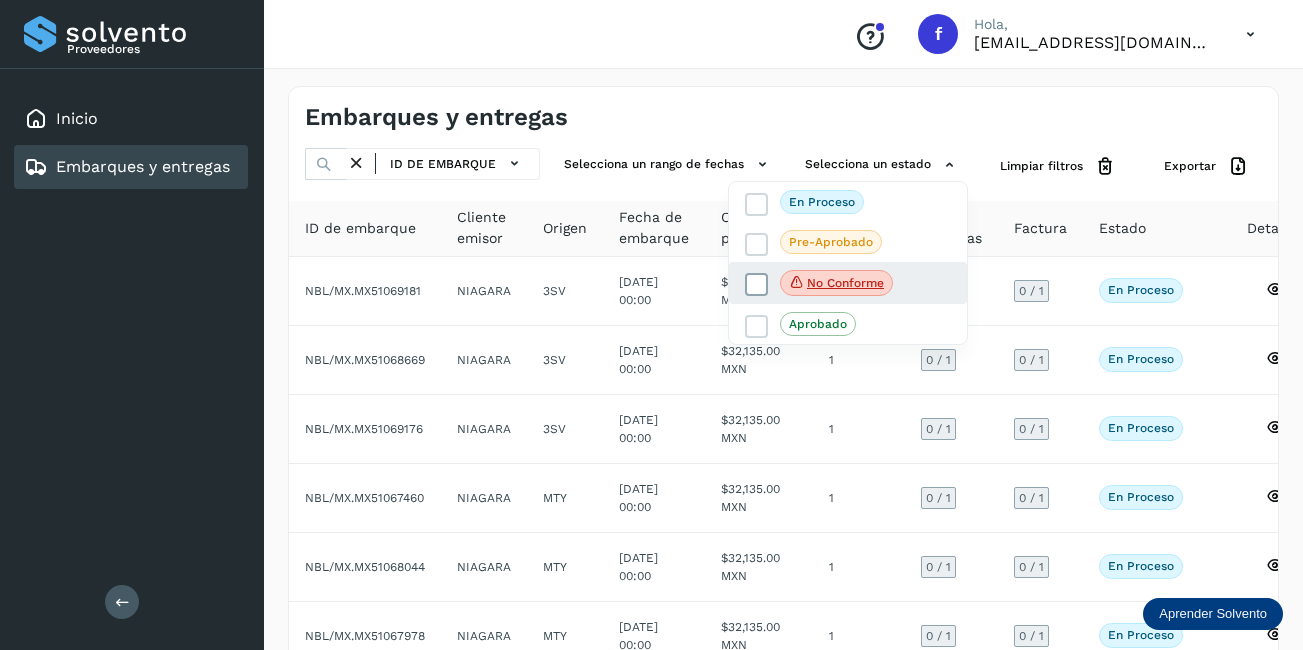 click on "No conforme" 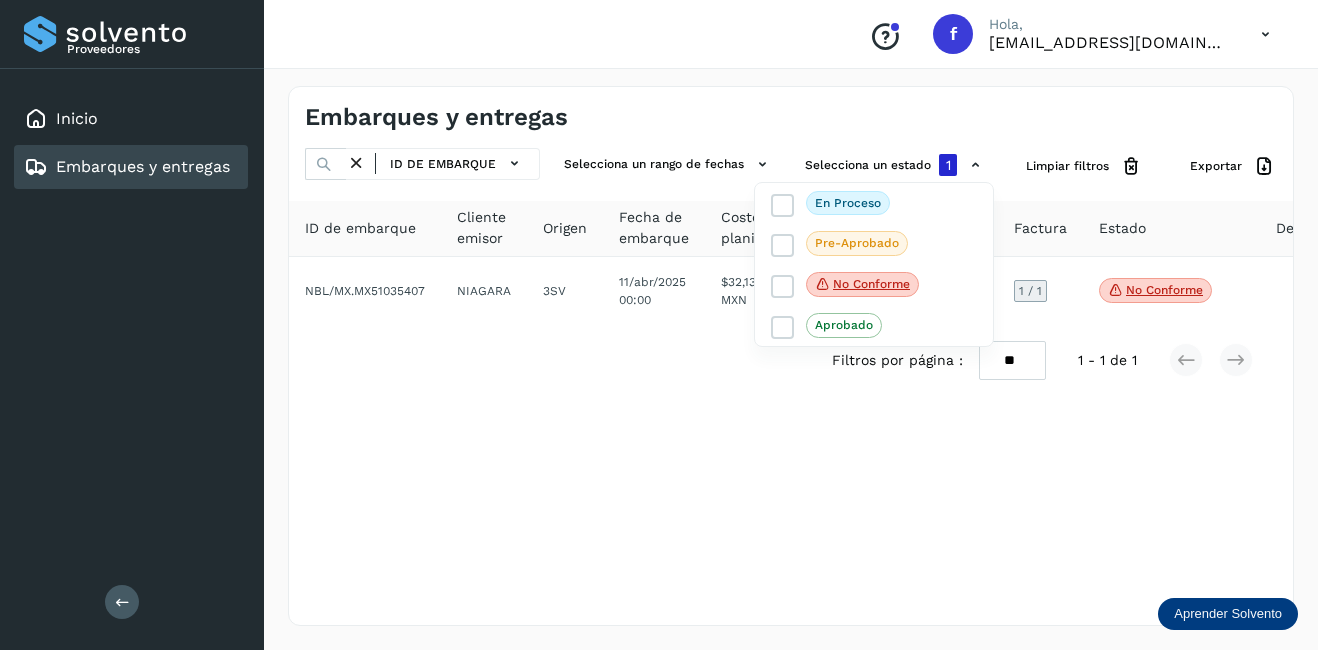 click at bounding box center (659, 325) 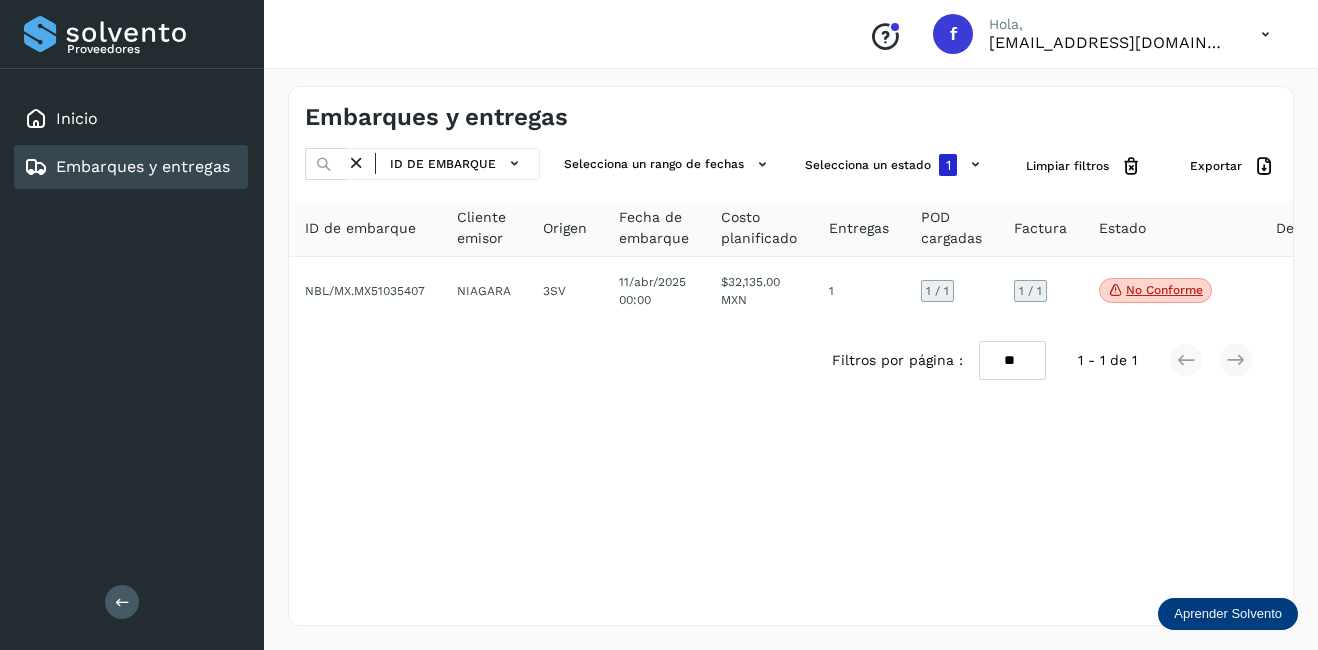 click on "3SV" 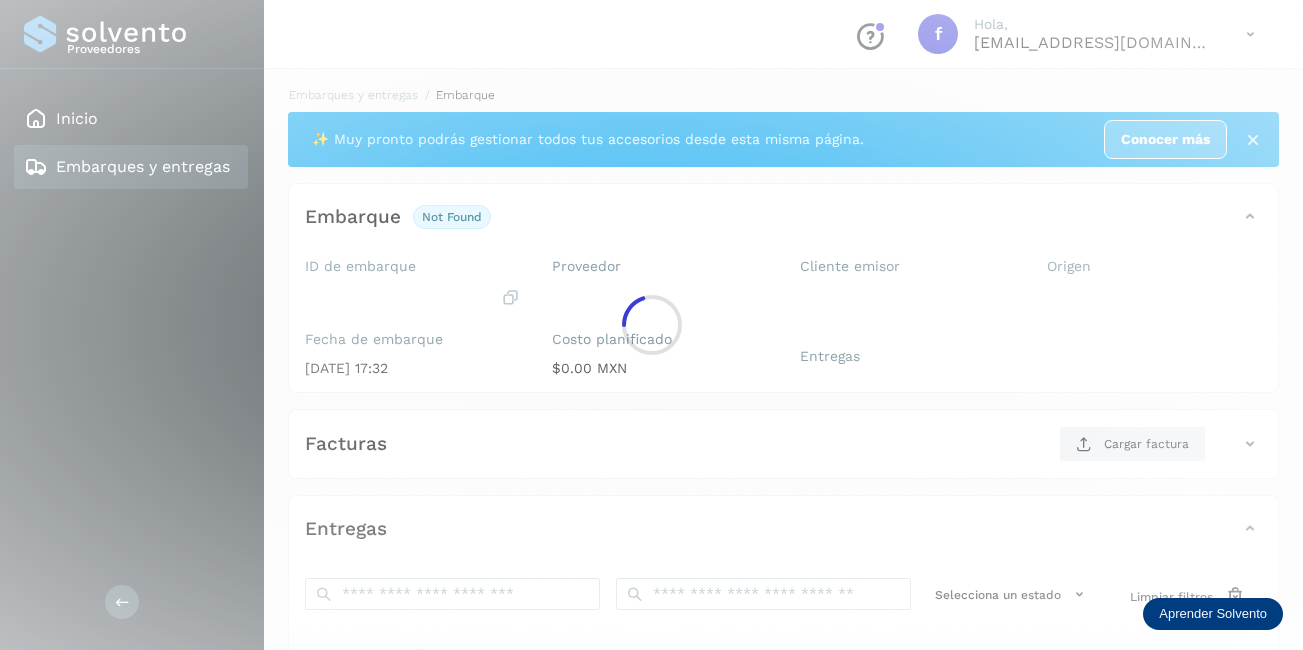 click 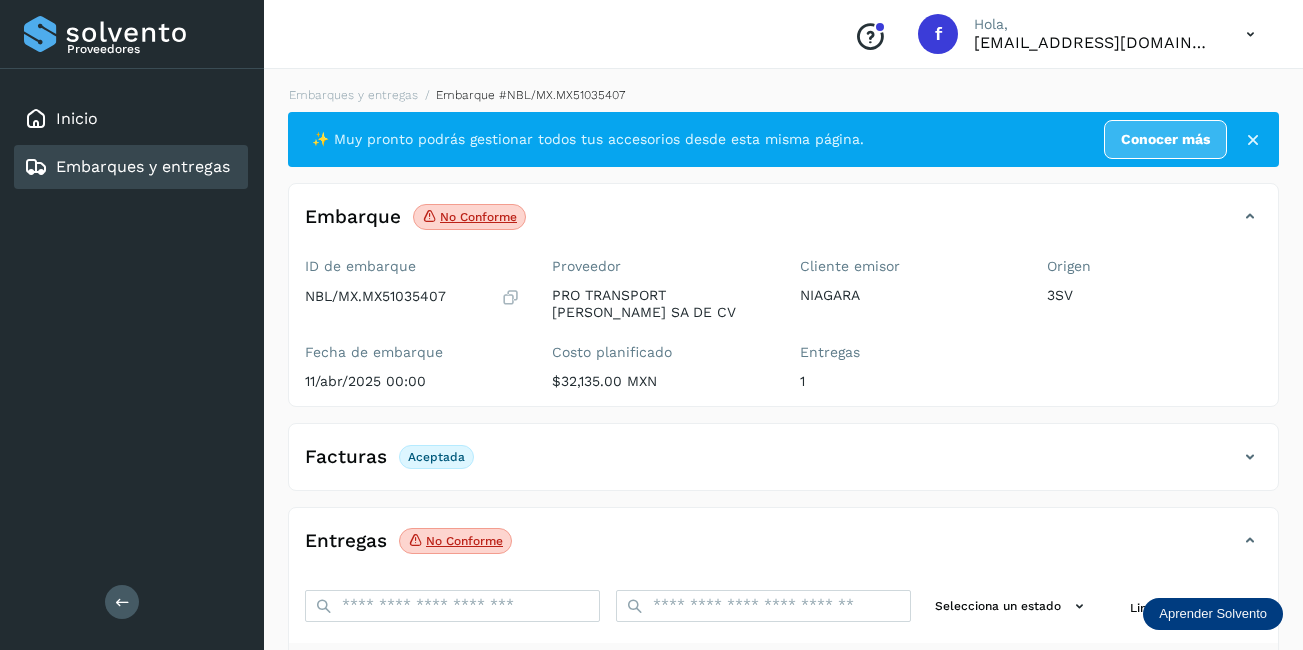 scroll, scrollTop: 311, scrollLeft: 0, axis: vertical 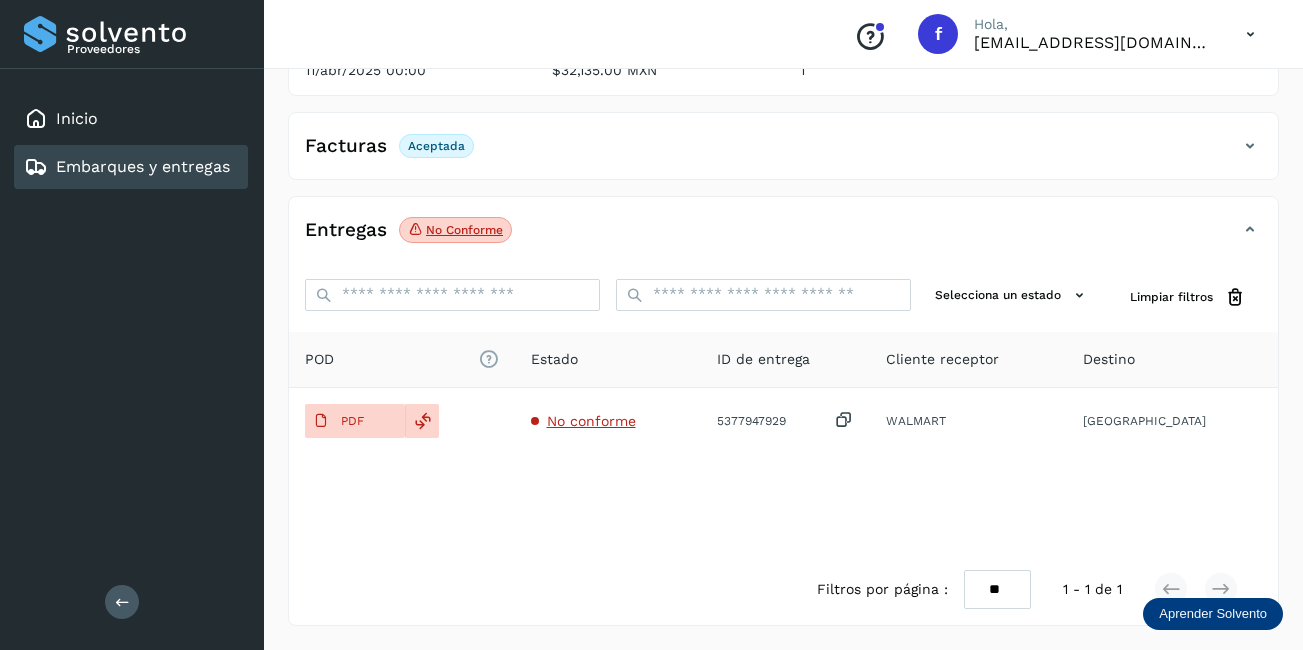 click on "Embarques y entregas" at bounding box center (143, 166) 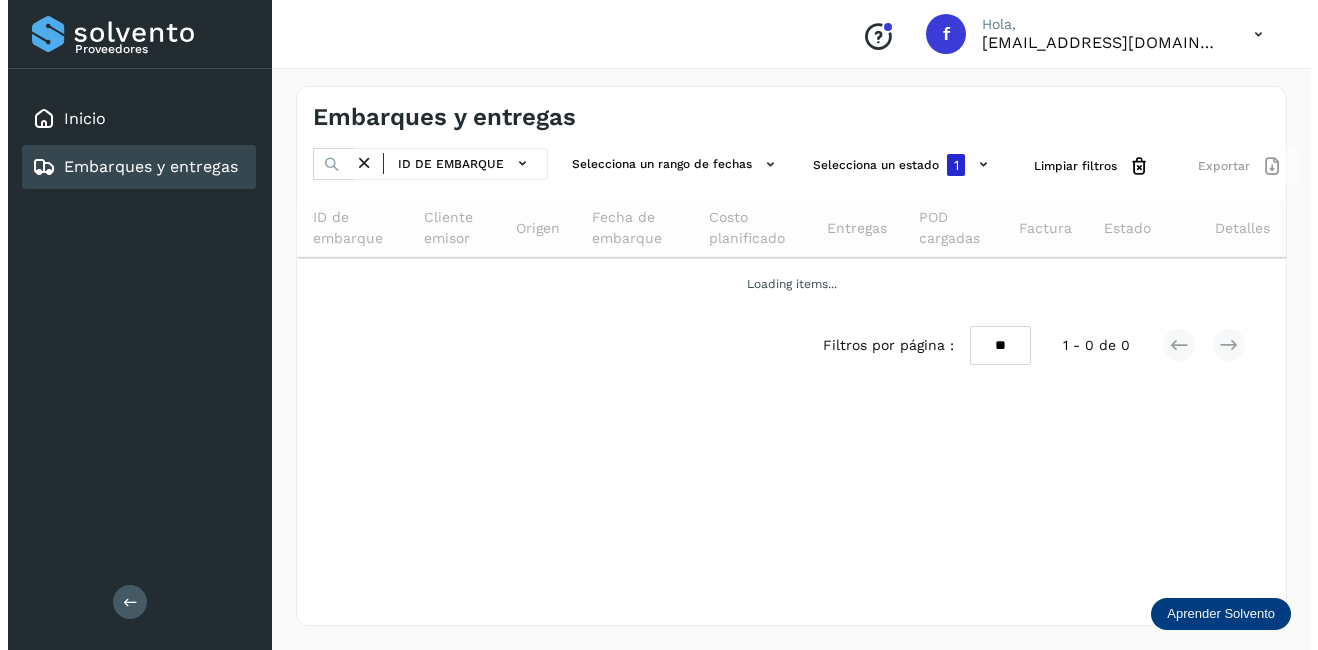 scroll, scrollTop: 0, scrollLeft: 0, axis: both 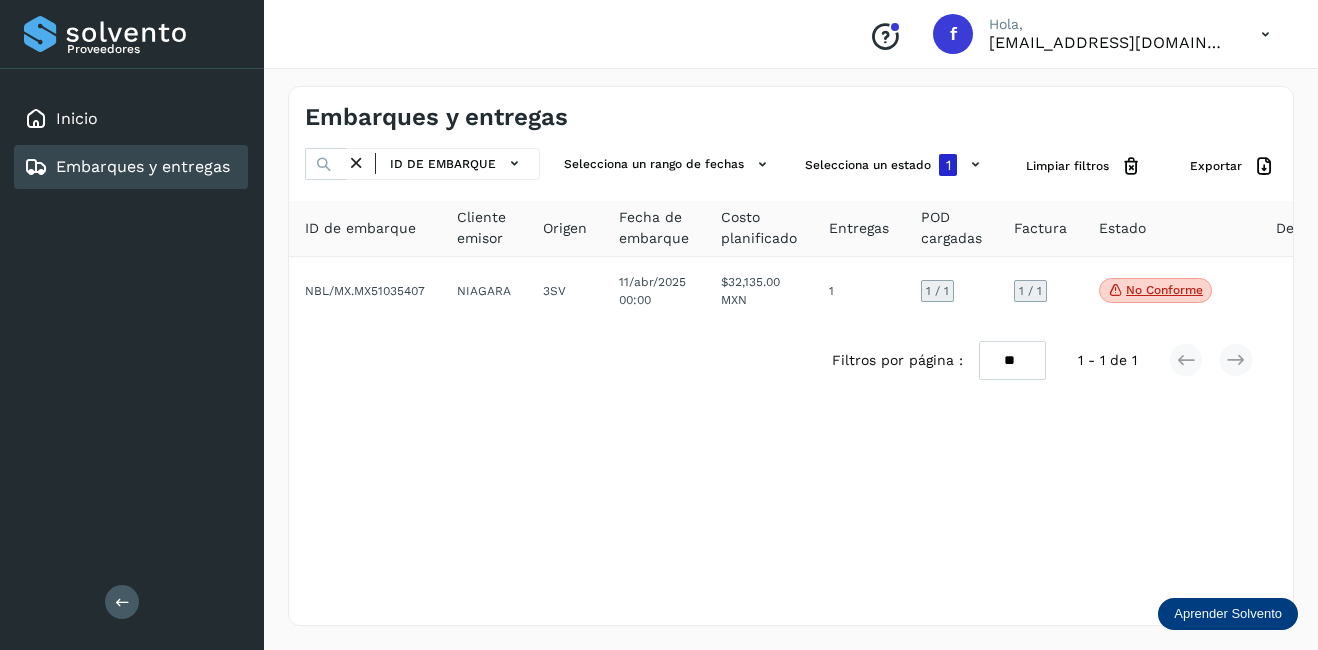 click at bounding box center [356, 163] 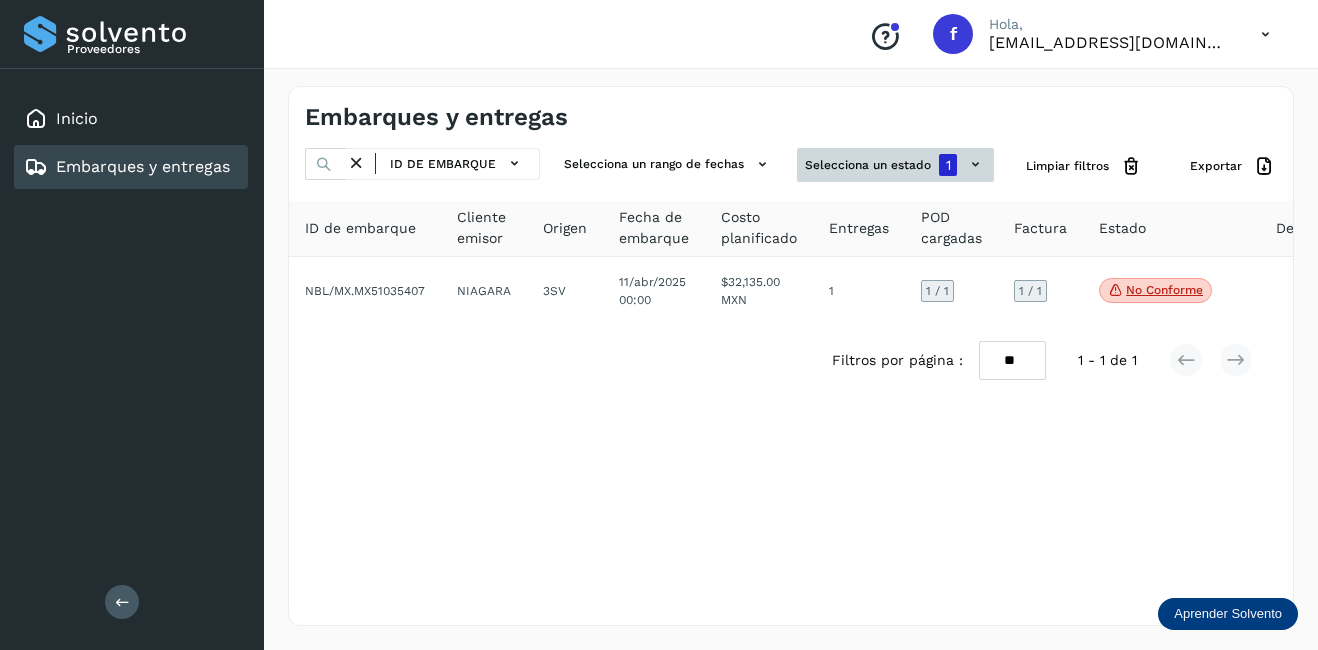 click on "Selecciona un estado 1" at bounding box center [895, 165] 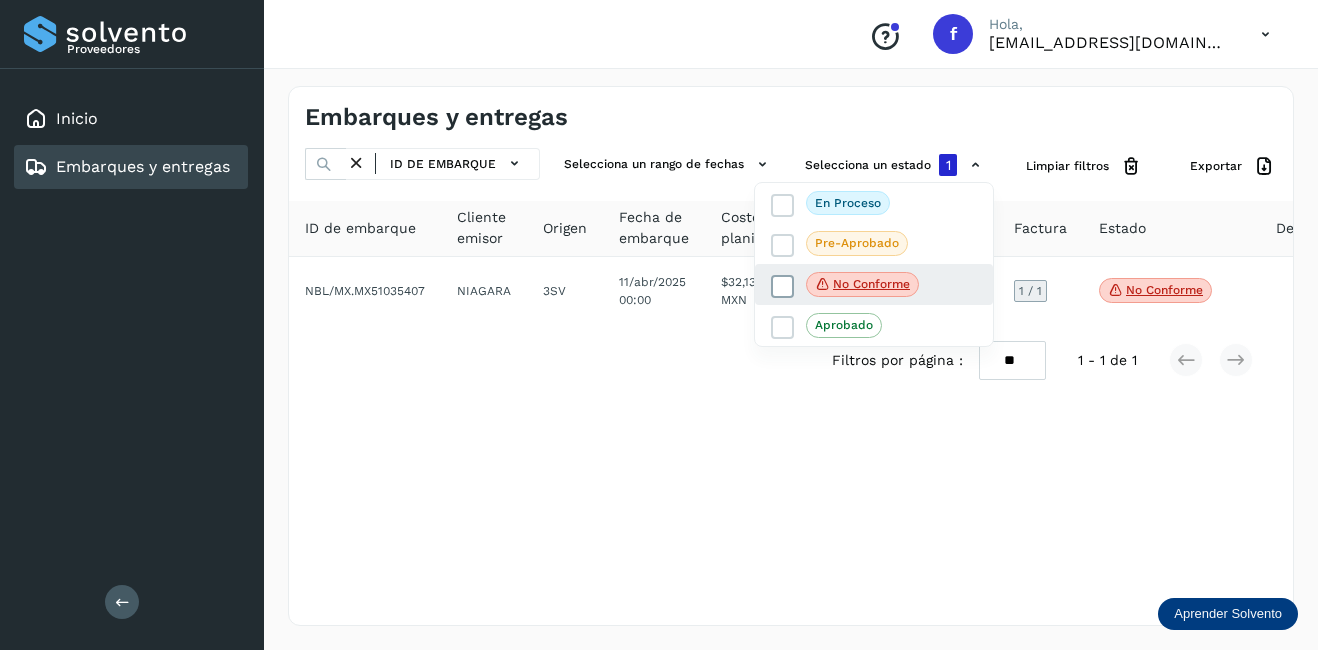 click on "No conforme" 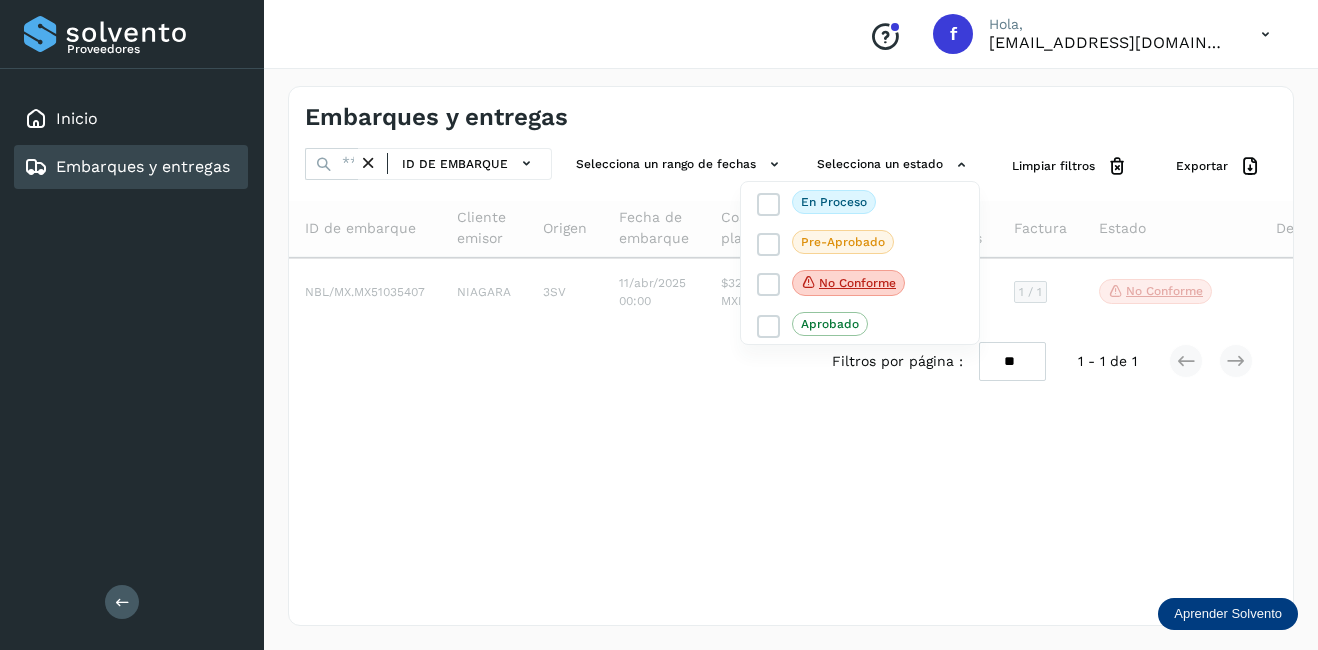 click at bounding box center [659, 325] 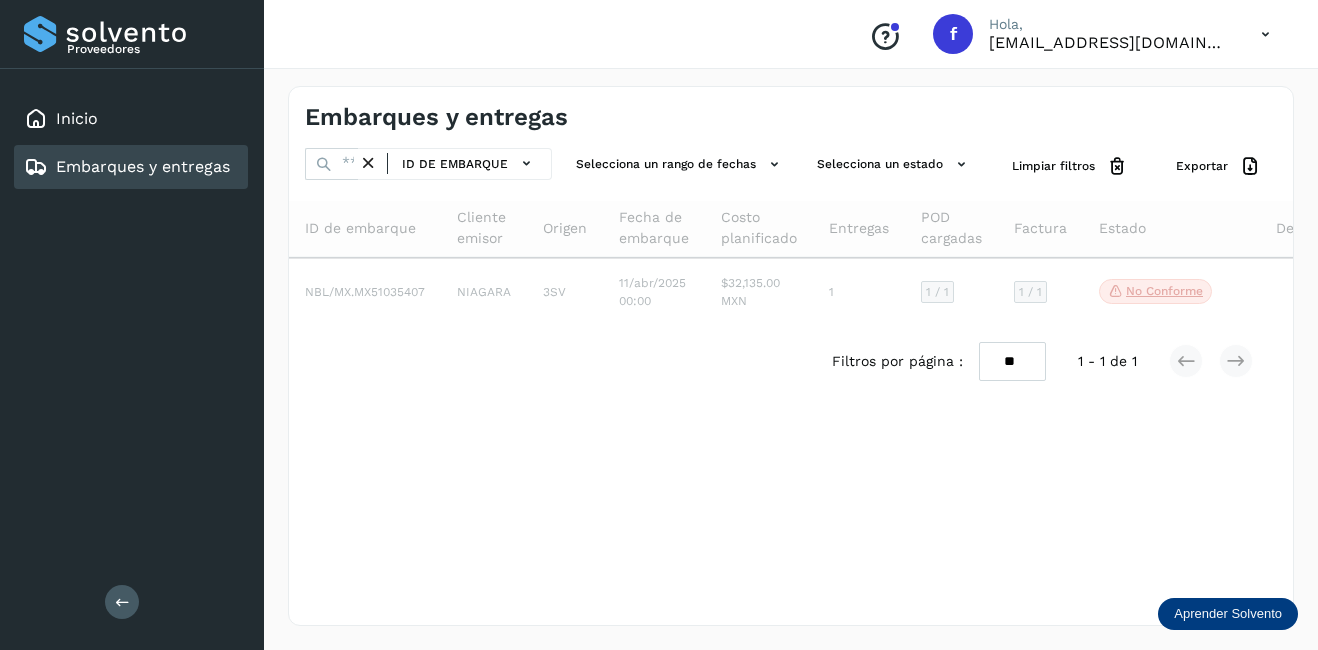 click at bounding box center [368, 163] 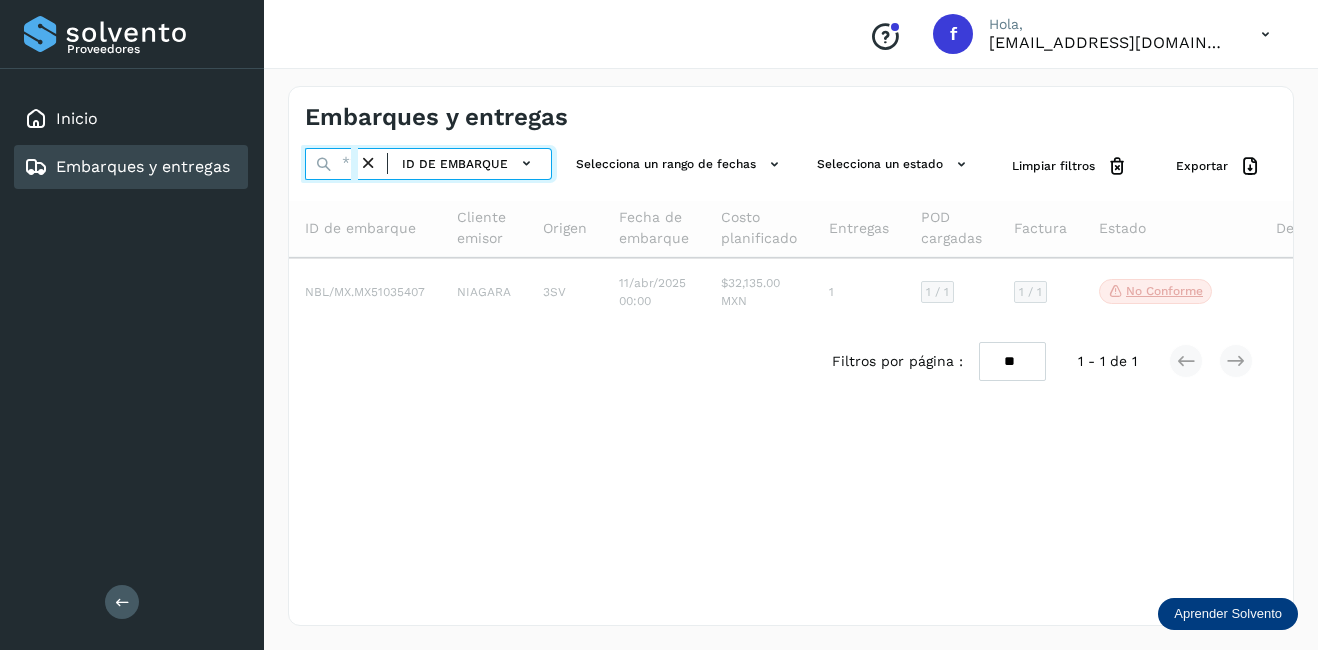 click at bounding box center [331, 164] 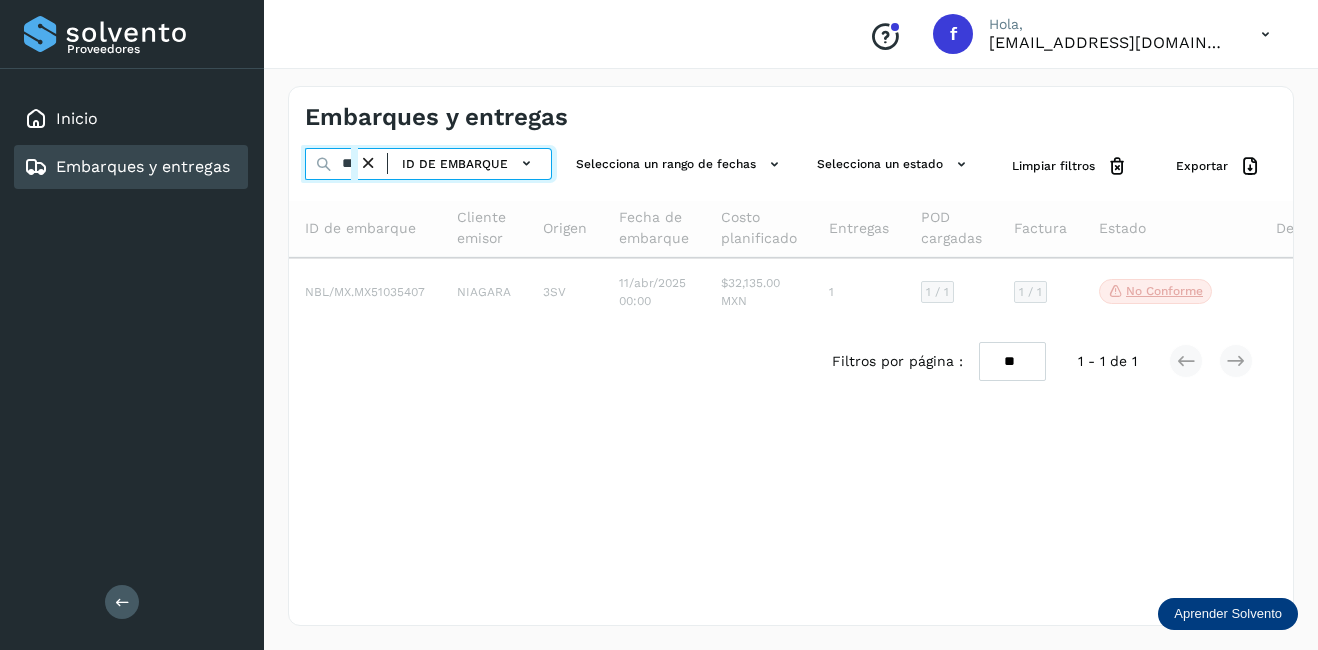 scroll, scrollTop: 0, scrollLeft: 73, axis: horizontal 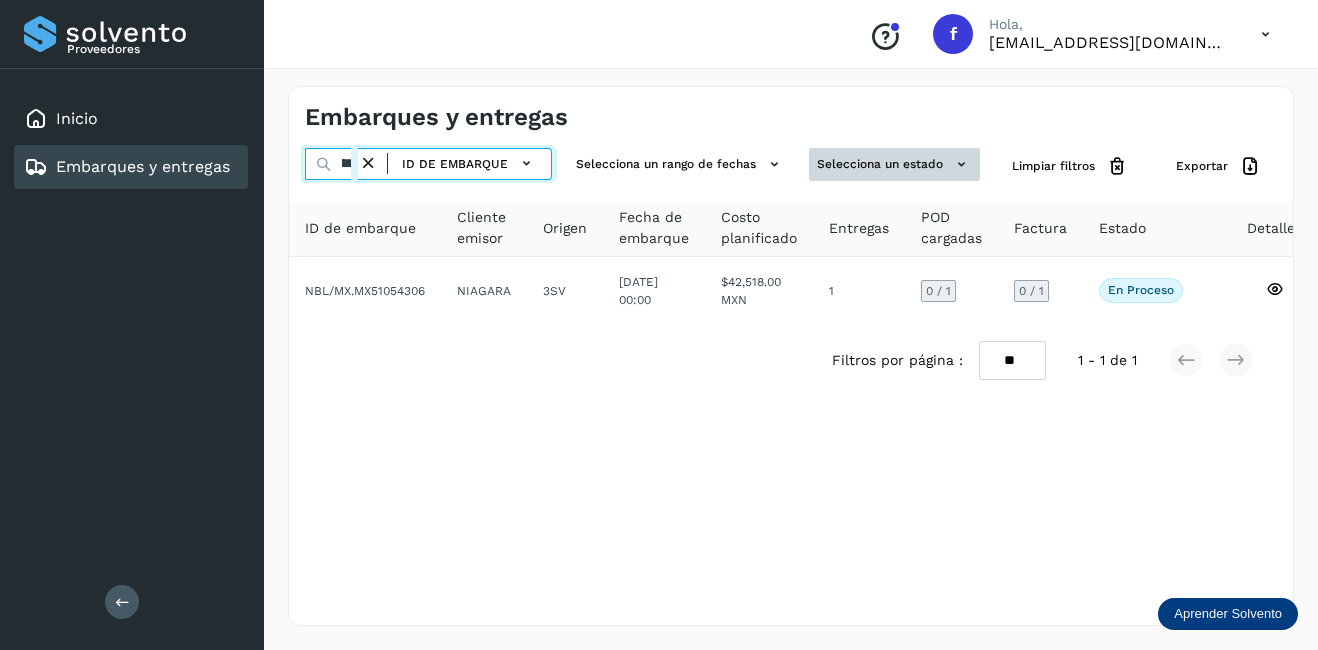 type on "**********" 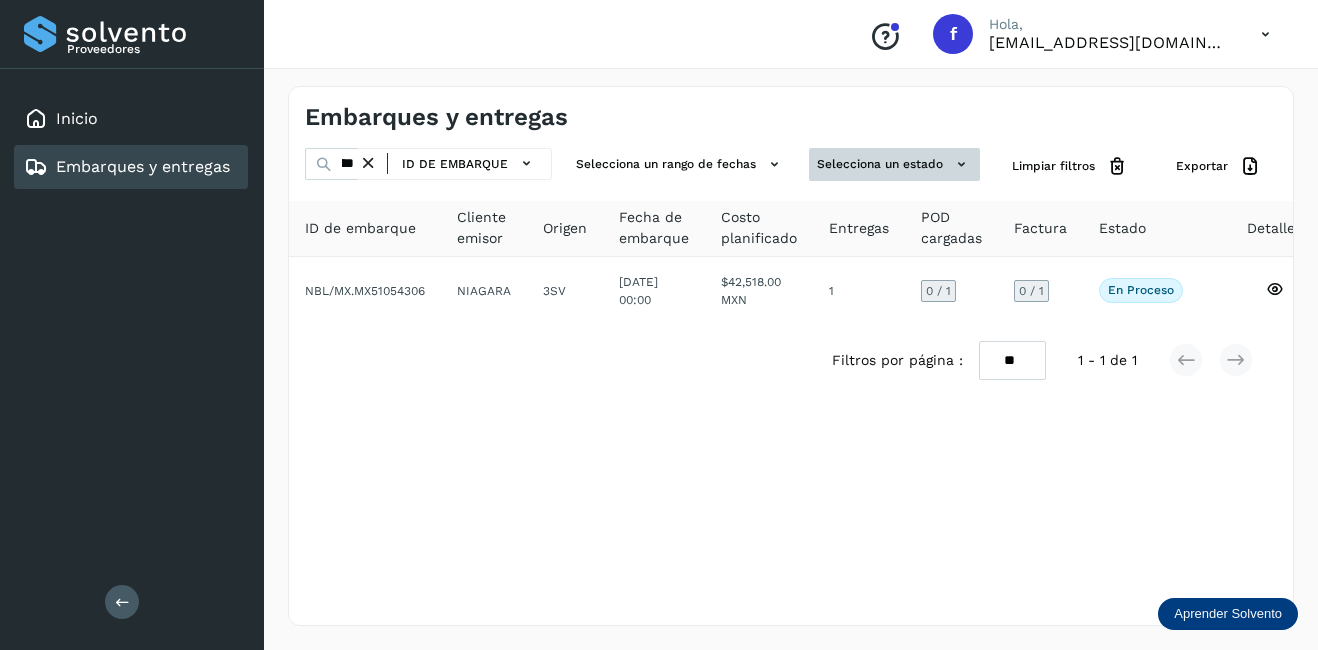 click on "Selecciona un estado" at bounding box center (894, 164) 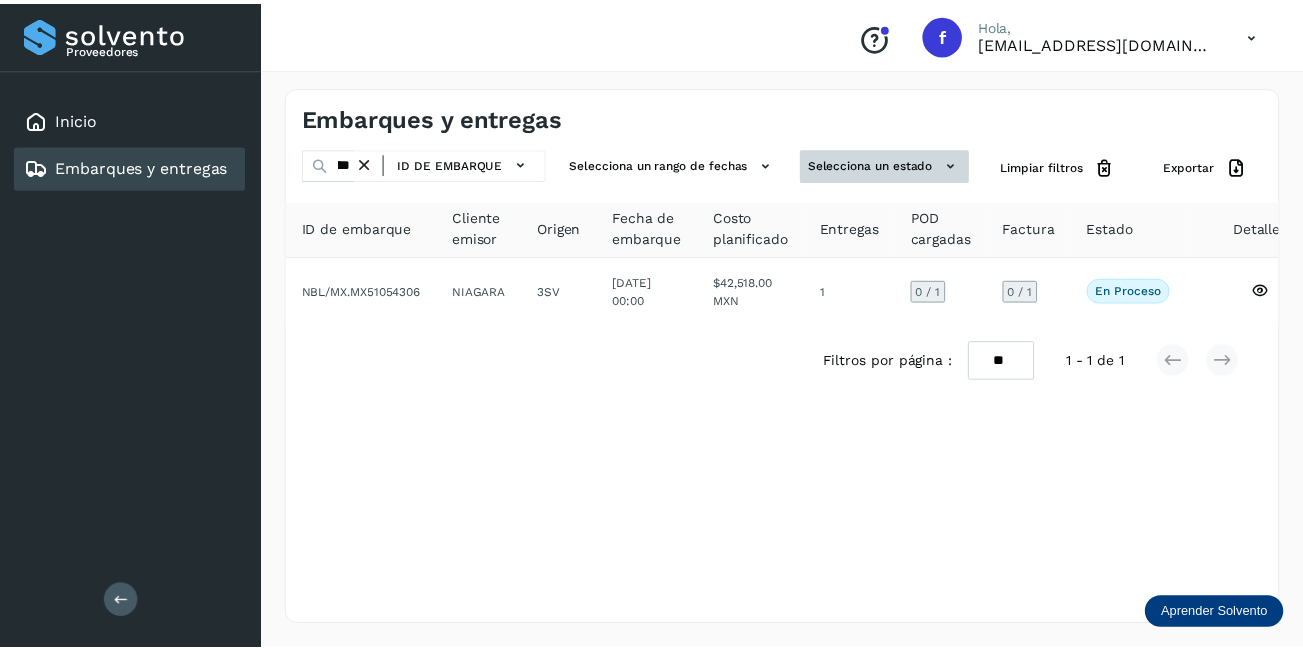 scroll, scrollTop: 0, scrollLeft: 0, axis: both 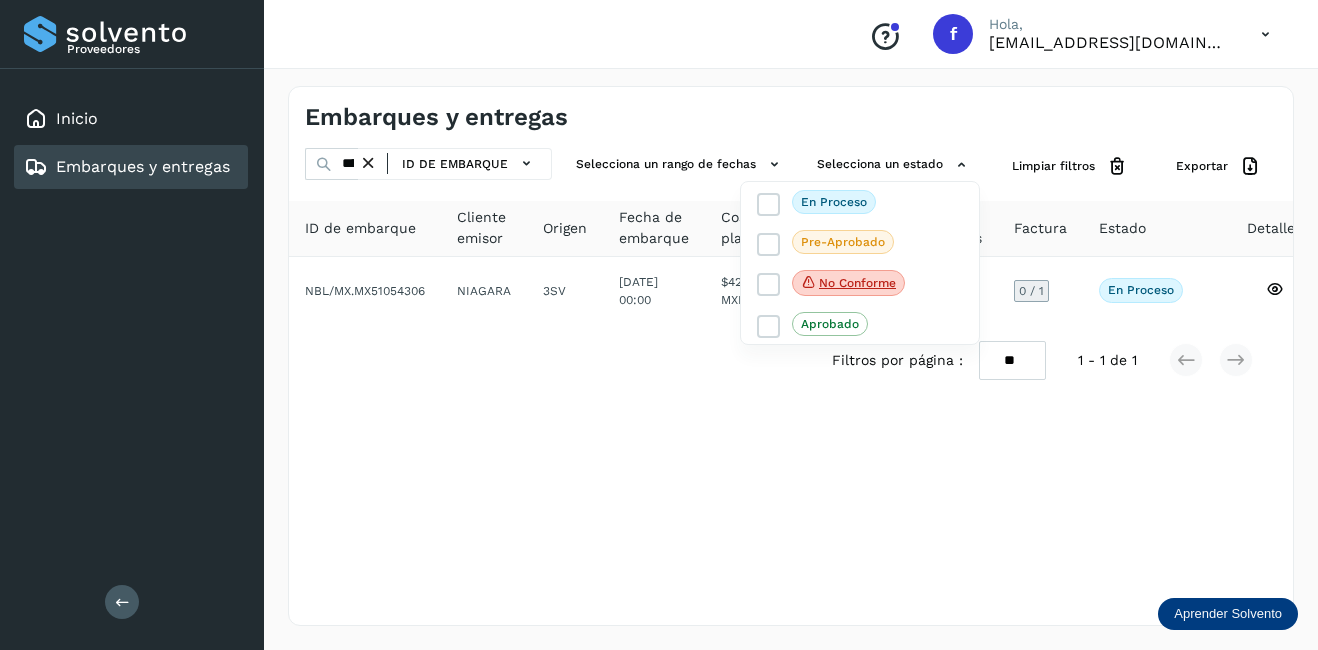 click at bounding box center [659, 325] 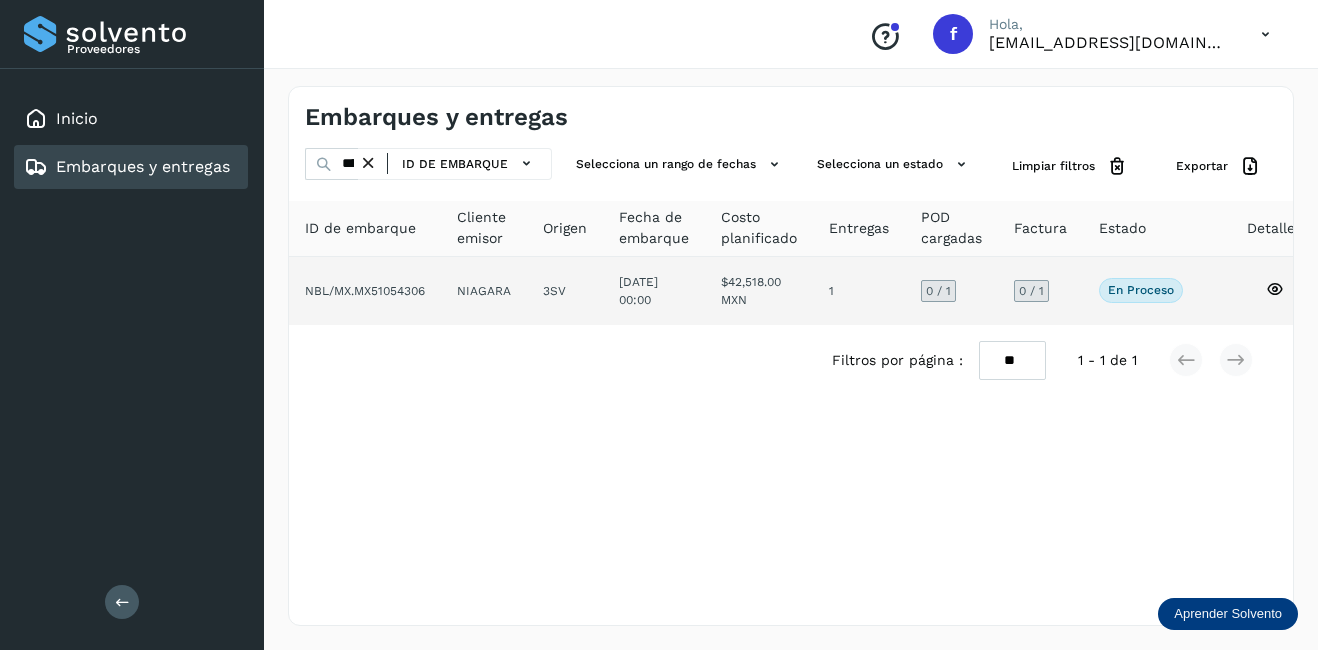 click on "NBL/MX.MX51054306" 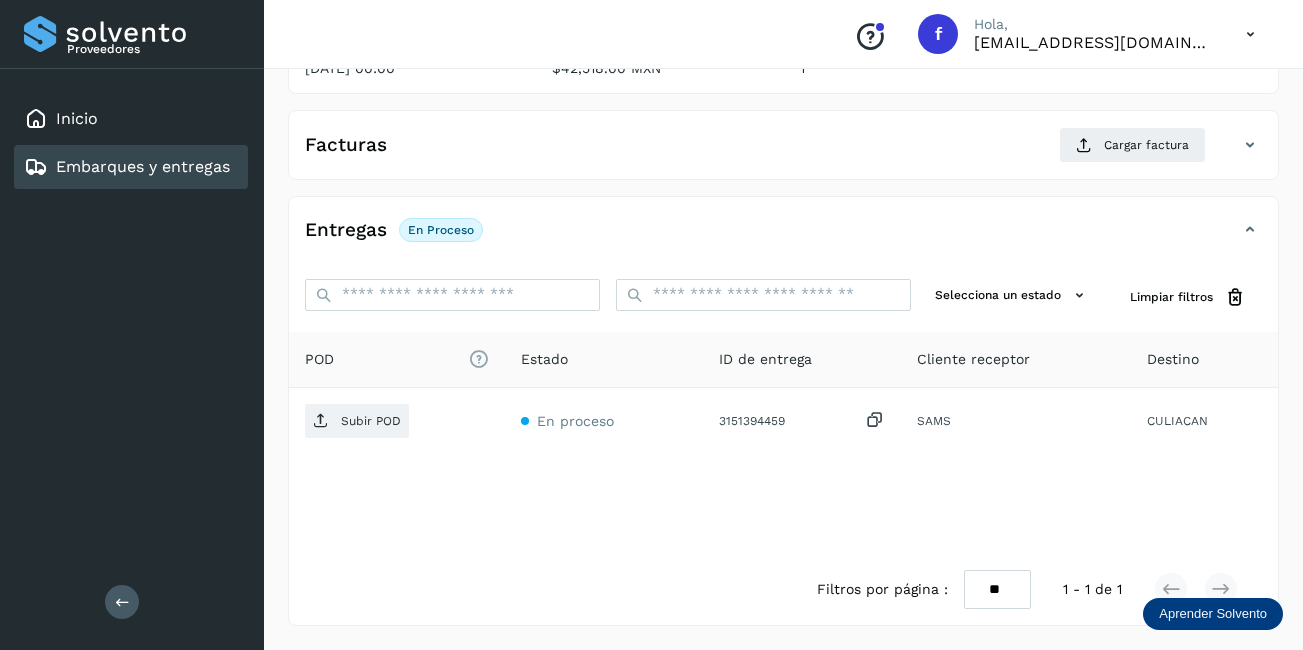 scroll, scrollTop: 13, scrollLeft: 0, axis: vertical 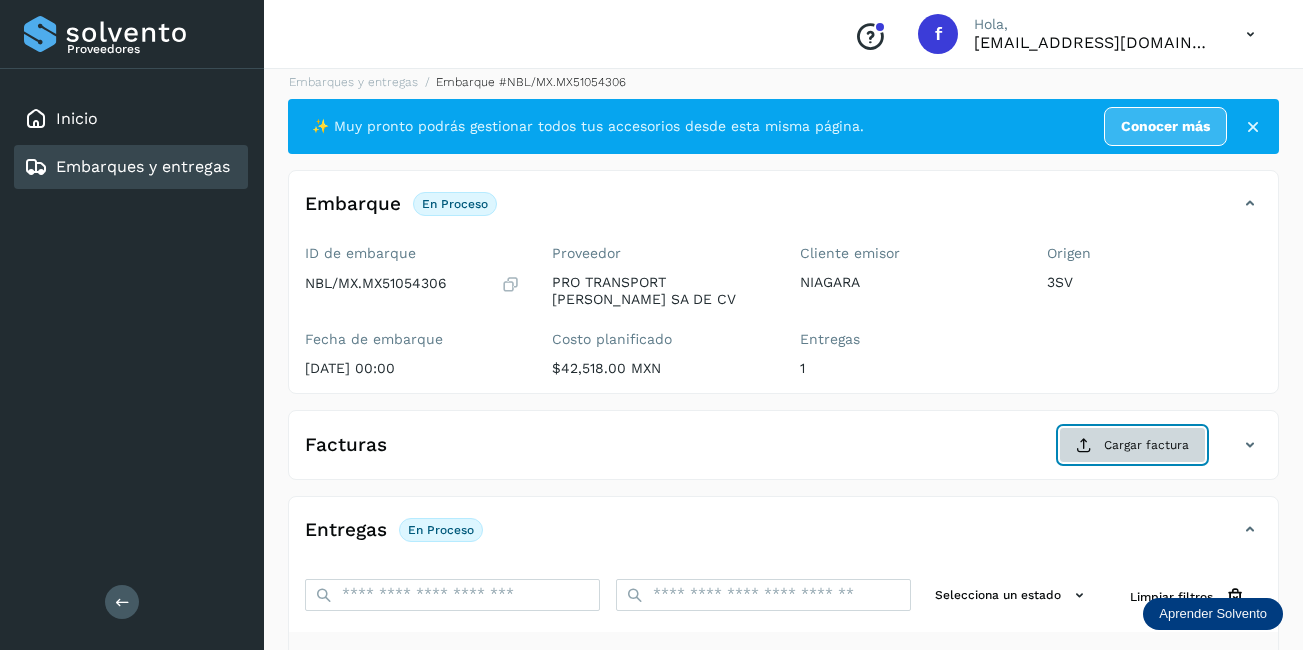 click on "Cargar factura" 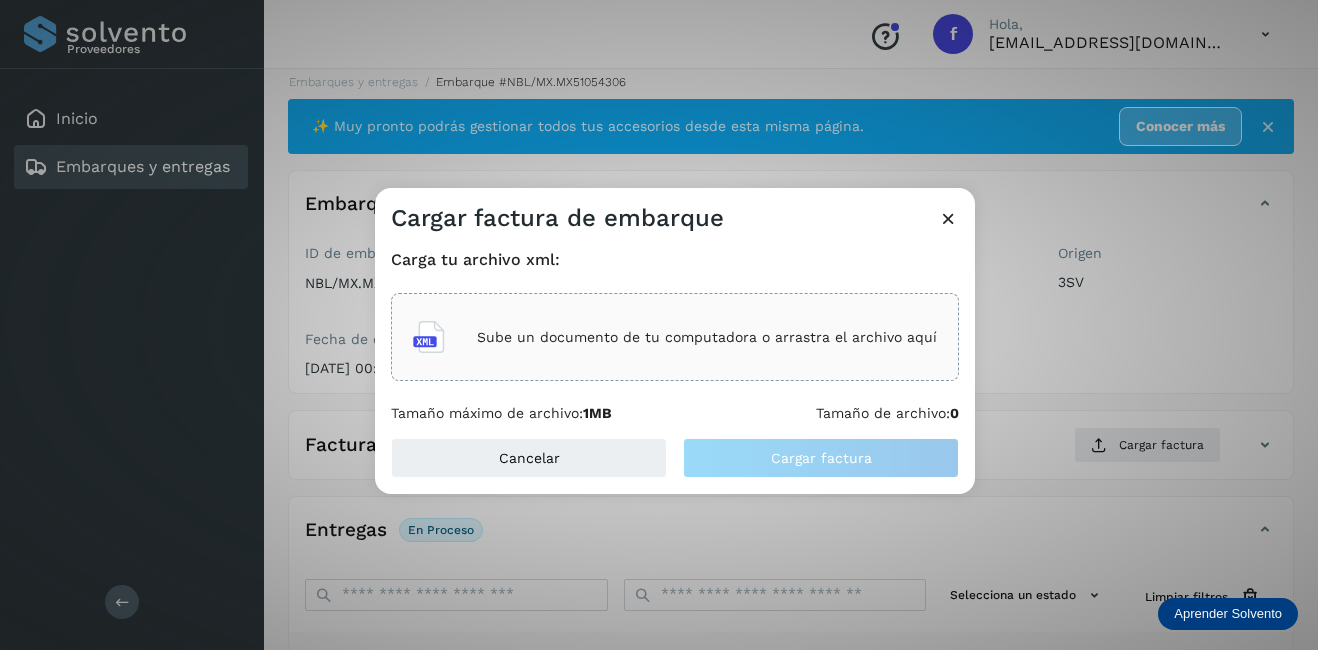 click on "Sube un documento de tu computadora o arrastra el archivo aquí" 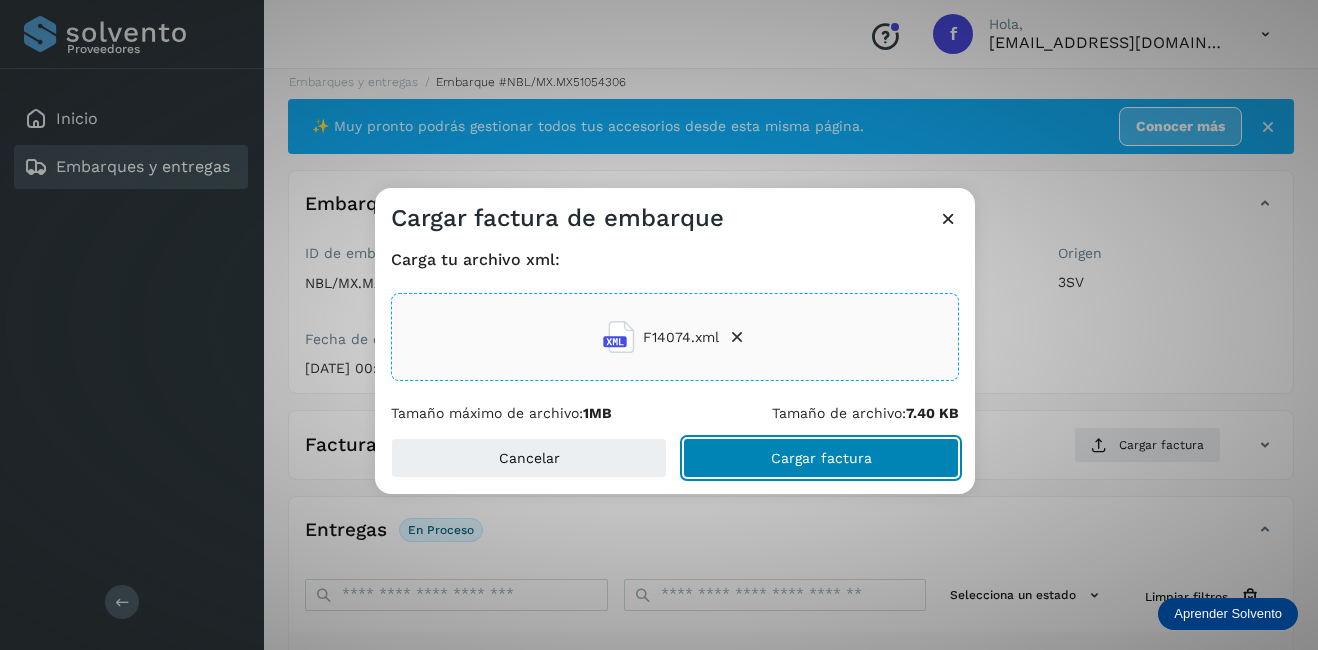 click on "Cargar factura" 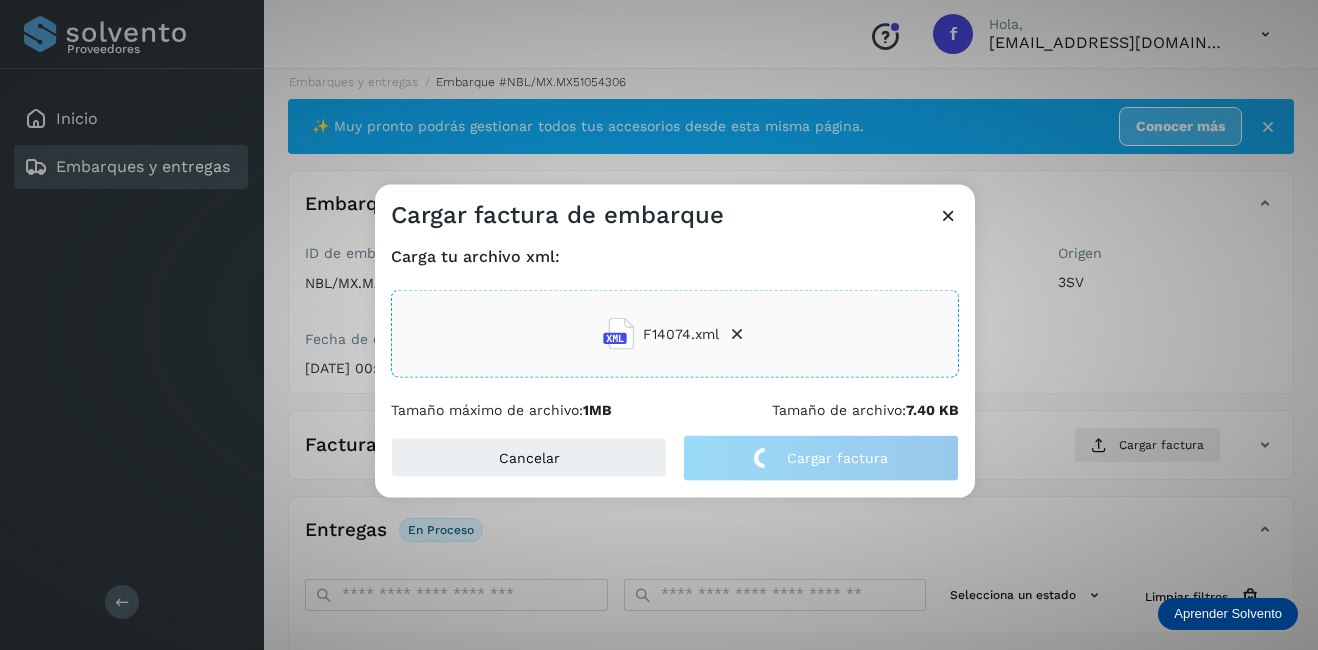 click on "Cargar factura de embarque Carga tu archivo xml: F14074.xml Tamaño máximo de archivo:  1MB Tamaño de archivo:  7.40 KB Cancelar Cargar factura" 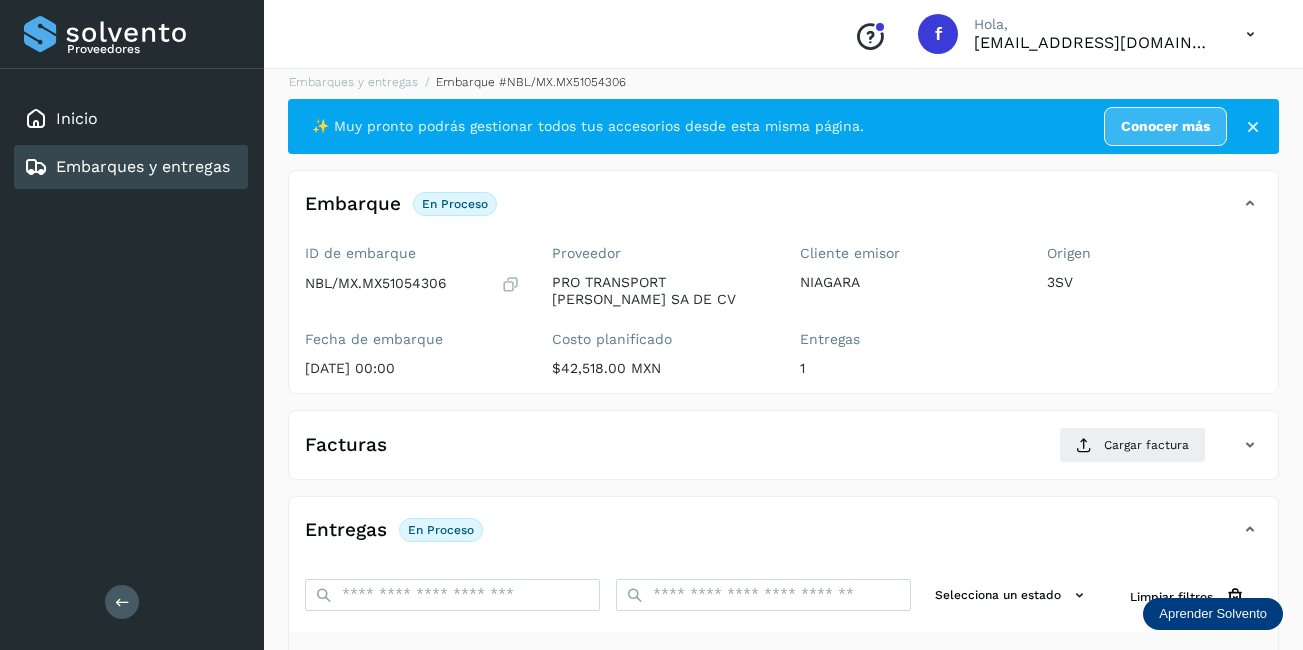 scroll, scrollTop: 313, scrollLeft: 0, axis: vertical 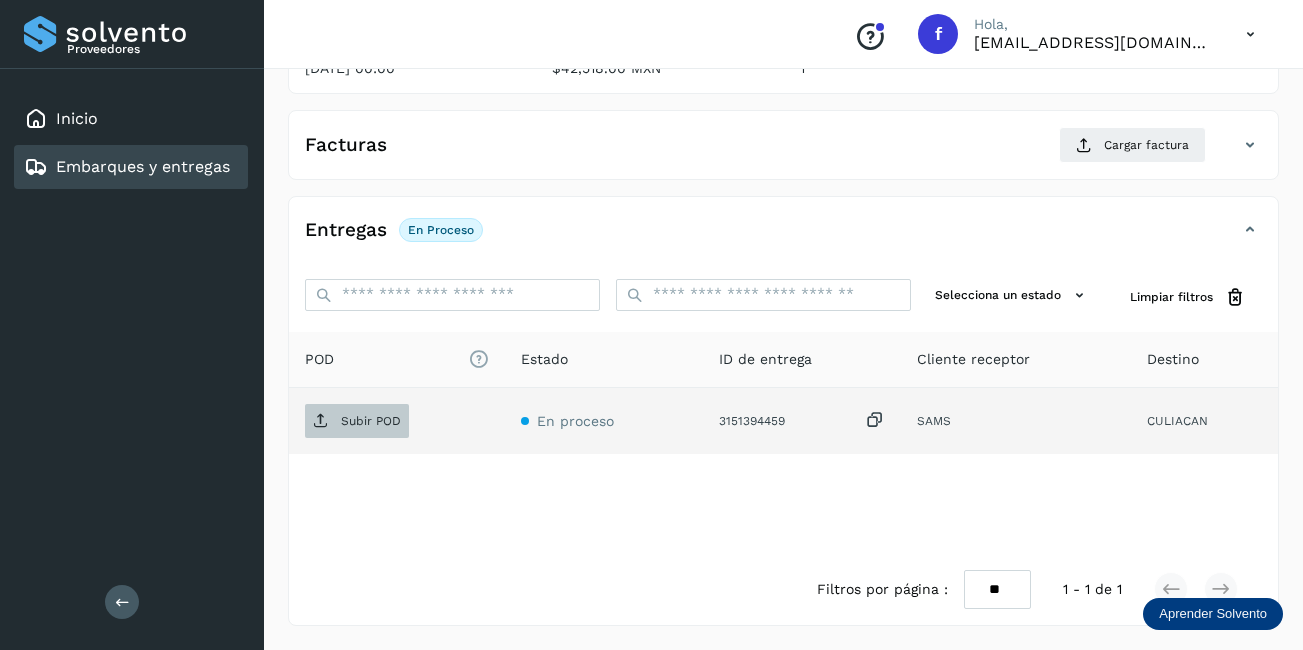 click on "Subir POD" at bounding box center (371, 421) 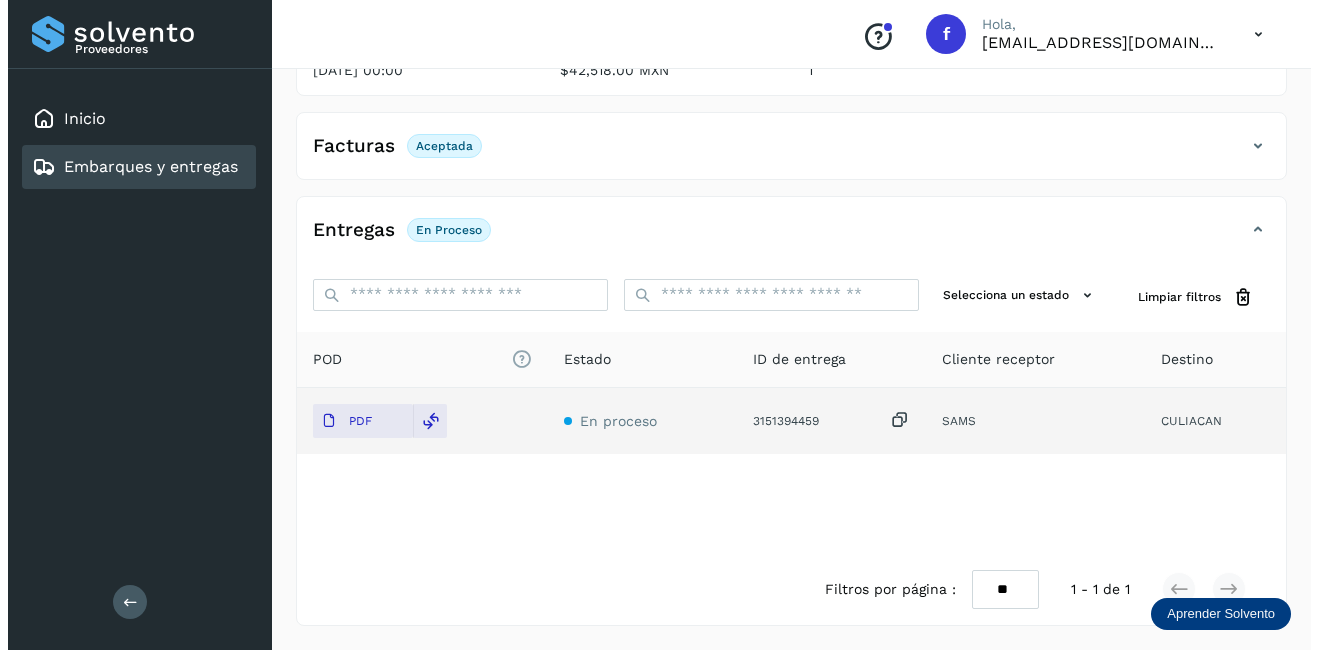 scroll, scrollTop: 0, scrollLeft: 0, axis: both 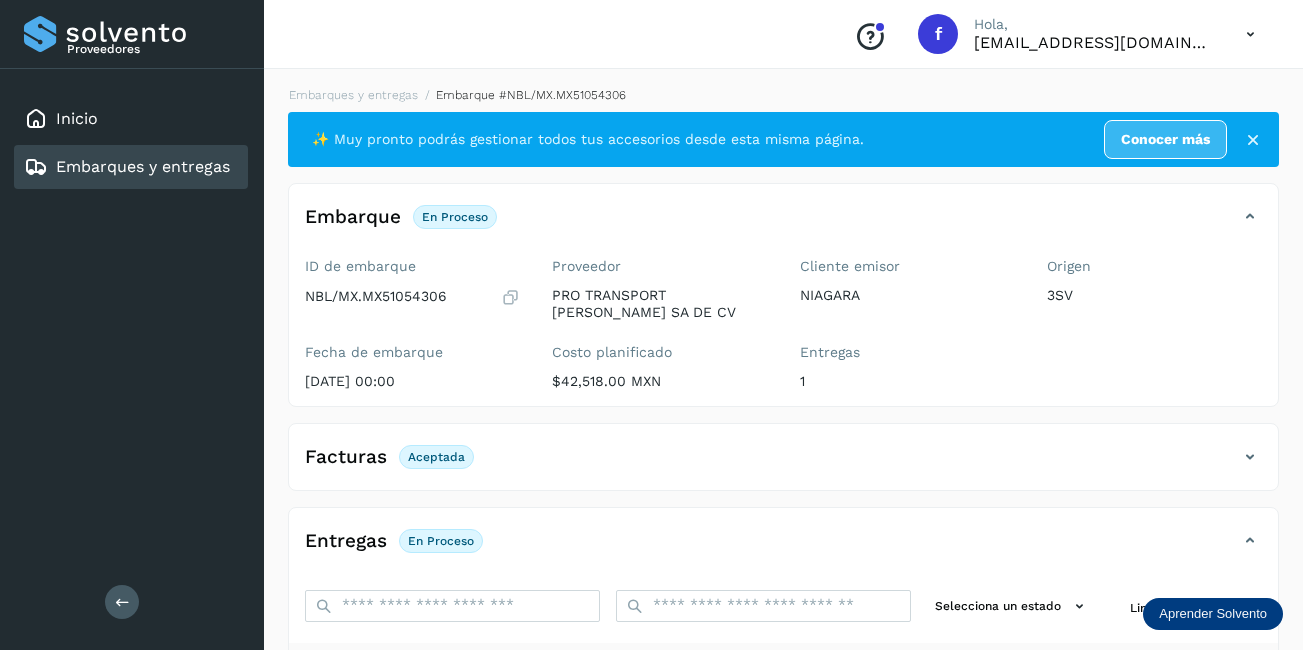 click on "Inicio Embarques y entregas" at bounding box center [132, 143] 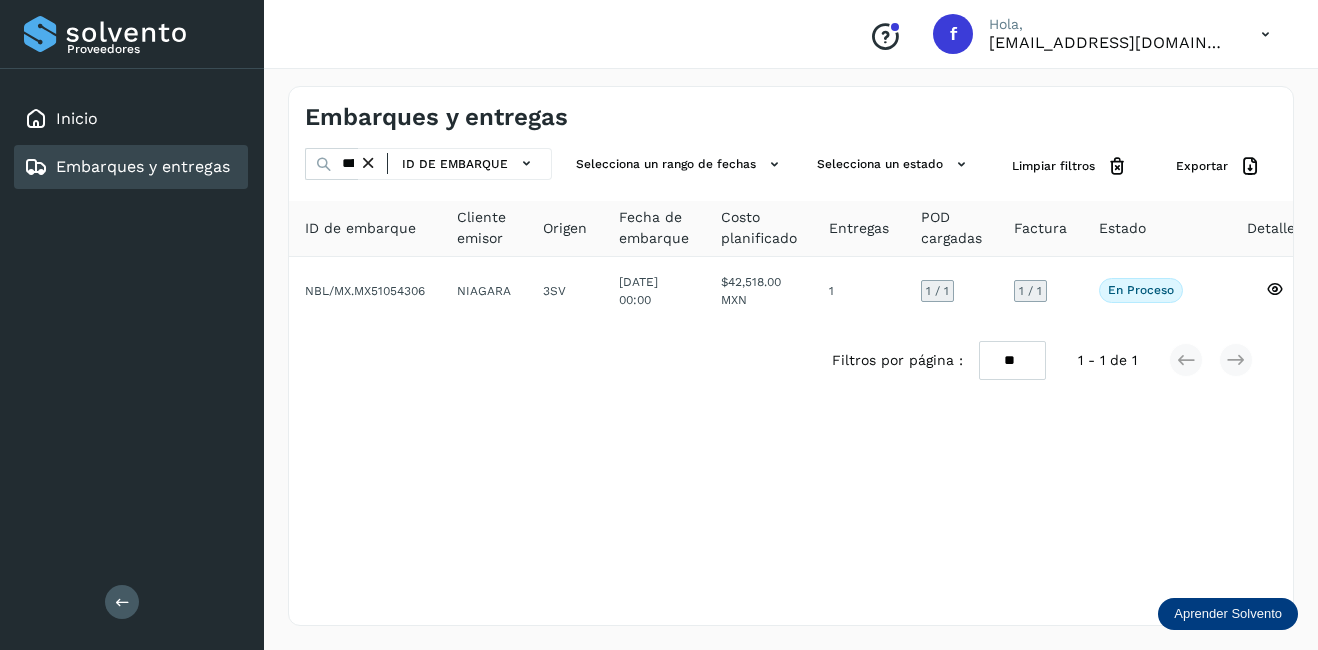 click at bounding box center [368, 163] 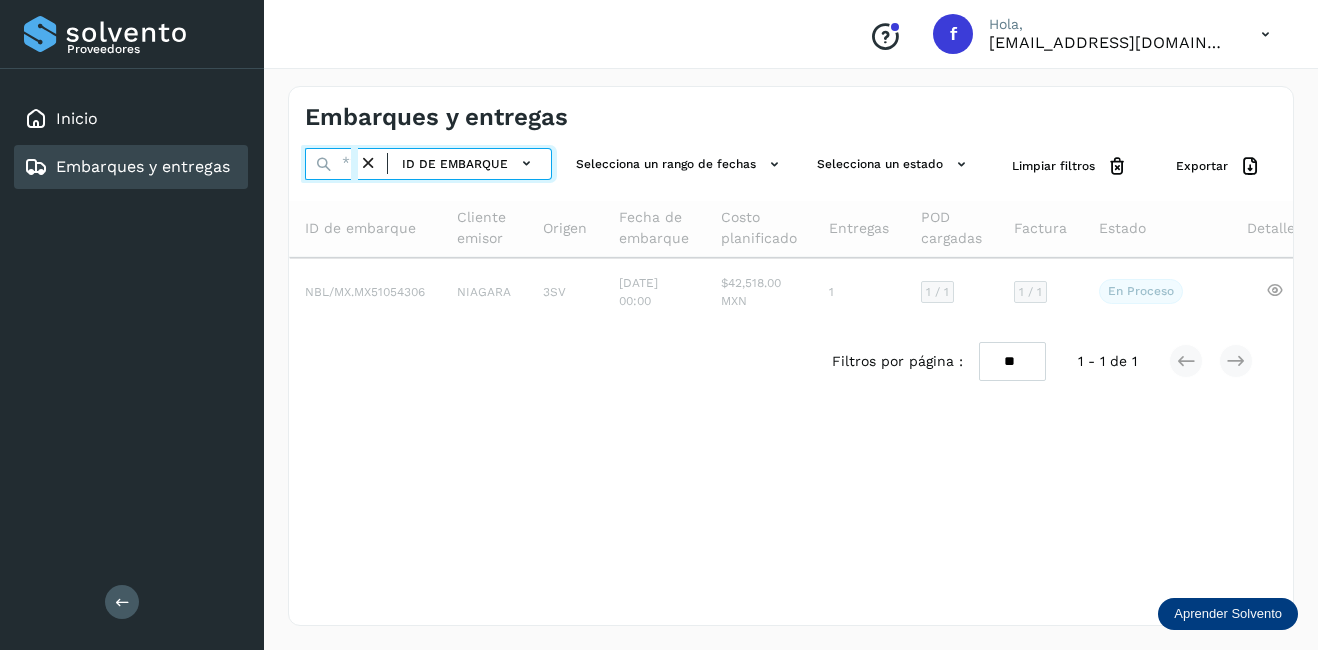 click at bounding box center [331, 164] 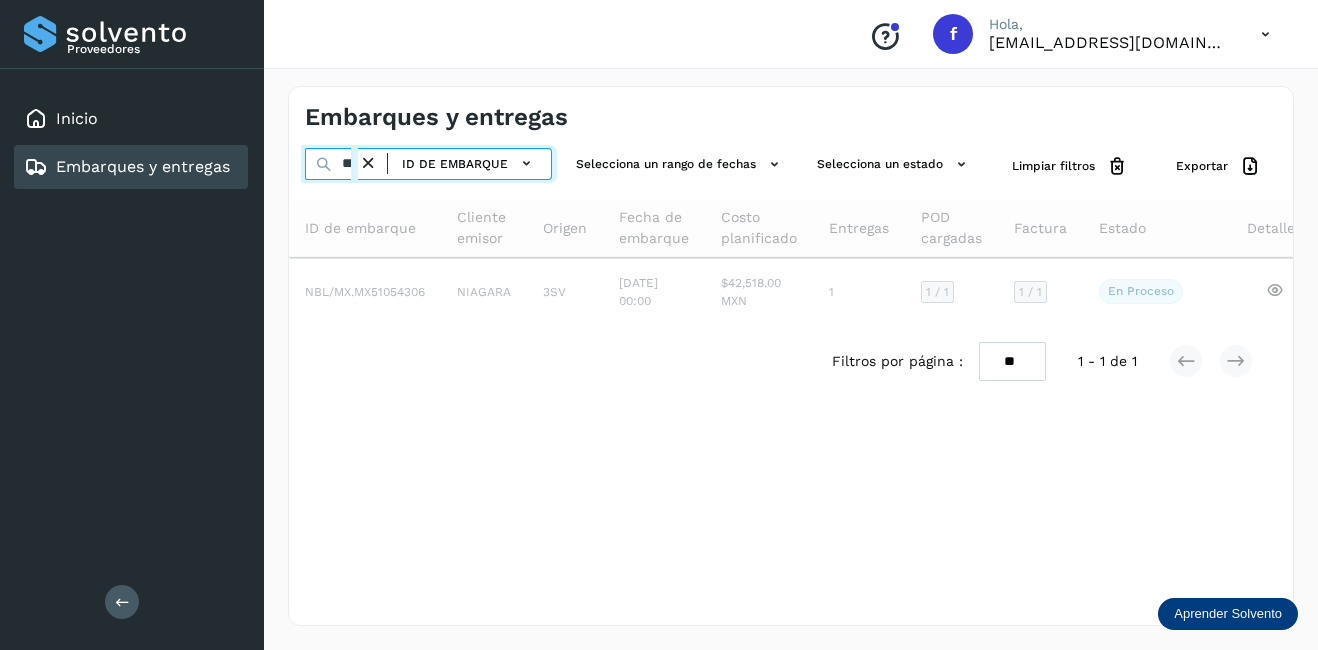 scroll, scrollTop: 0, scrollLeft: 73, axis: horizontal 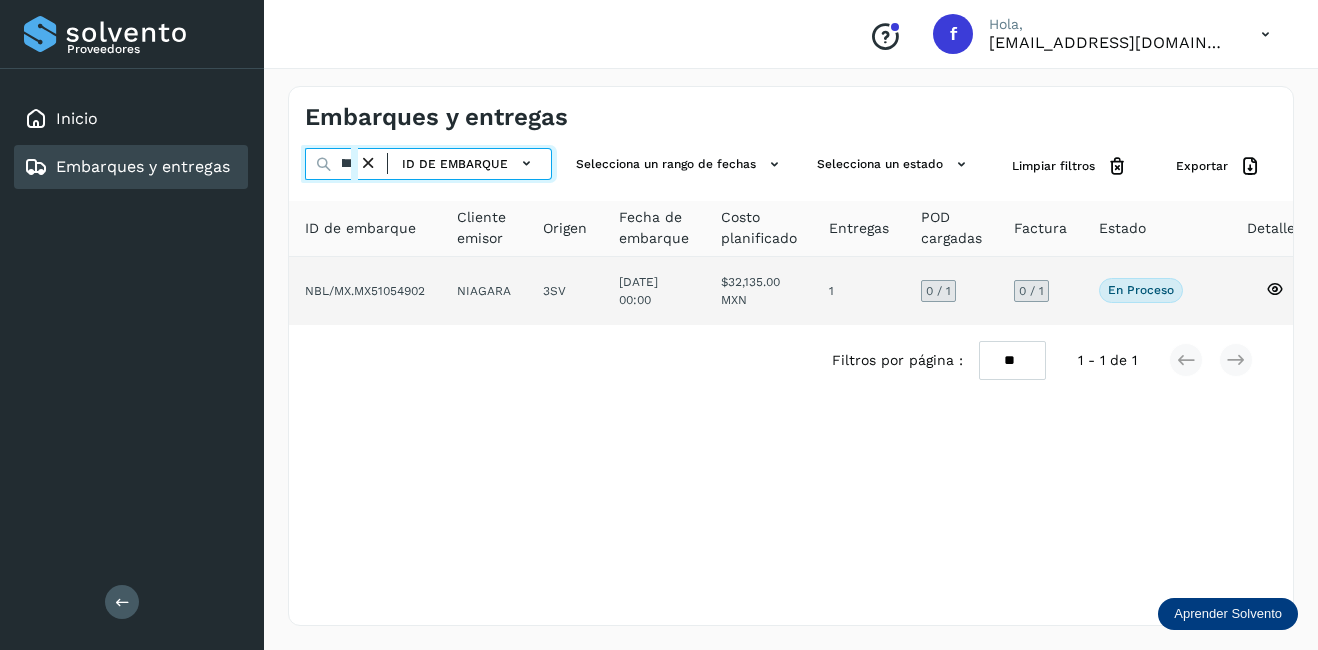 type on "**********" 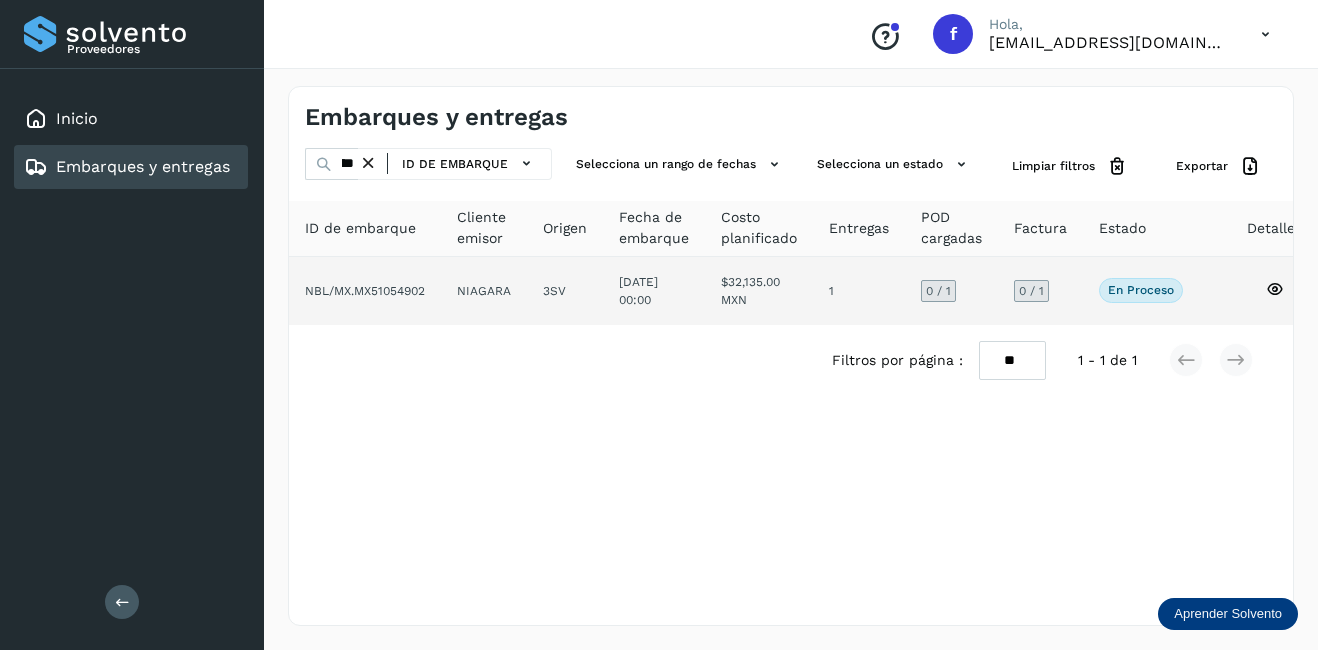 click on "1" 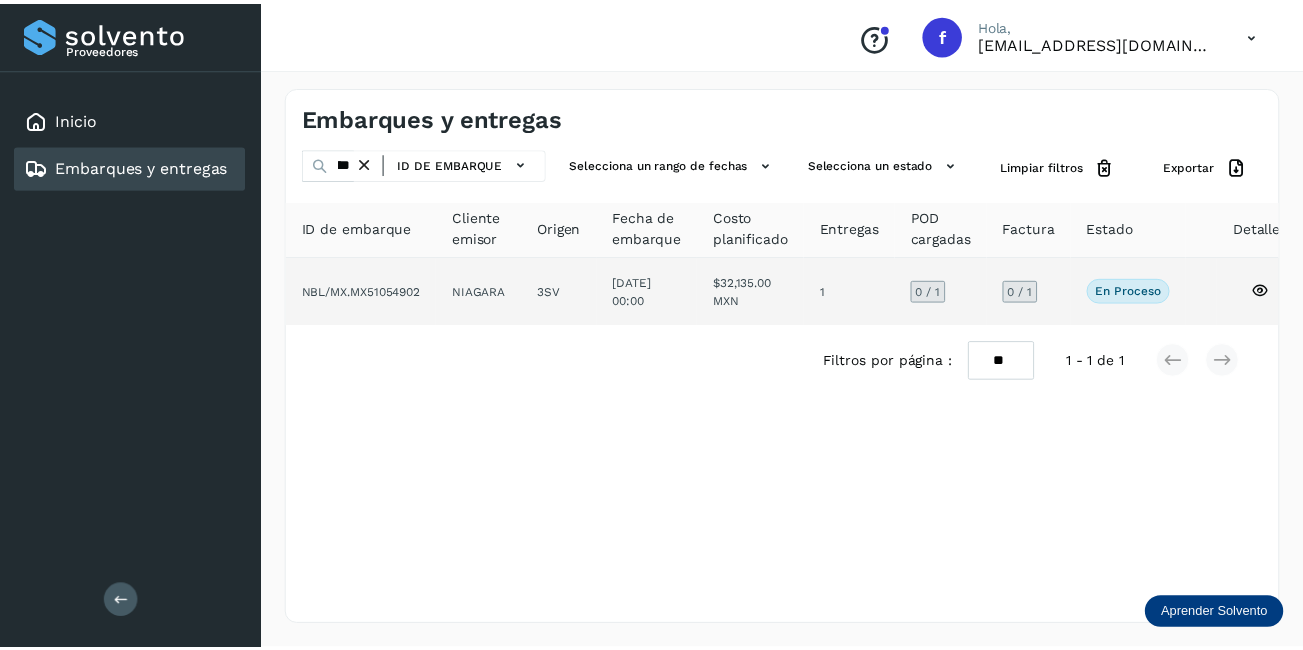 scroll, scrollTop: 0, scrollLeft: 0, axis: both 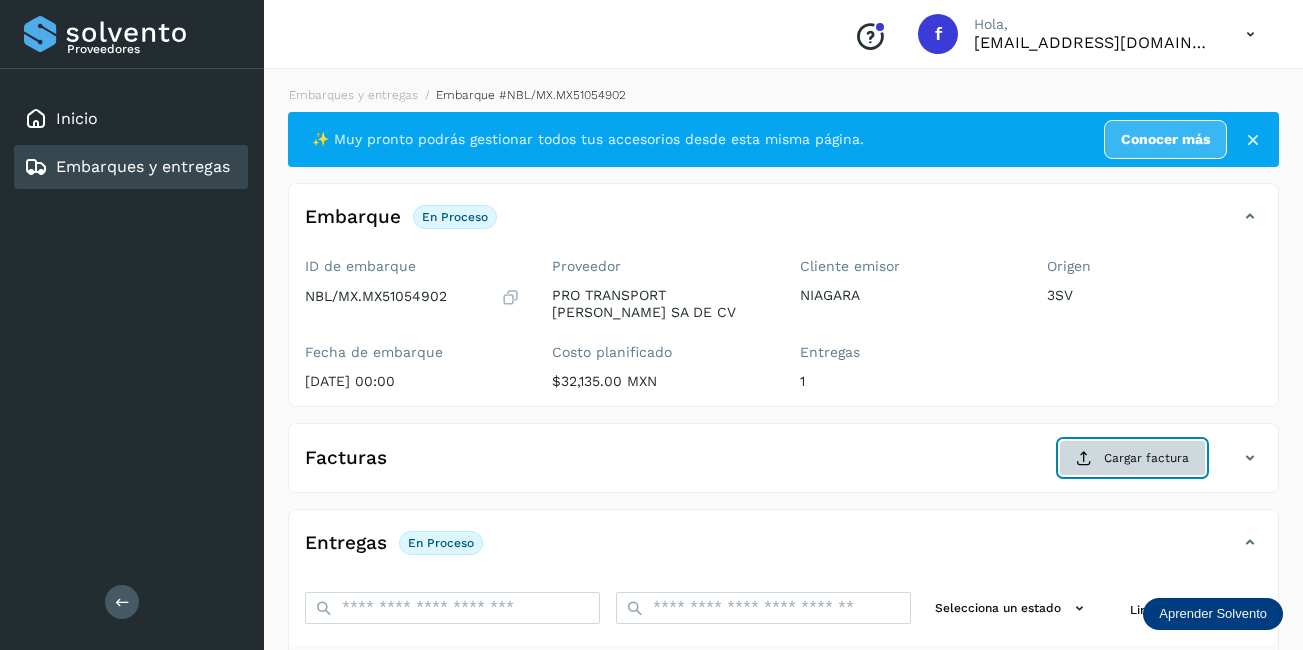 click on "Cargar factura" 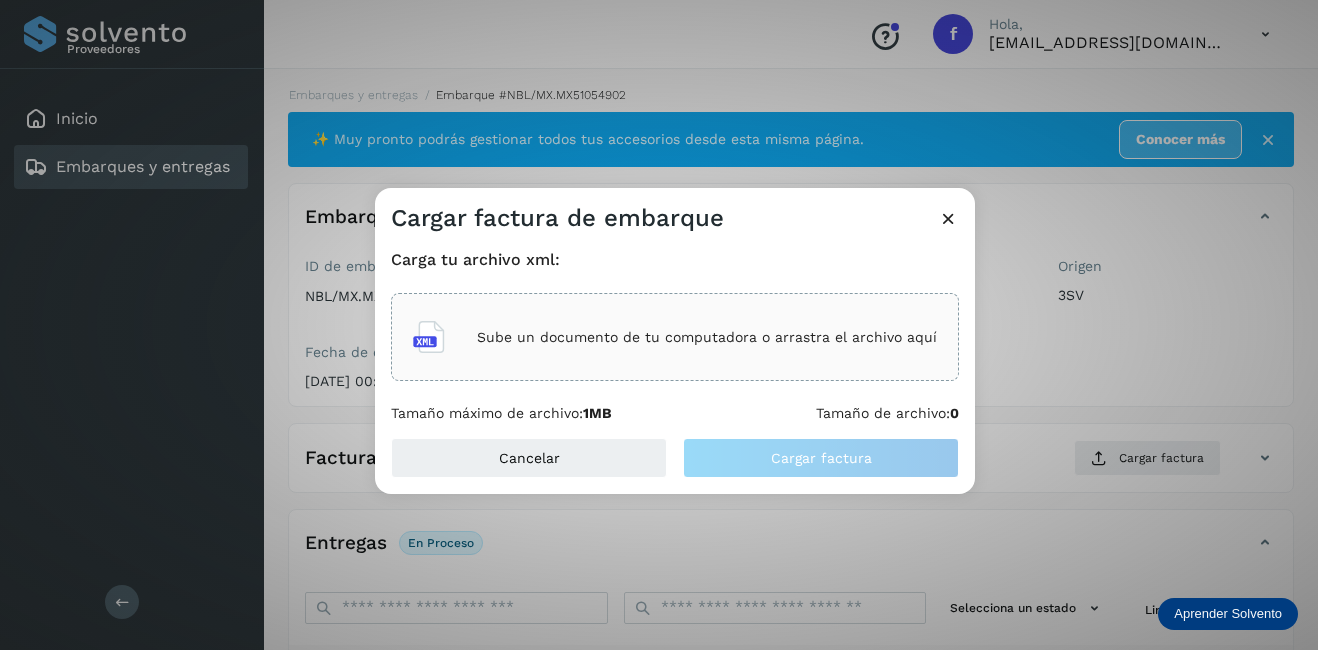 click on "Sube un documento de tu computadora o arrastra el archivo aquí" 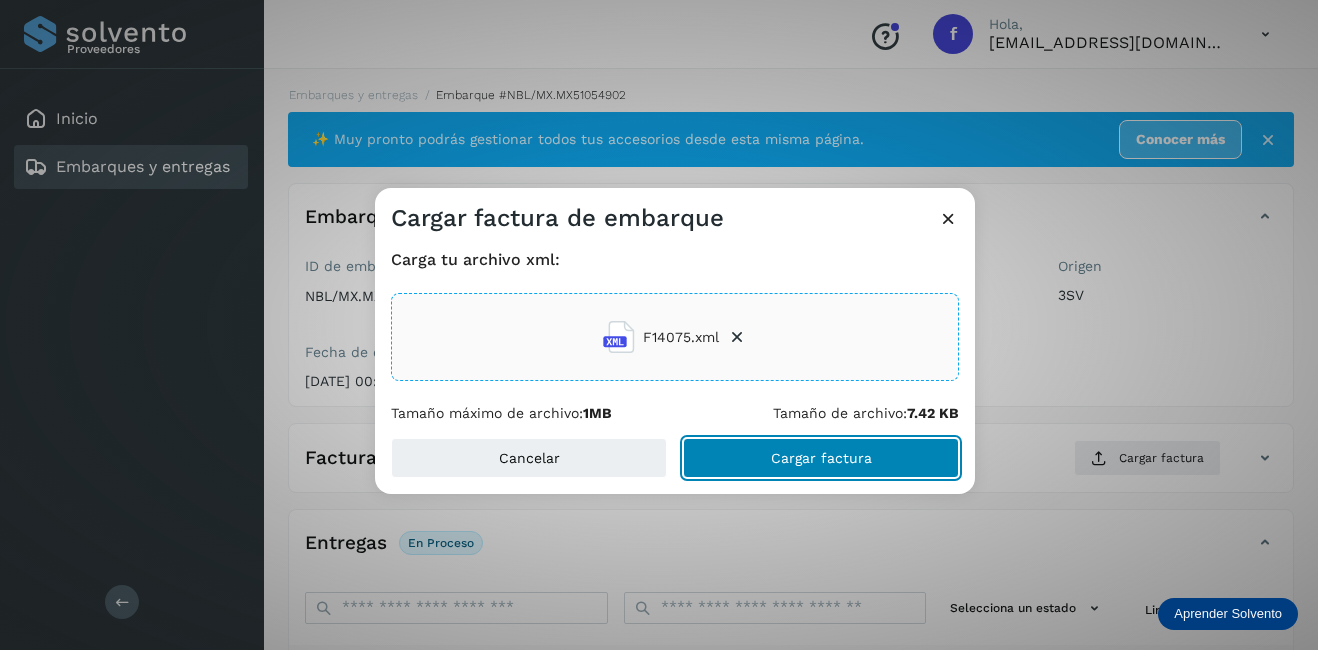 click on "Cargar factura" 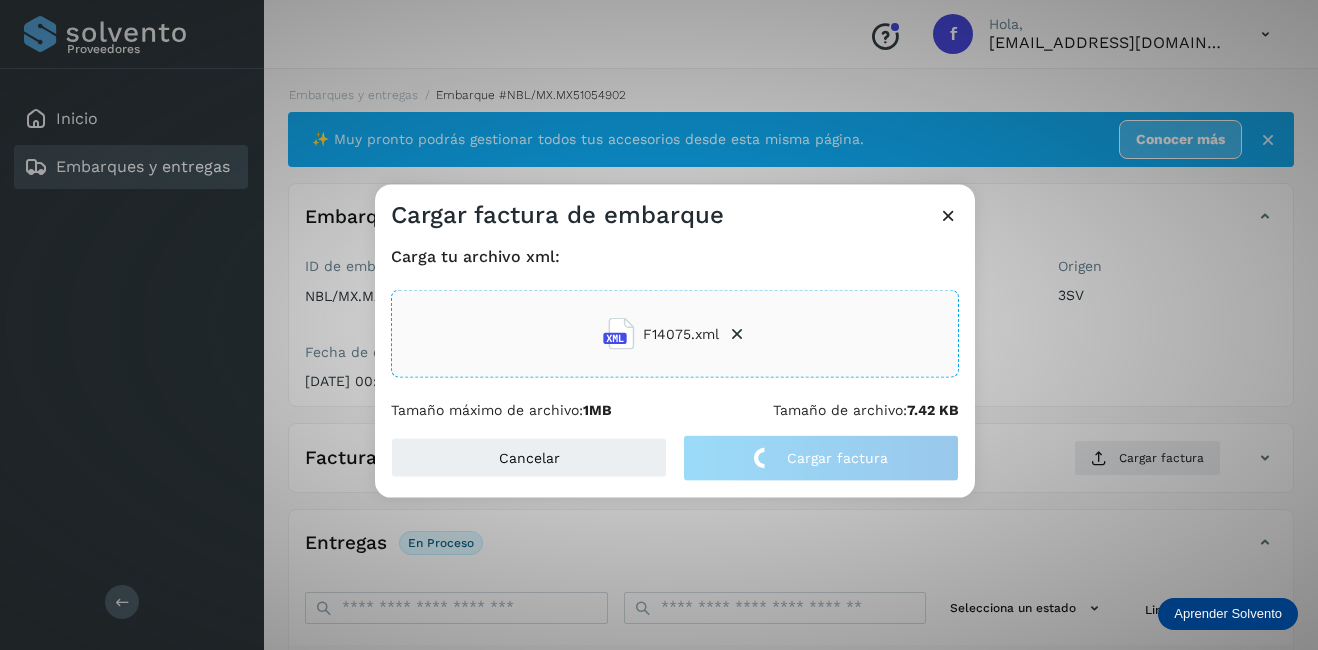 click on "Cargar factura de embarque Carga tu archivo xml: F14075.xml Tamaño máximo de archivo:  1MB Tamaño de archivo:  7.42 KB Cancelar Cargar factura" 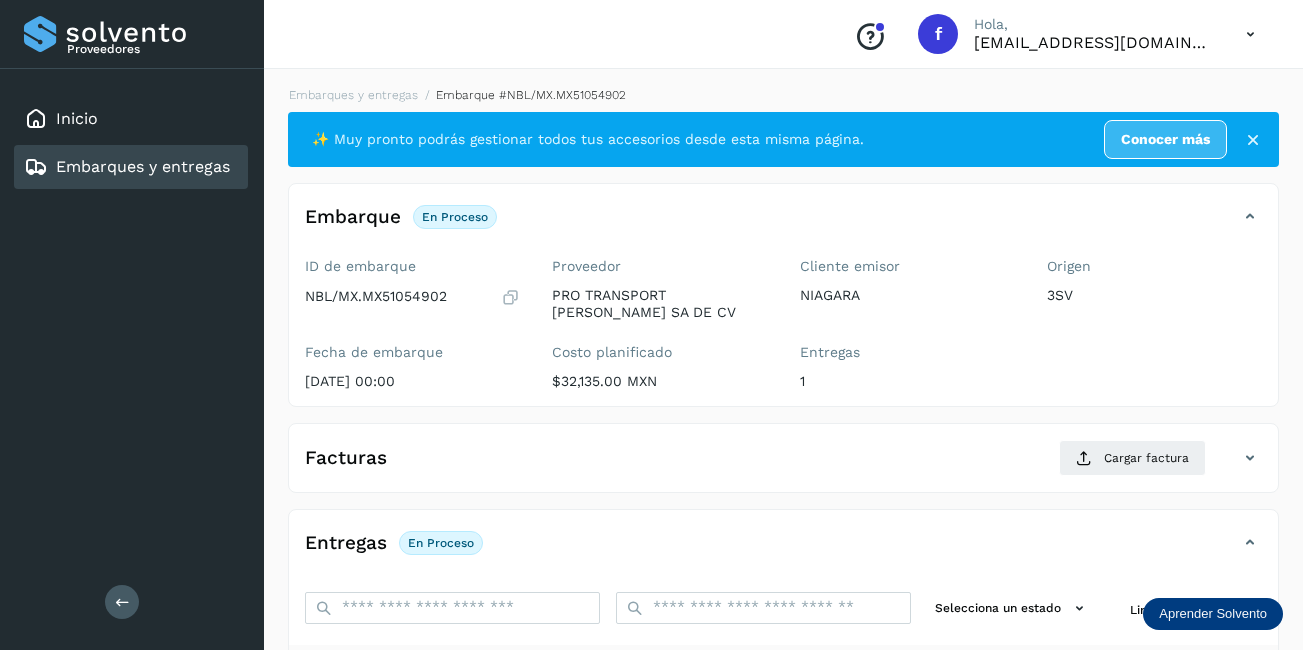 scroll, scrollTop: 313, scrollLeft: 0, axis: vertical 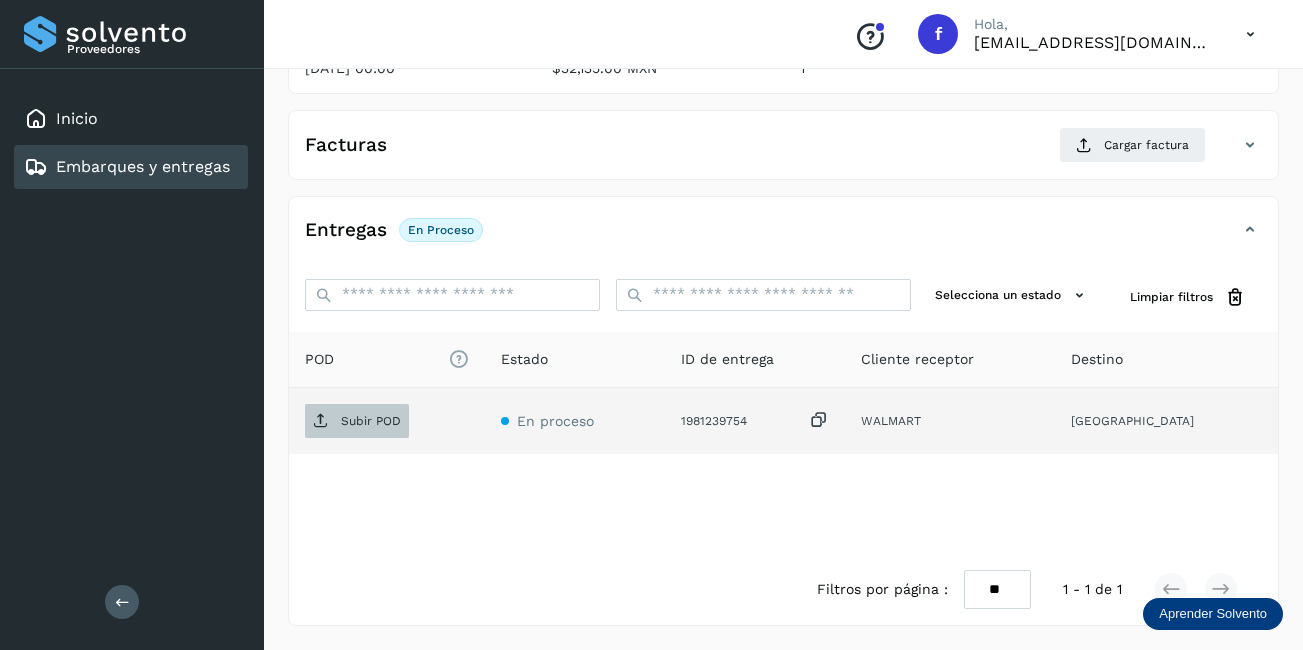 click at bounding box center (321, 421) 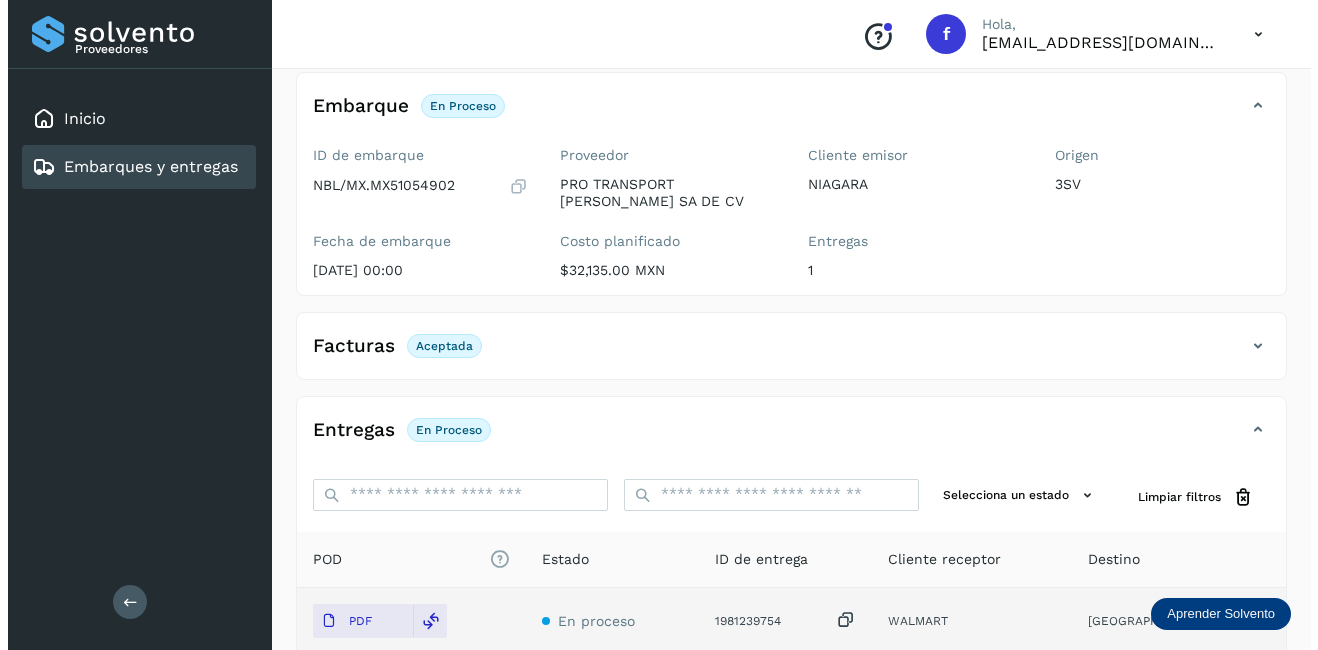 scroll, scrollTop: 0, scrollLeft: 0, axis: both 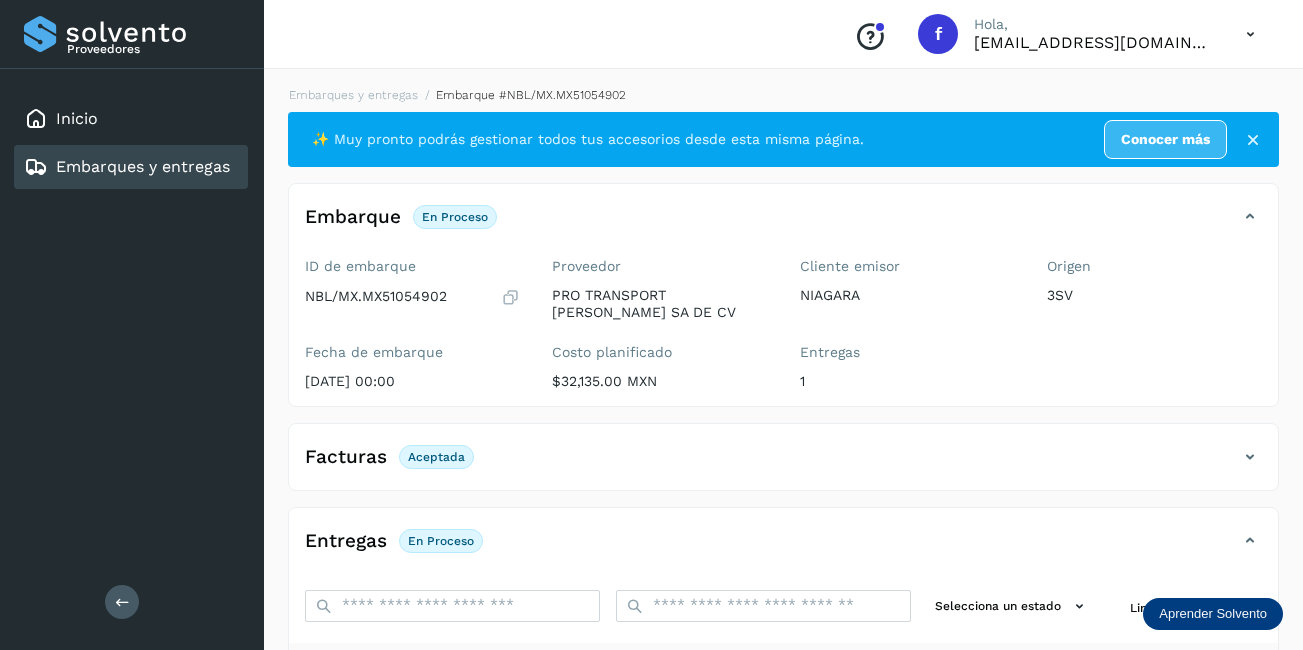 click on "Embarques y entregas" at bounding box center [143, 166] 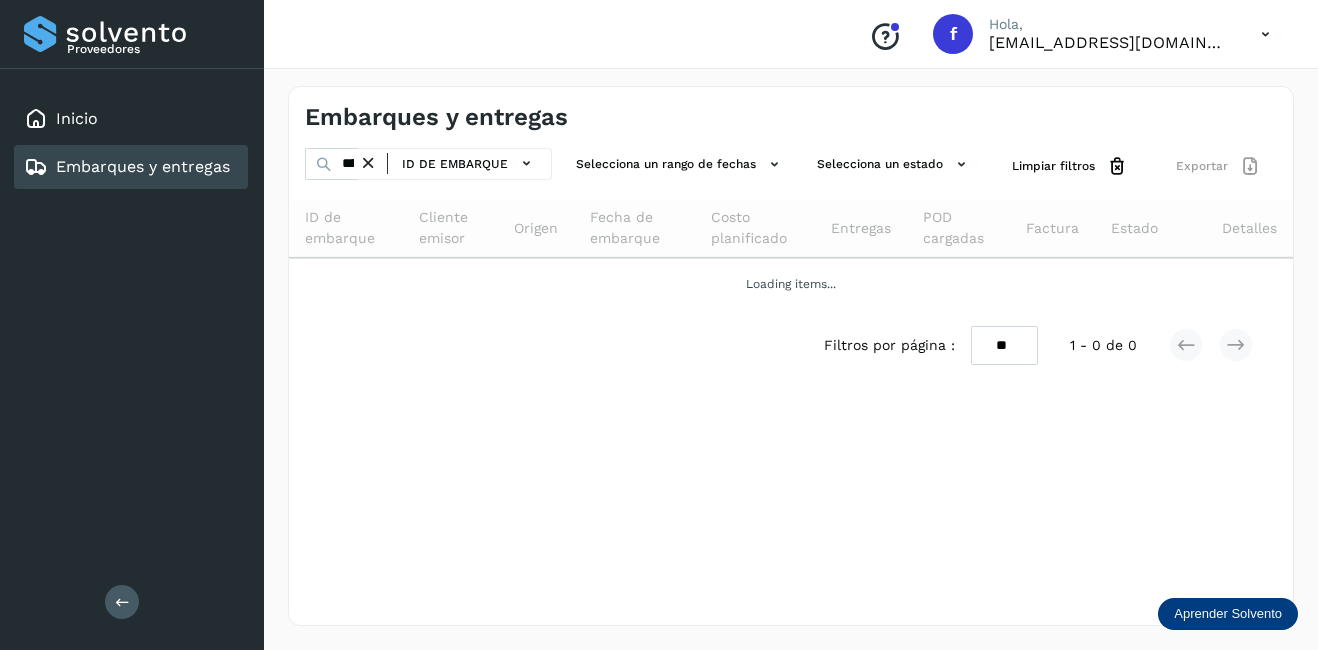 click at bounding box center (368, 163) 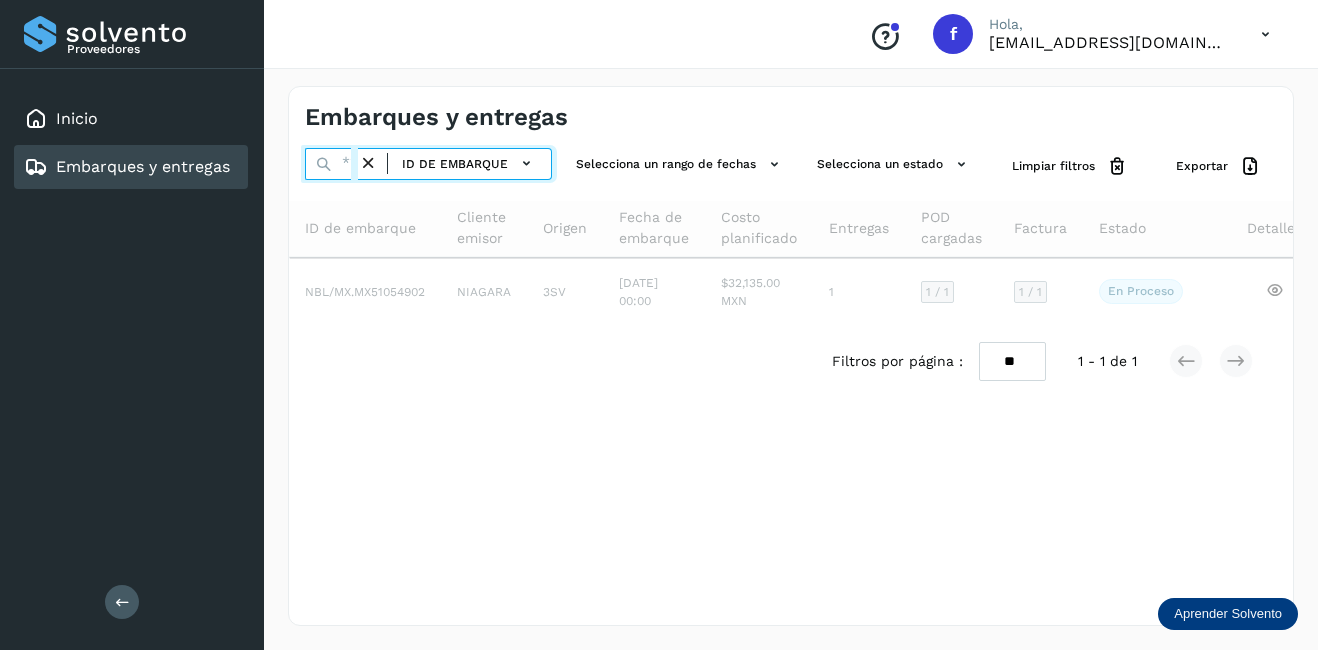 click at bounding box center [331, 164] 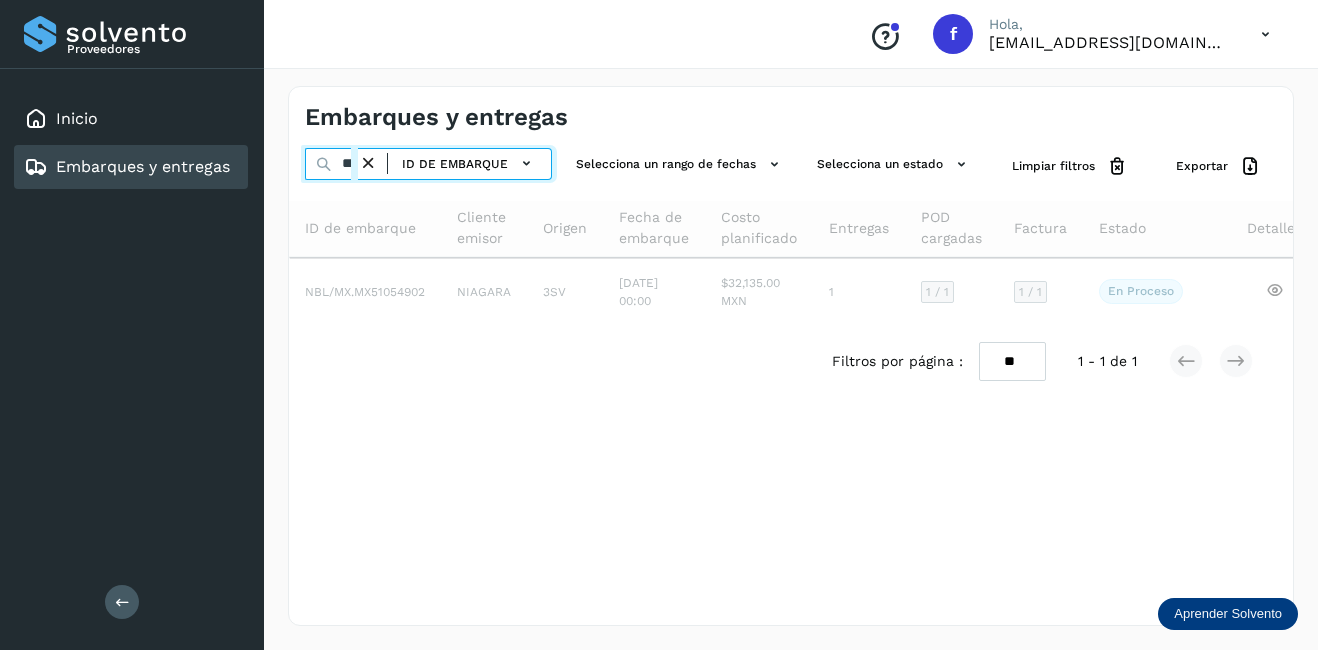 scroll, scrollTop: 0, scrollLeft: 73, axis: horizontal 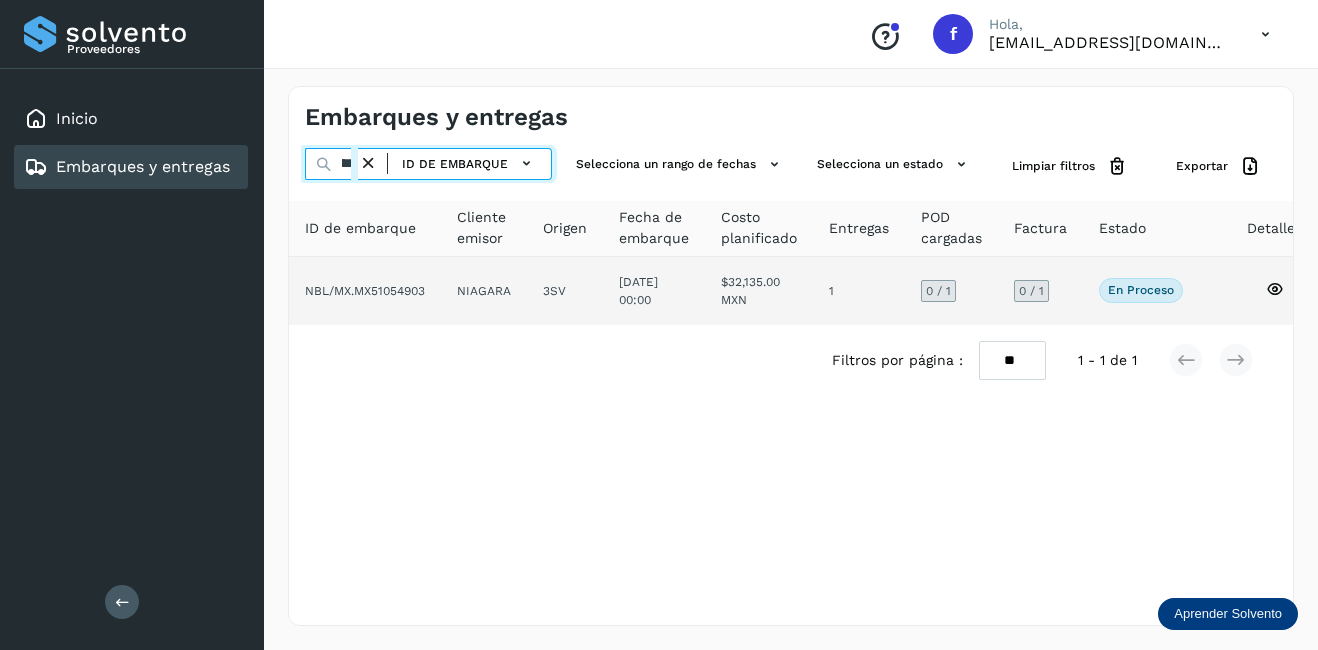 type on "**********" 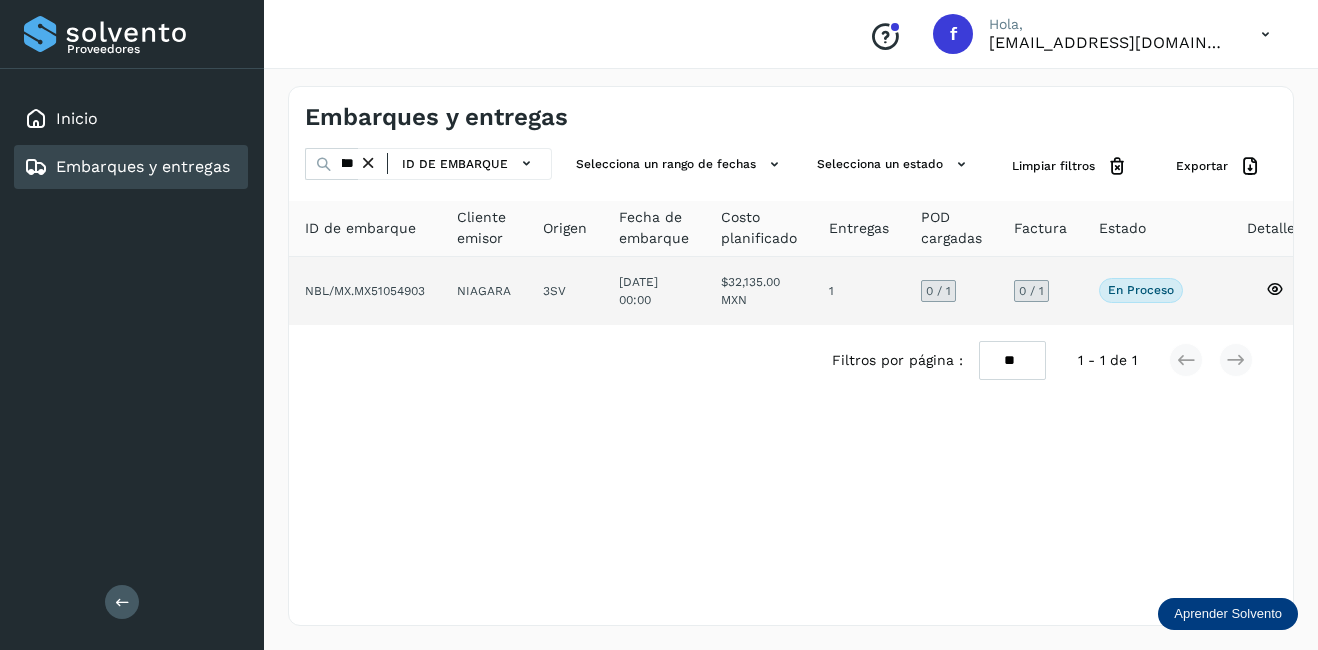 click on "3SV" 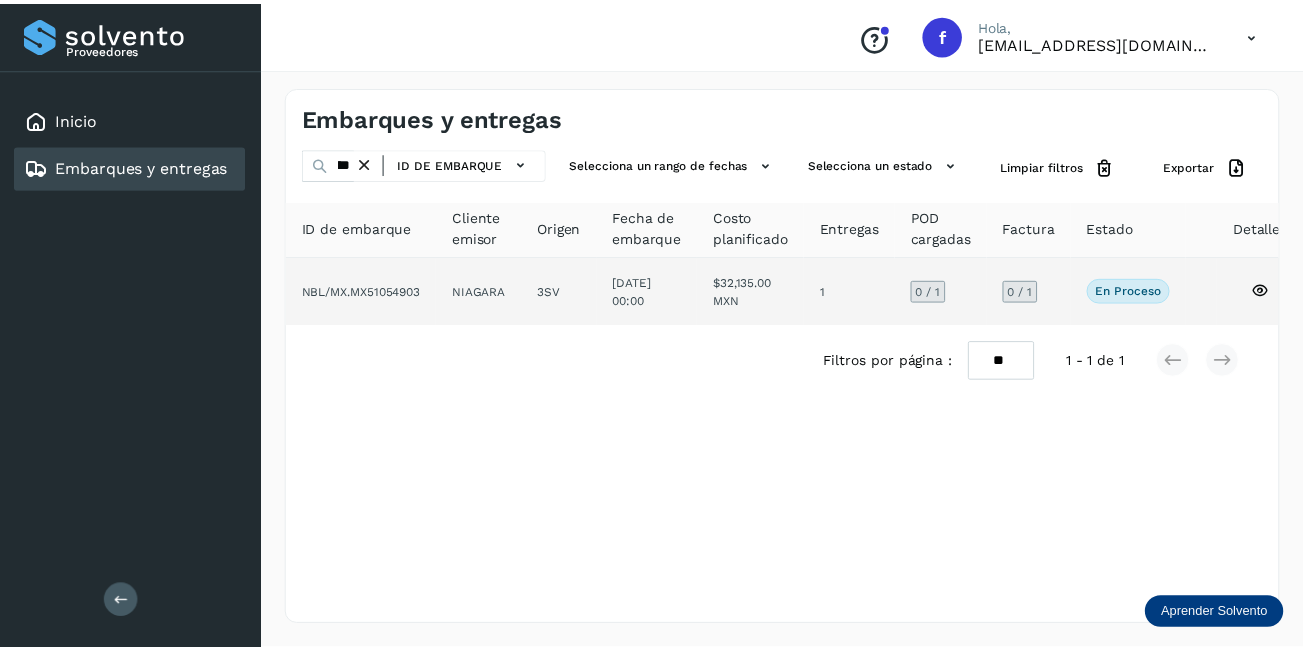 scroll, scrollTop: 0, scrollLeft: 0, axis: both 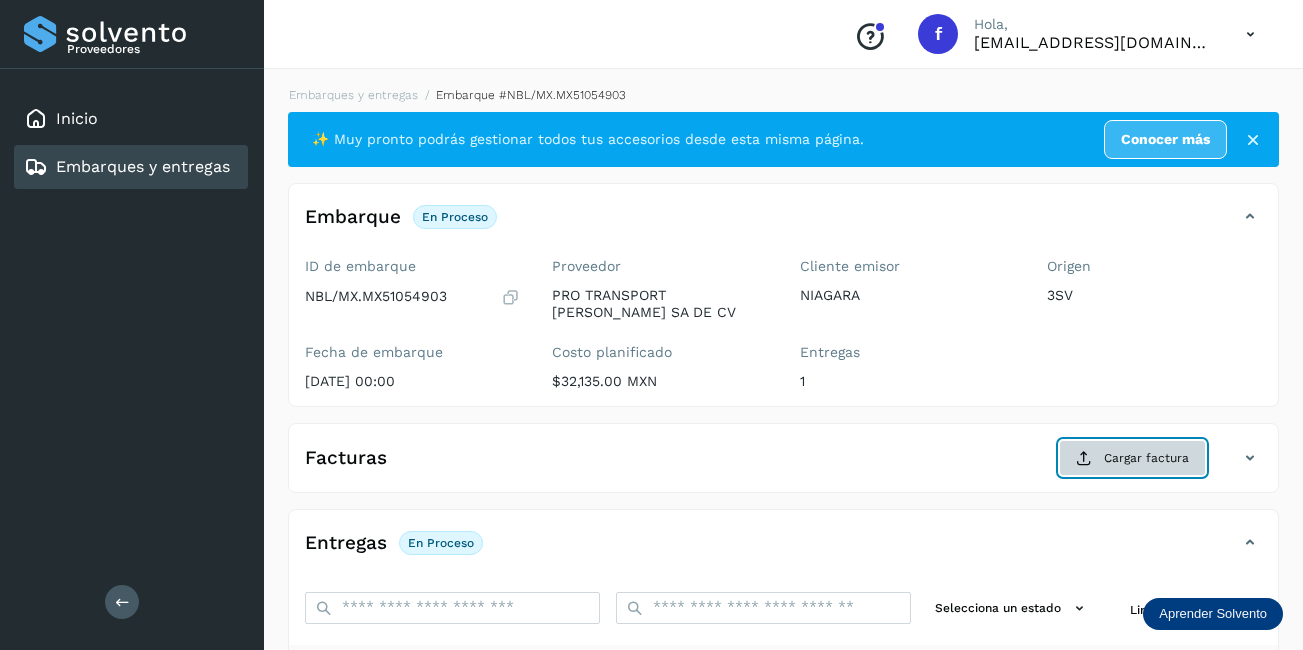 click on "Cargar factura" 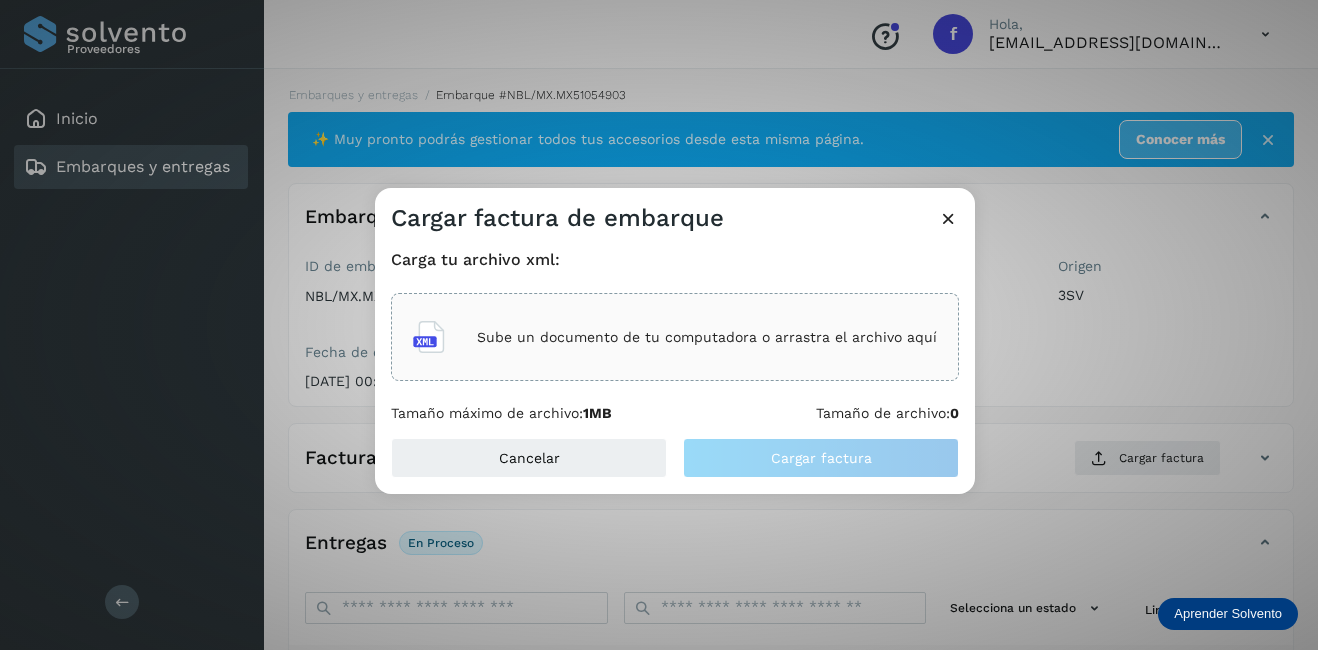 click on "Sube un documento de tu computadora o arrastra el archivo aquí" at bounding box center (707, 337) 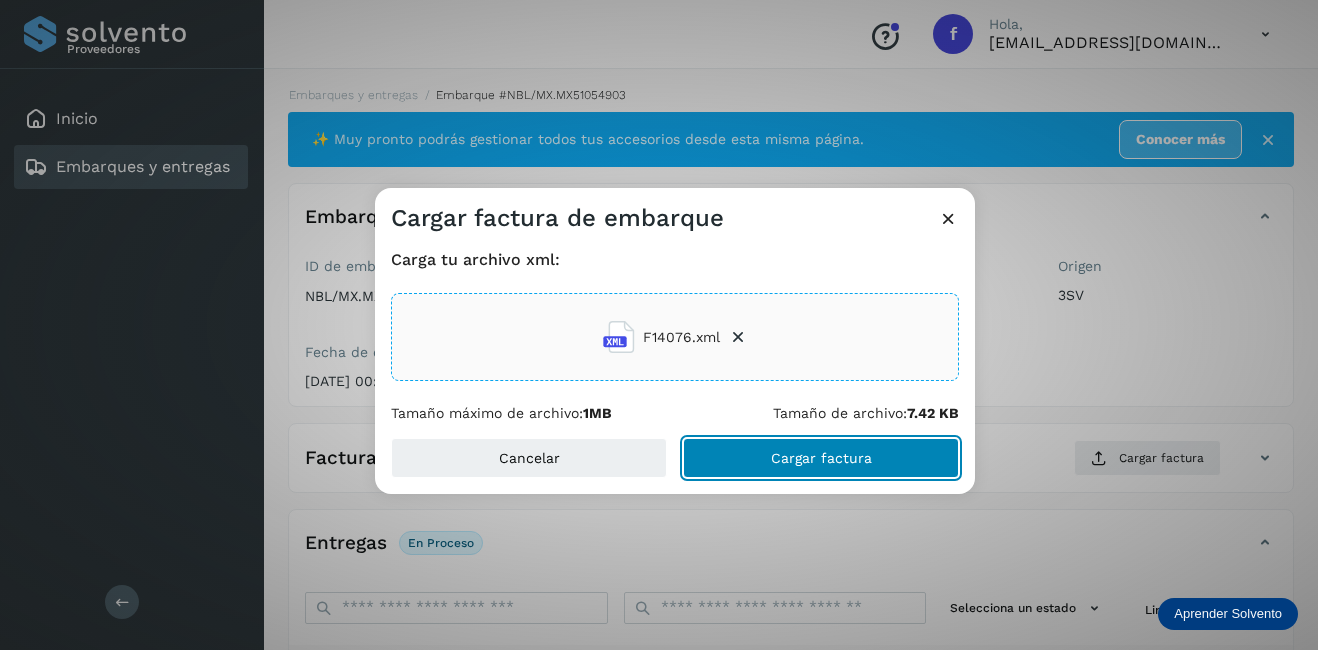 click on "Cargar factura" 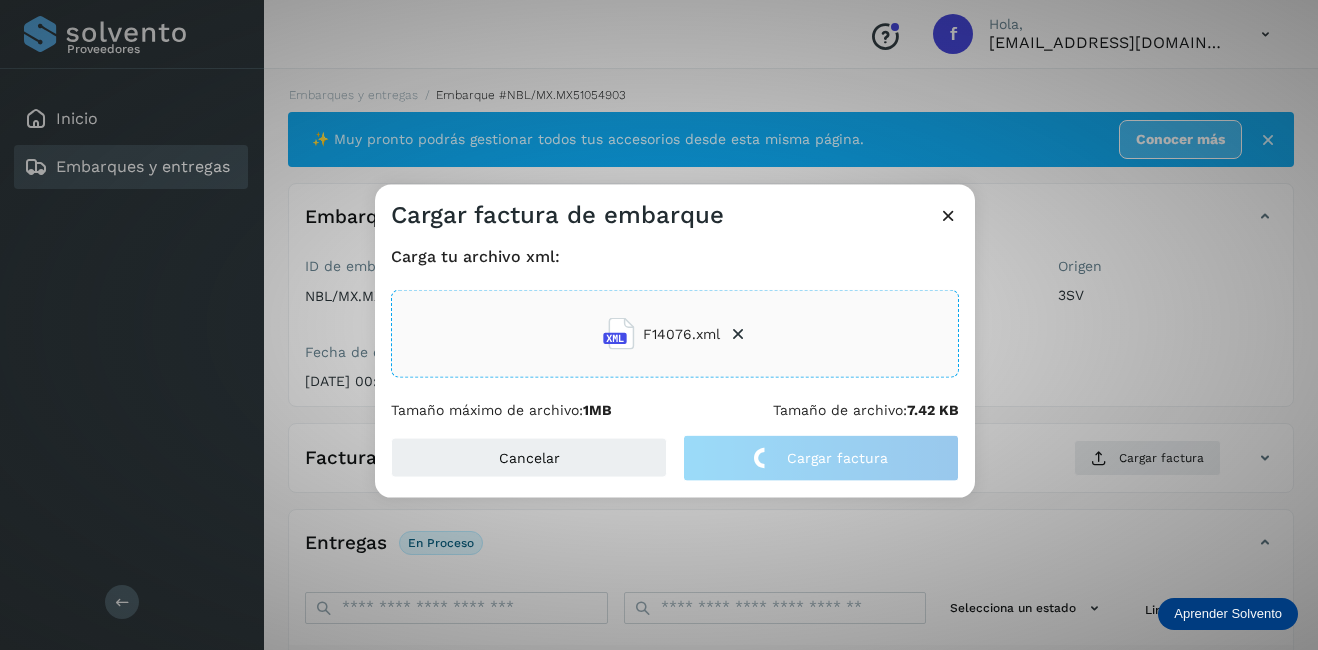 click on "Cargar factura de embarque Carga tu archivo xml: F14076.xml Tamaño máximo de archivo:  1MB Tamaño de archivo:  7.42 KB Cancelar Cargar factura" 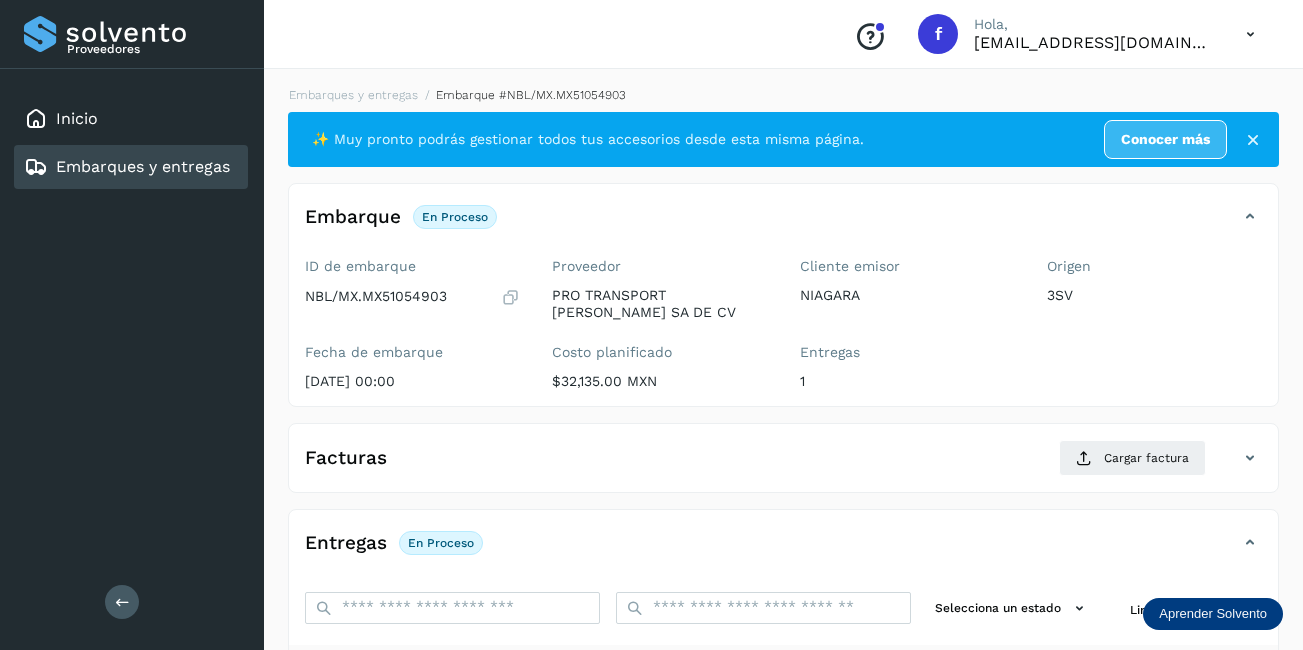 scroll, scrollTop: 313, scrollLeft: 0, axis: vertical 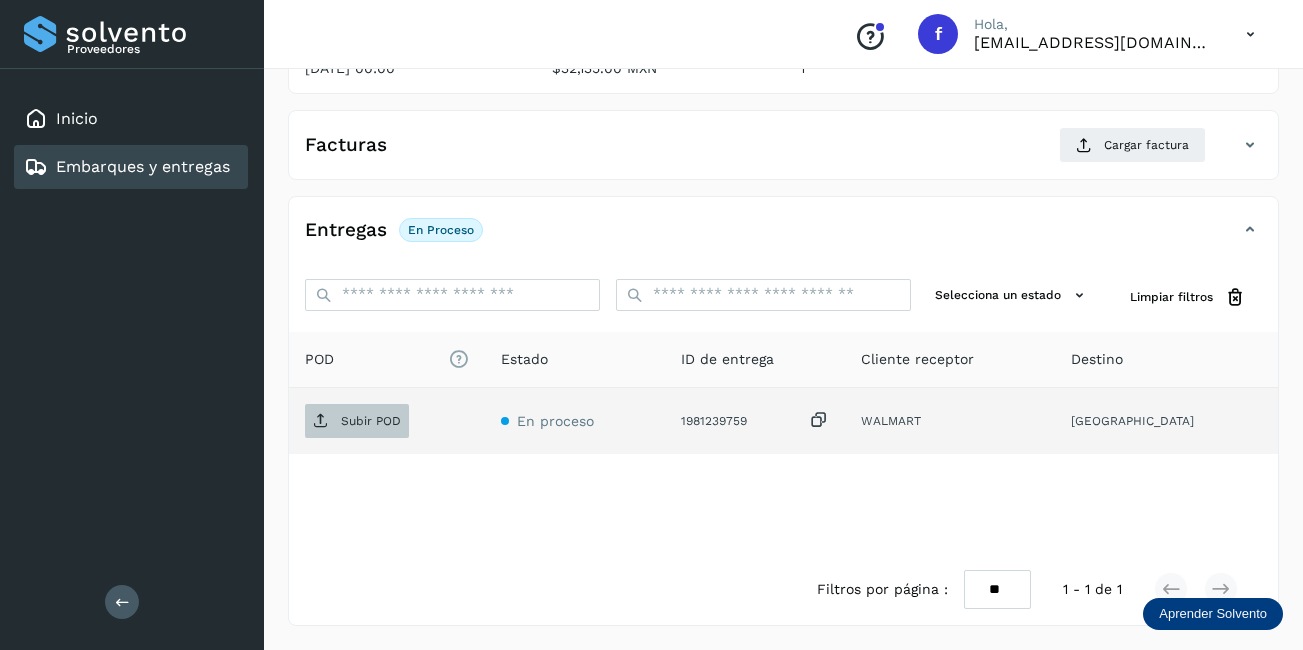 click on "Subir POD" at bounding box center (357, 421) 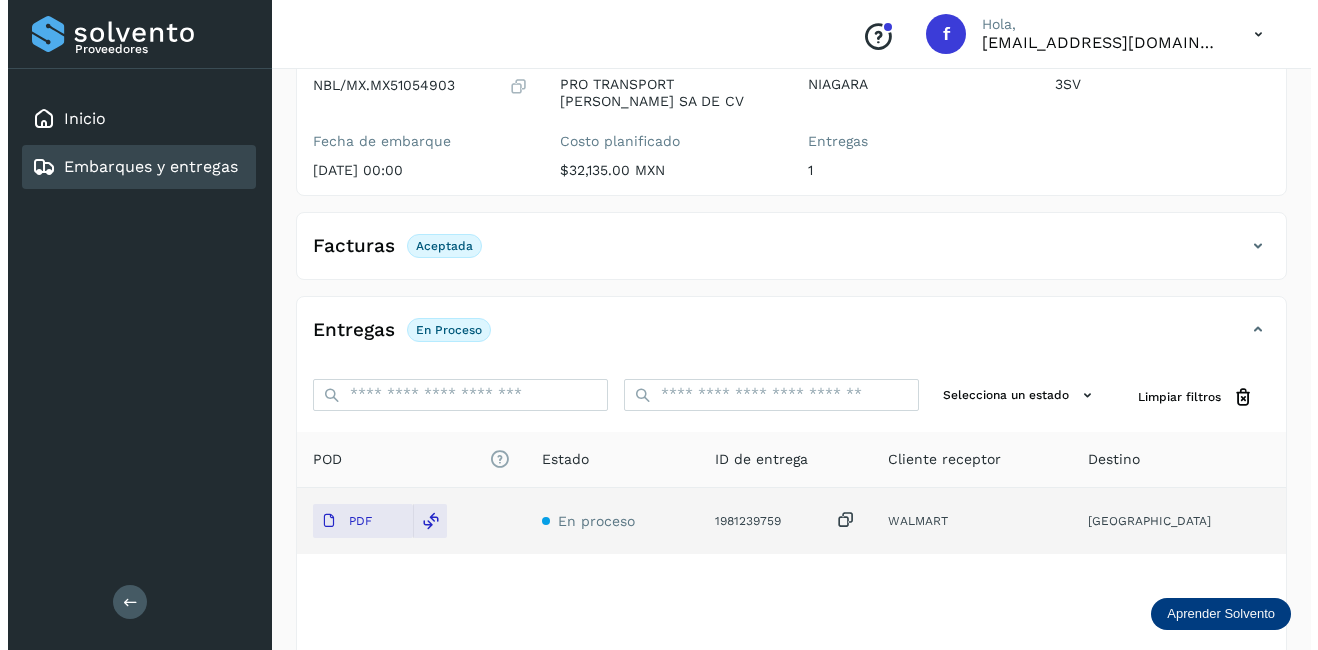 scroll, scrollTop: 0, scrollLeft: 0, axis: both 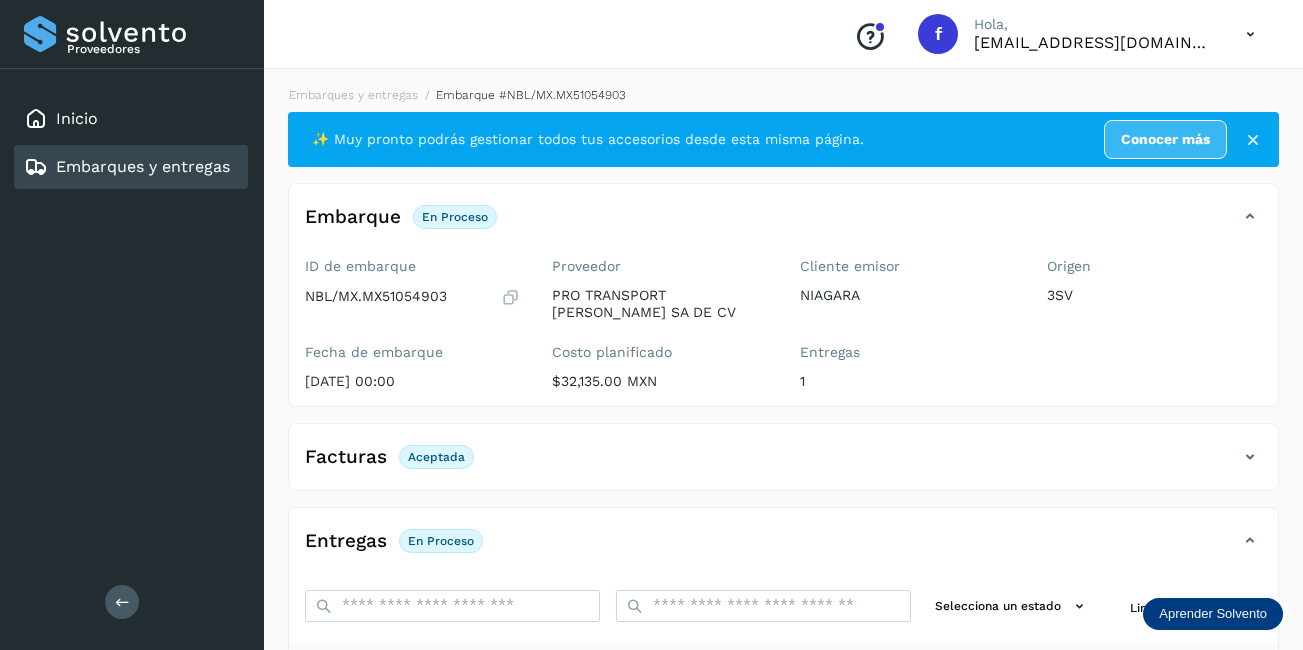 click on "Embarques y entregas" at bounding box center (127, 167) 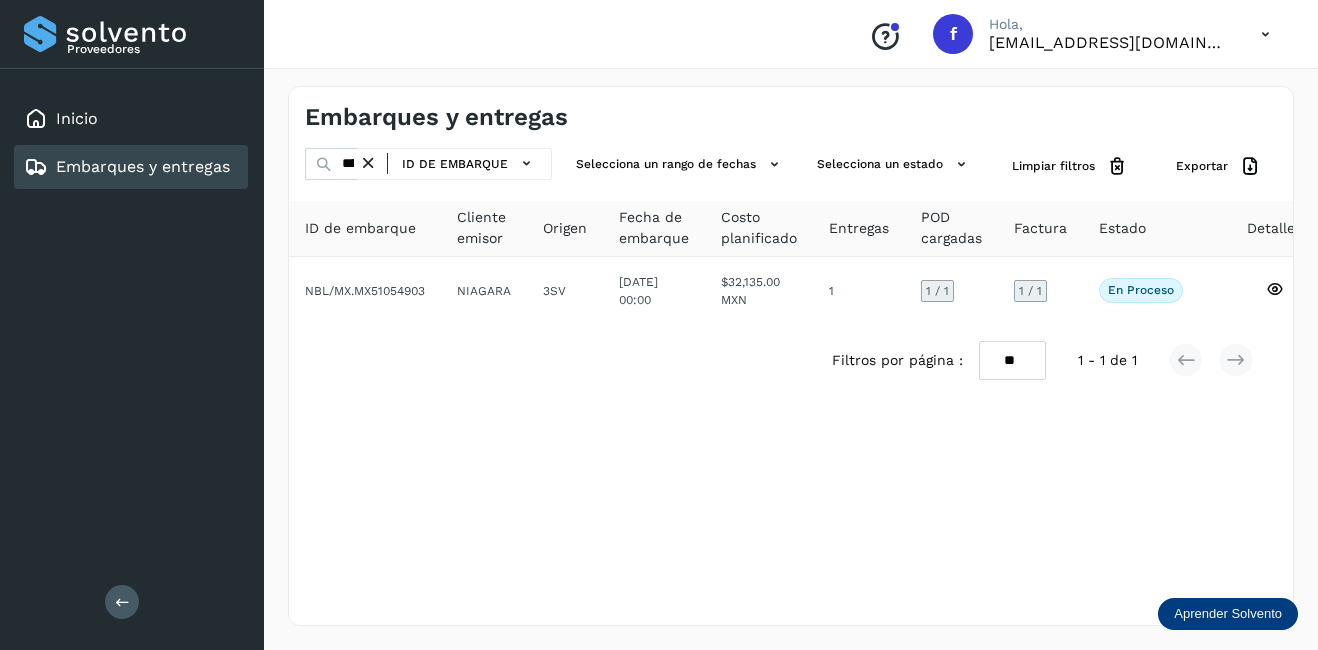 click at bounding box center (368, 163) 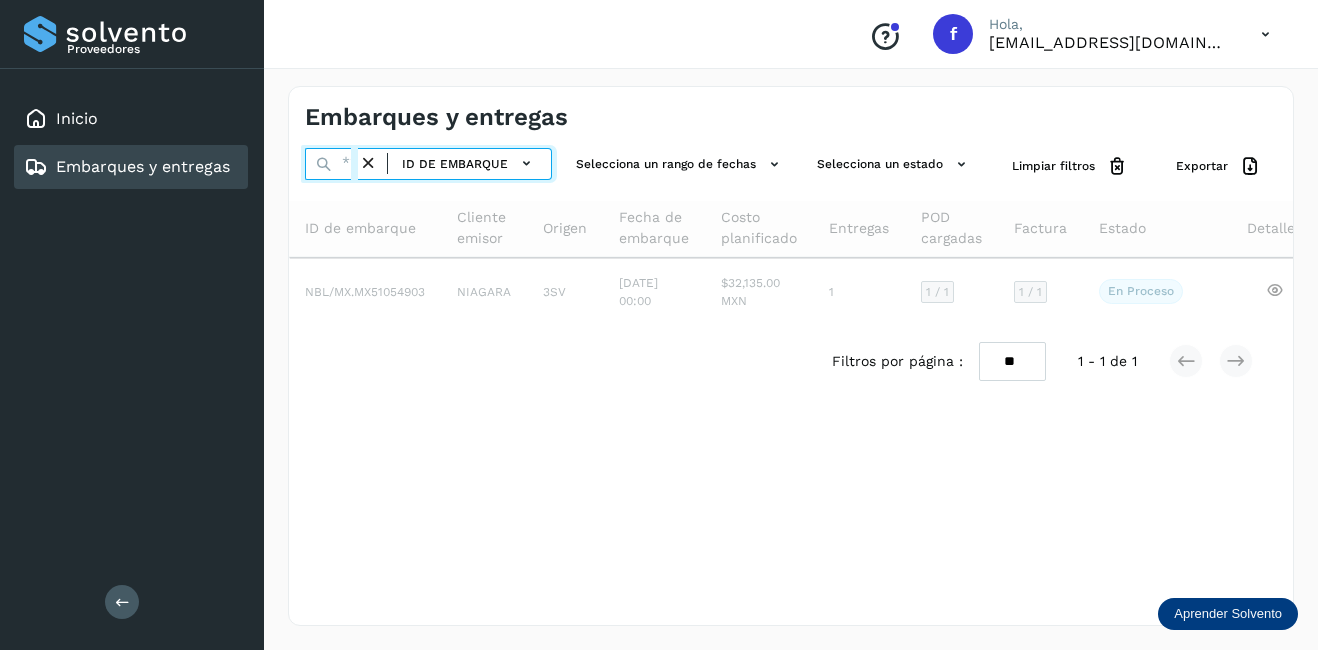 click at bounding box center (331, 164) 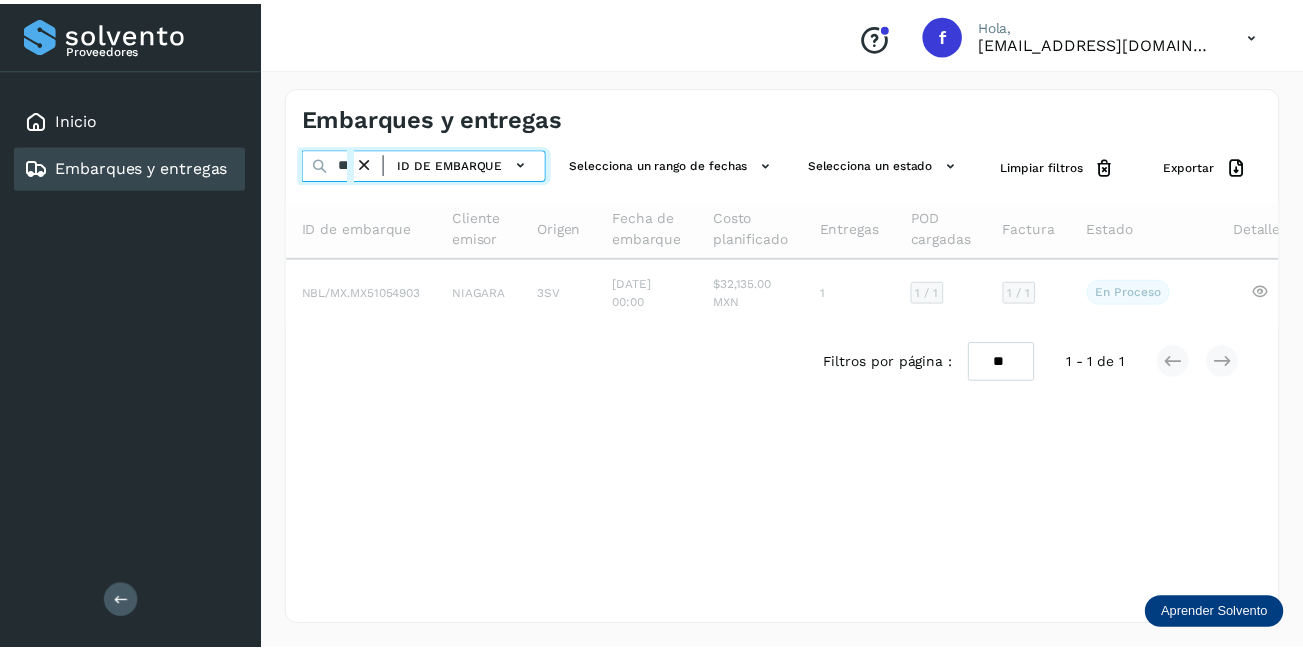 scroll, scrollTop: 0, scrollLeft: 73, axis: horizontal 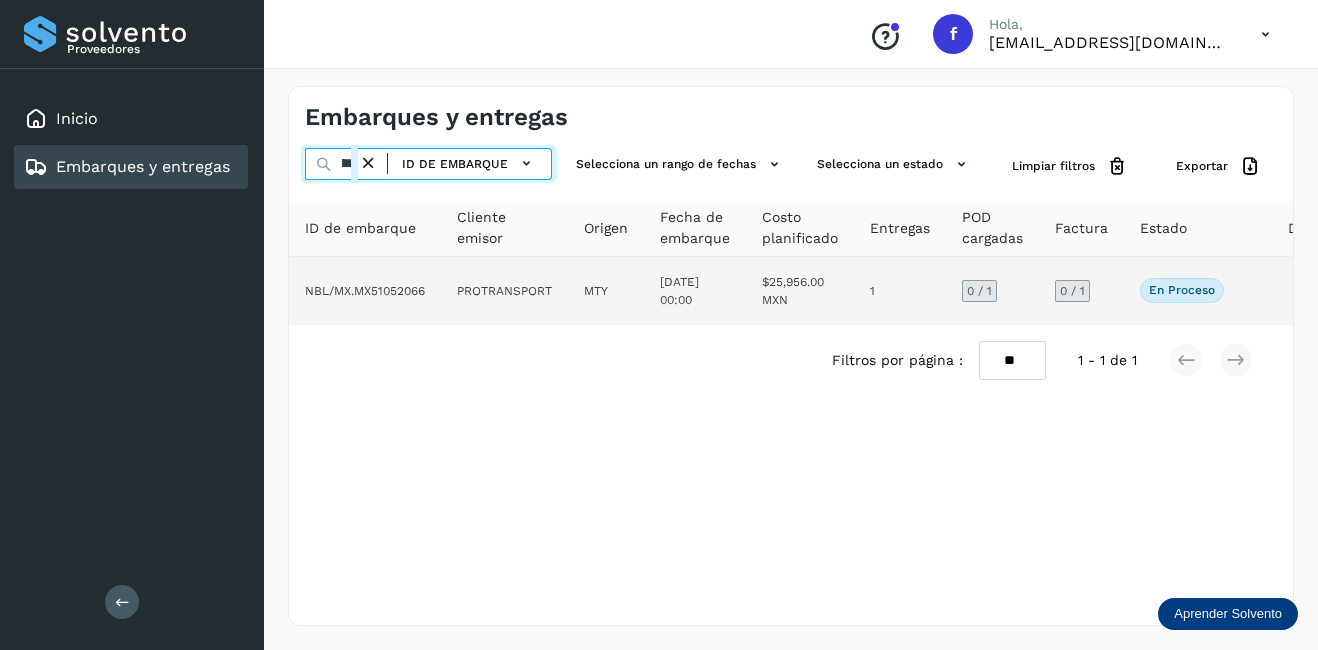type on "**********" 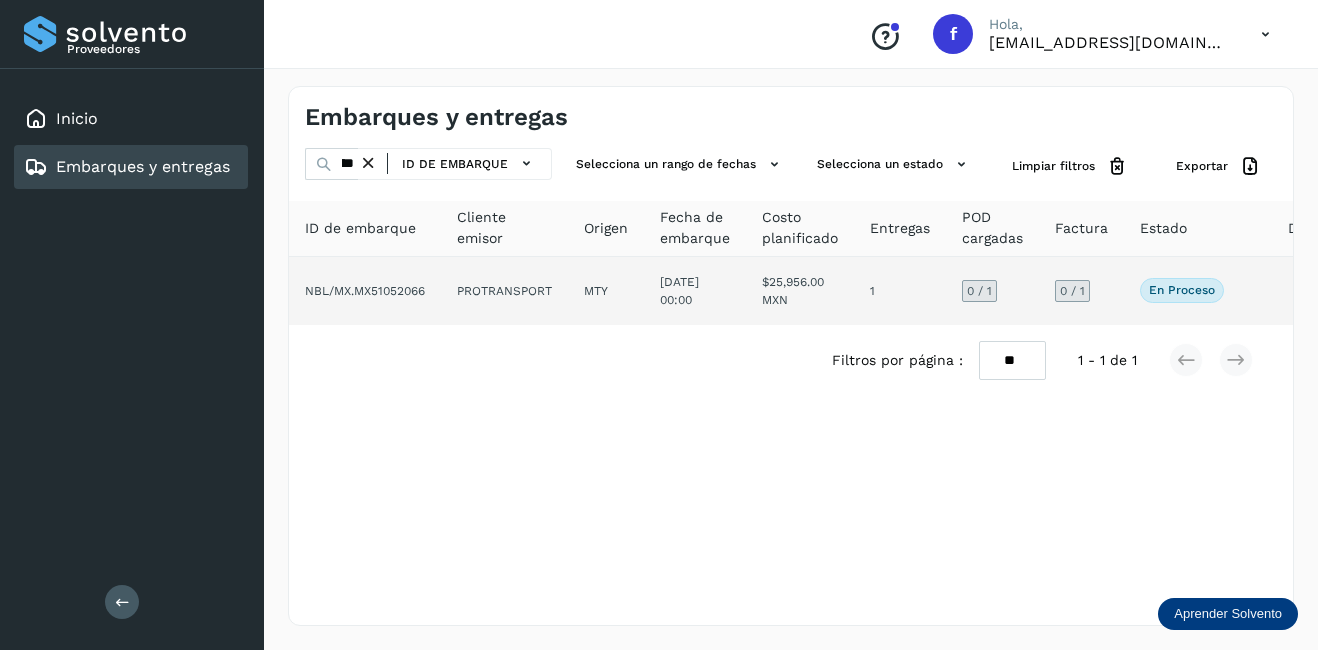 click on "$25,956.00 MXN" 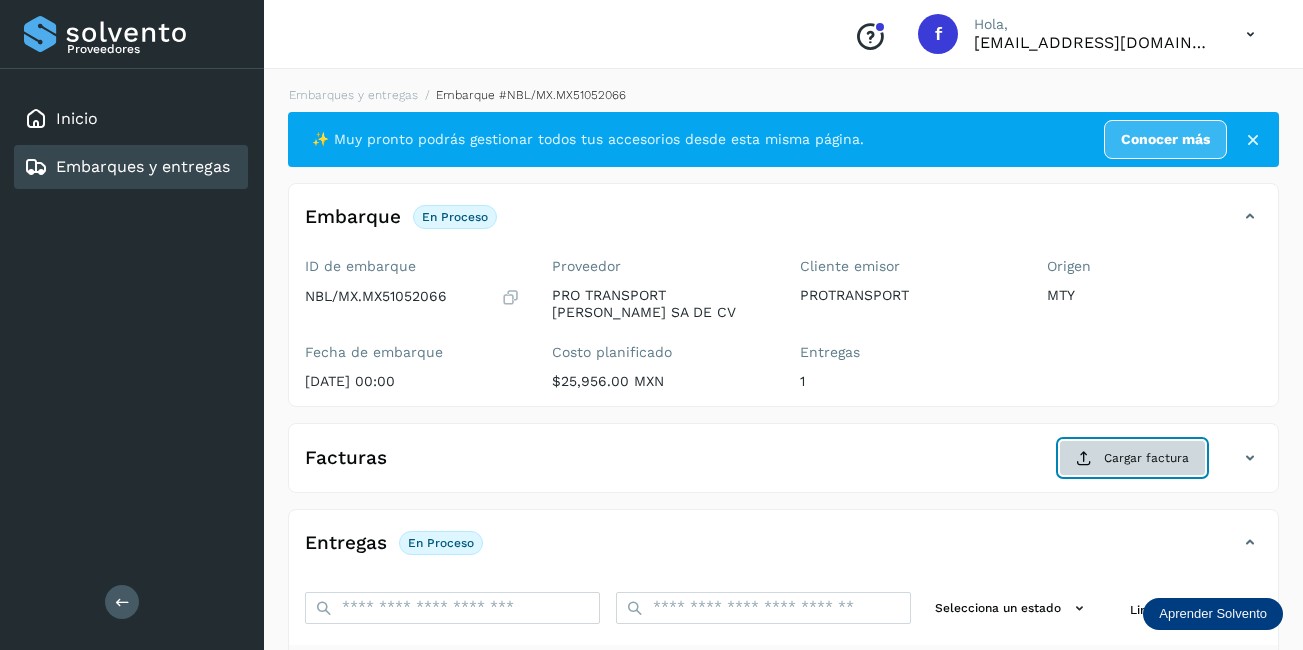 click on "Cargar factura" at bounding box center (1132, 458) 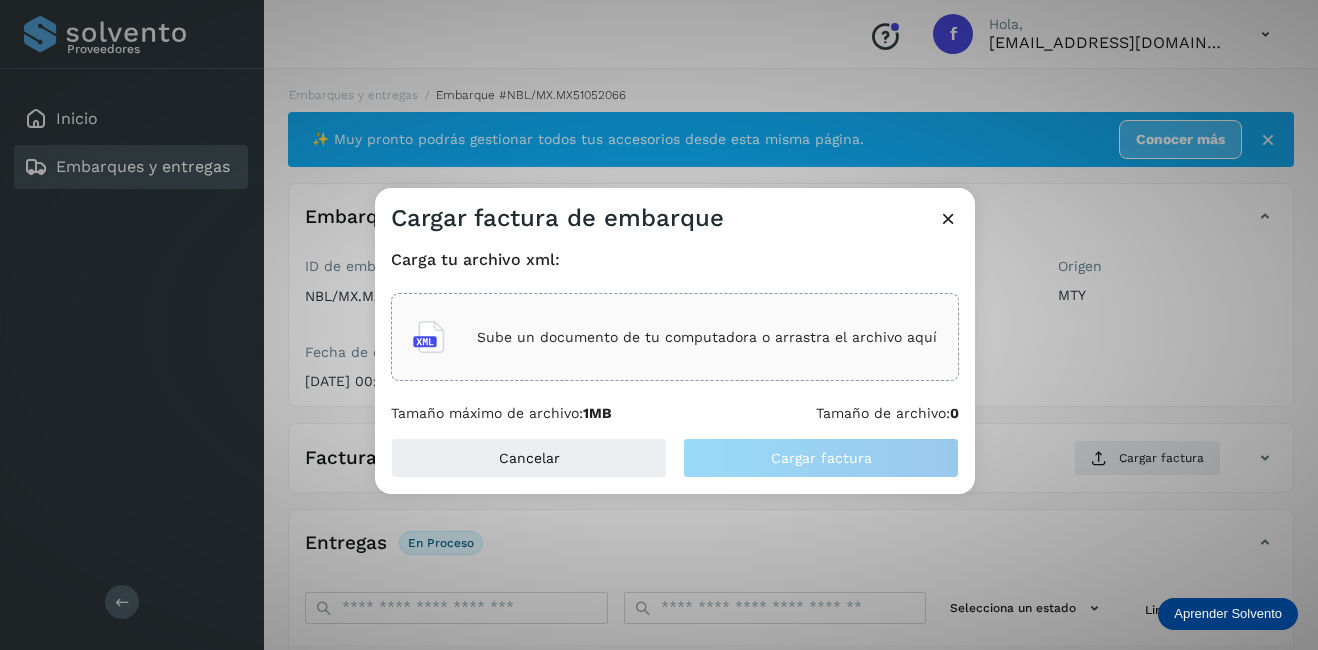 click on "Sube un documento de tu computadora o arrastra el archivo aquí" 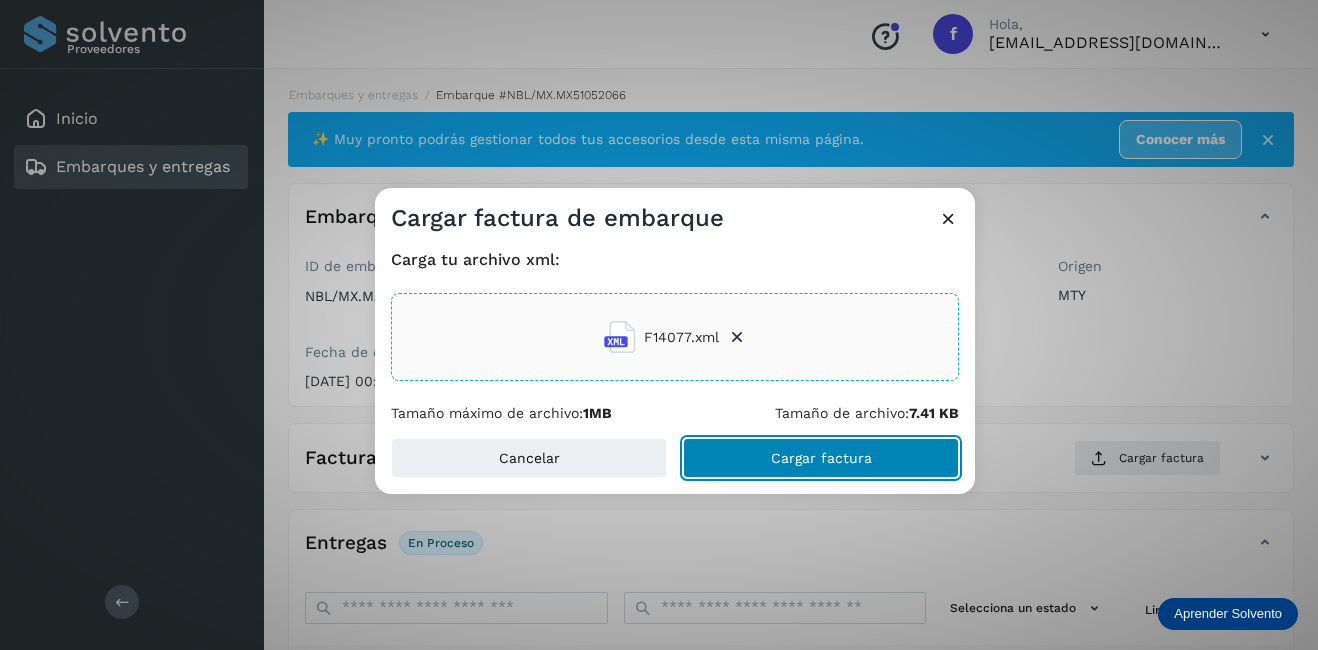 click on "Cargar factura" 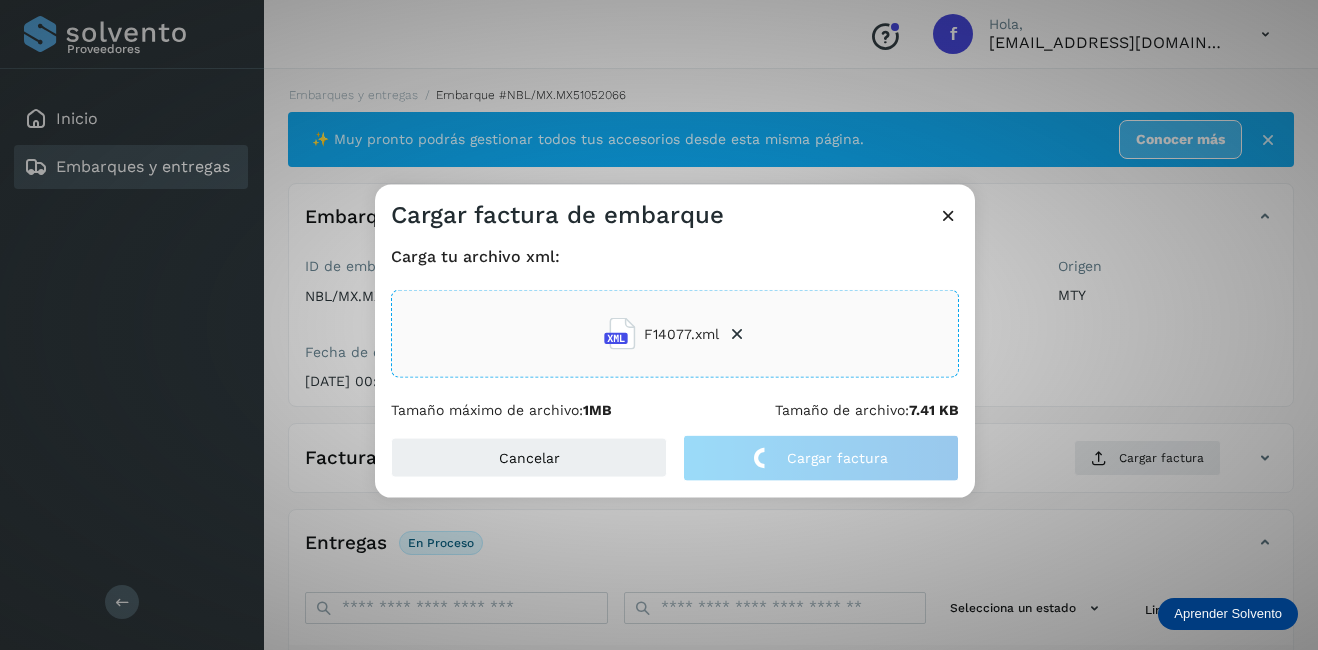 click on "Cargar factura de embarque Carga tu archivo xml: F14077.xml Tamaño máximo de archivo:  1MB Tamaño de archivo:  7.41 KB Cancelar Cargar factura" 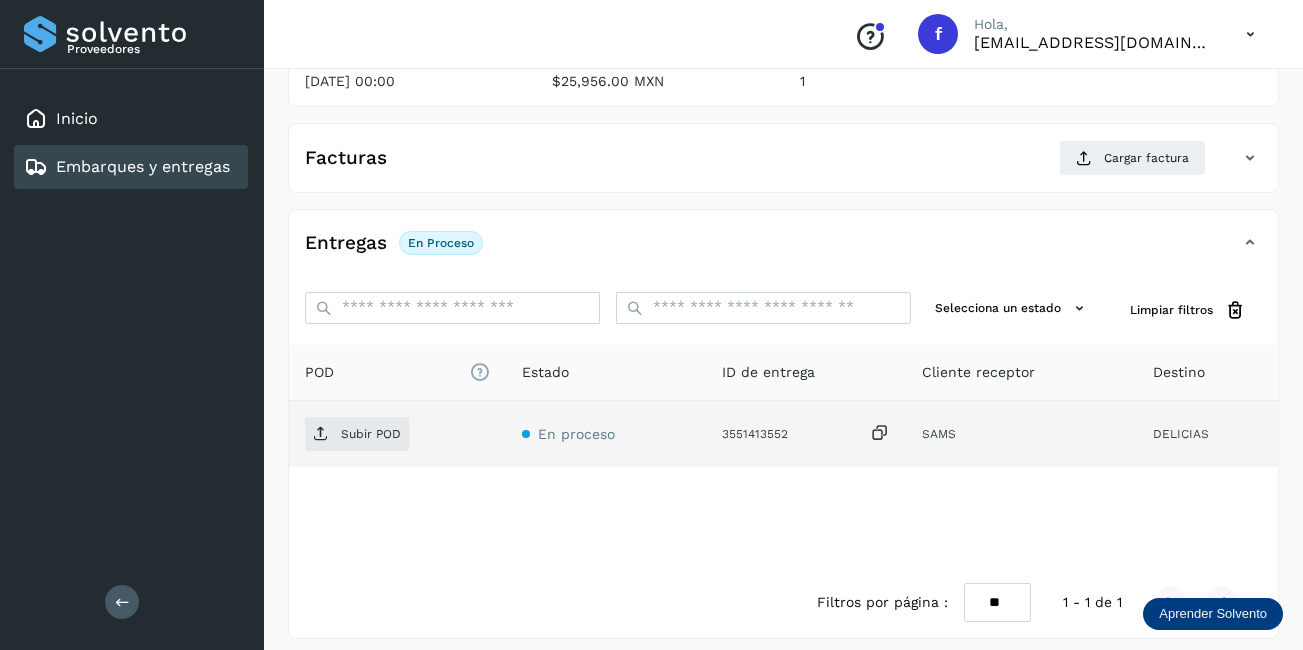 scroll, scrollTop: 313, scrollLeft: 0, axis: vertical 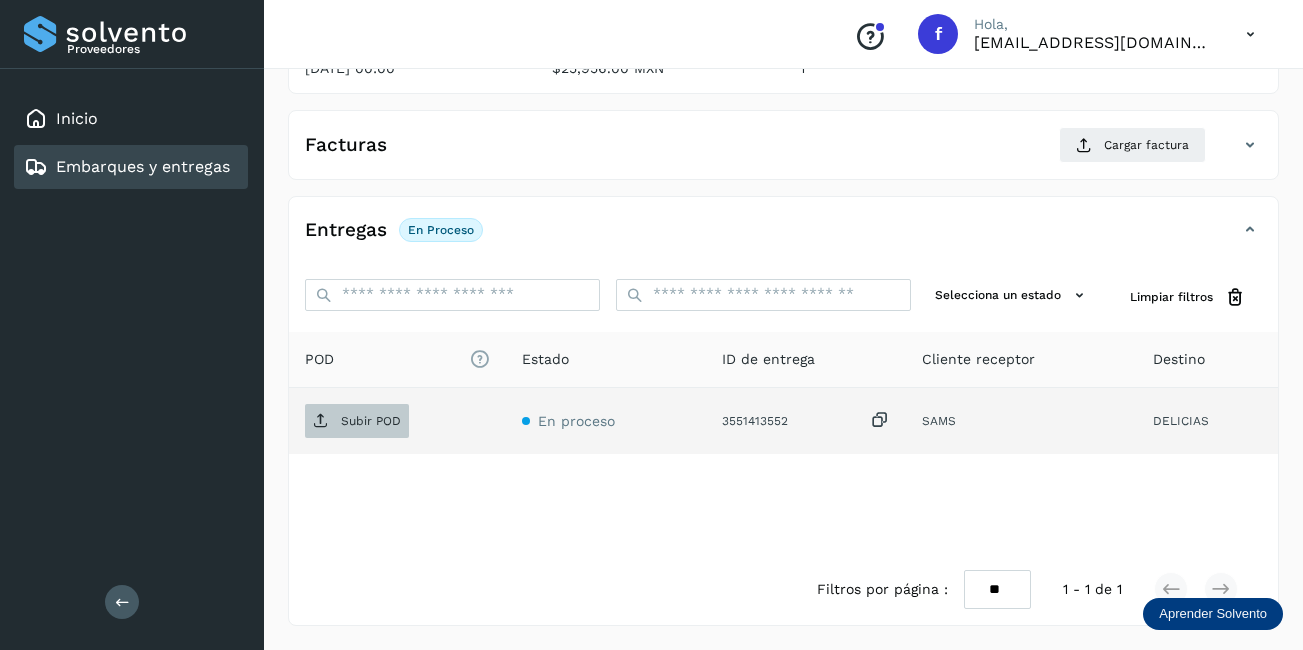 click on "Subir POD" at bounding box center (371, 421) 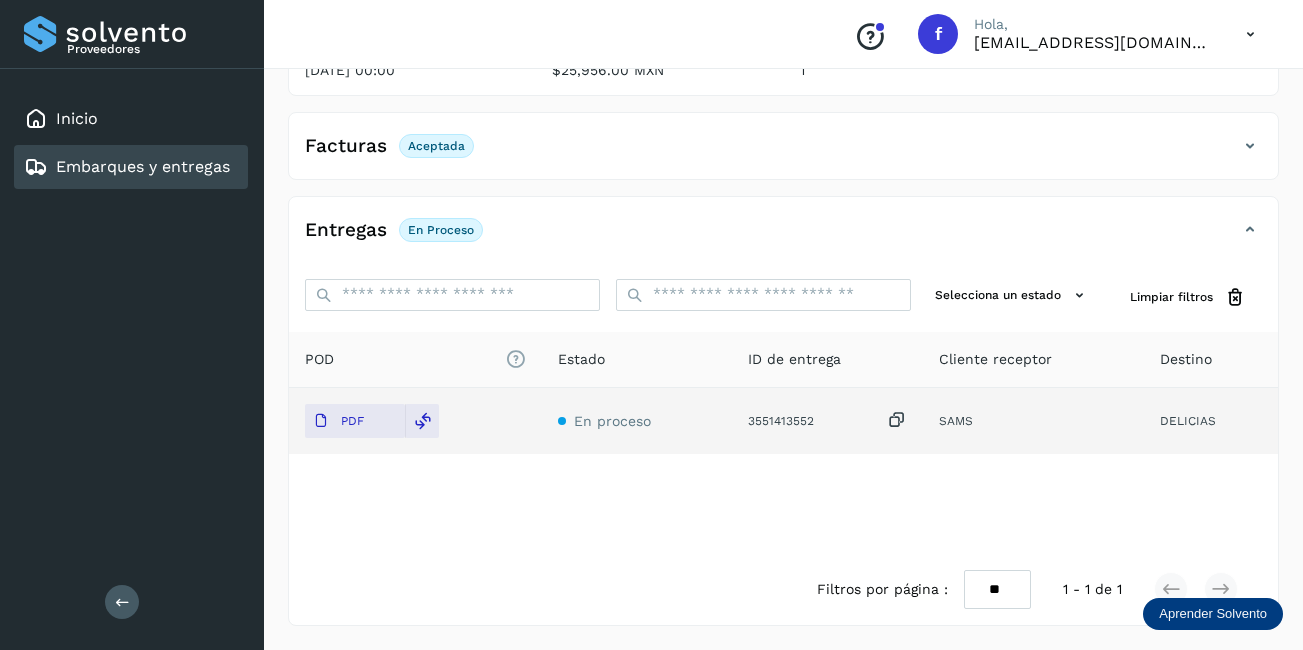 scroll, scrollTop: 311, scrollLeft: 0, axis: vertical 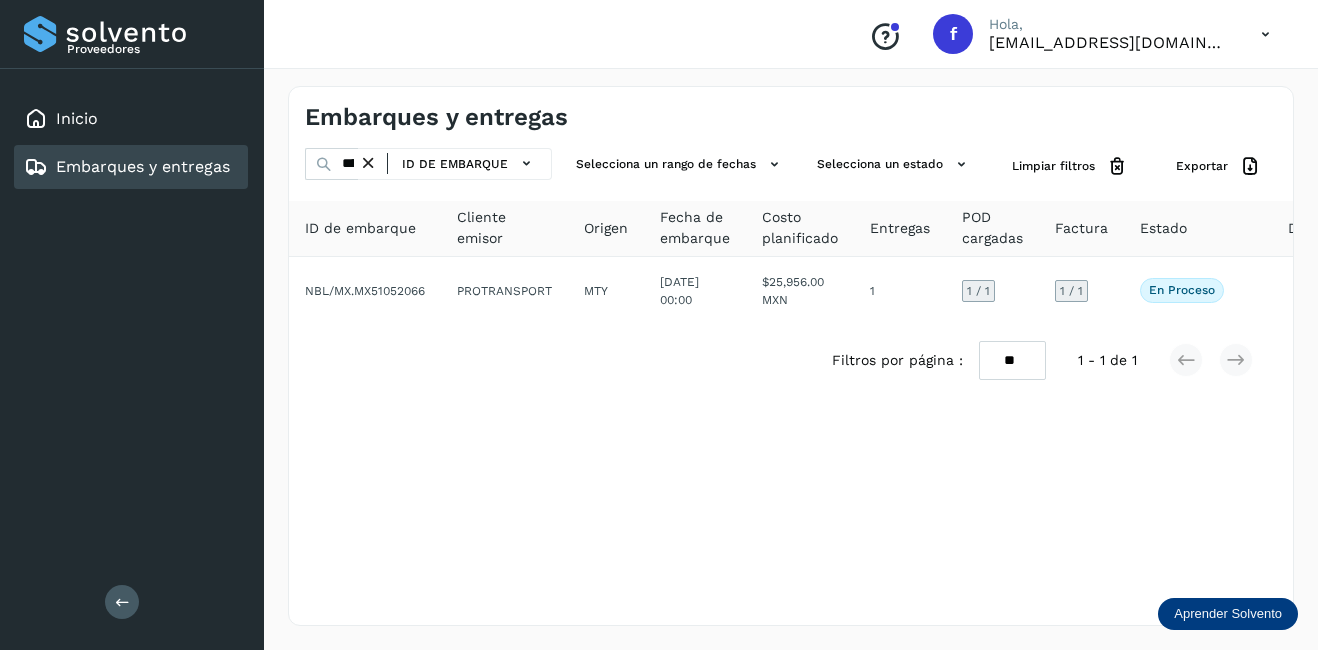 click at bounding box center [368, 163] 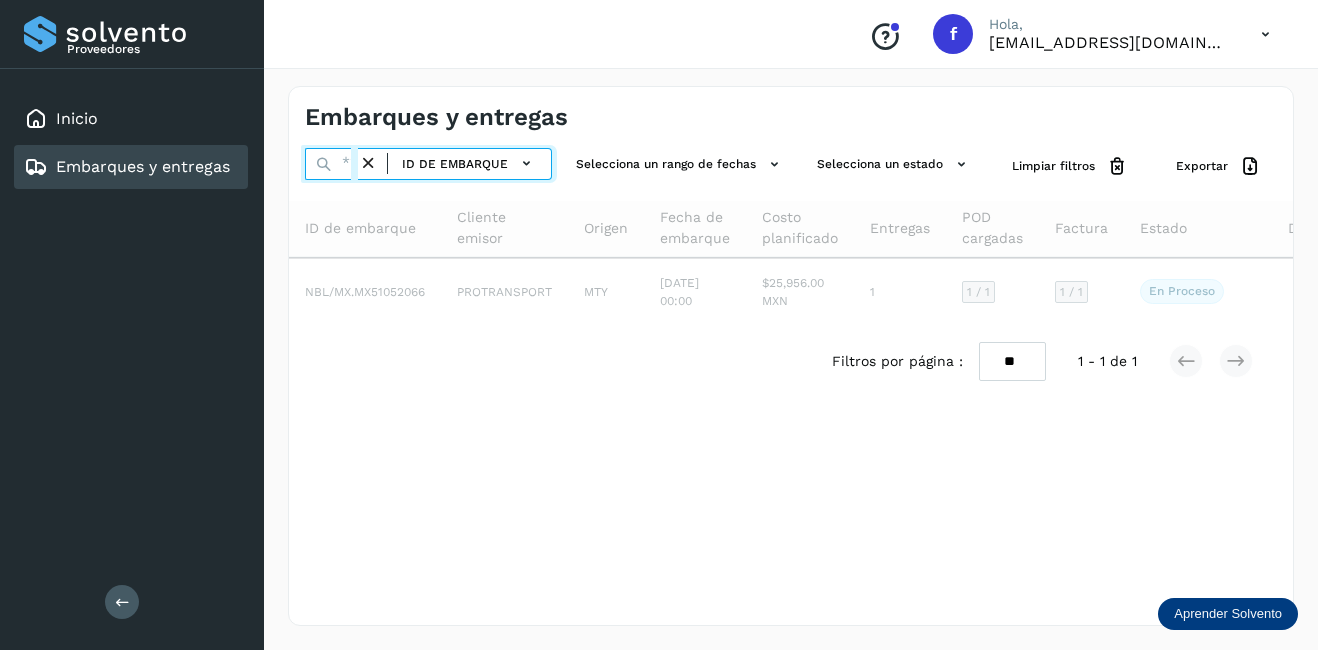 click at bounding box center [331, 164] 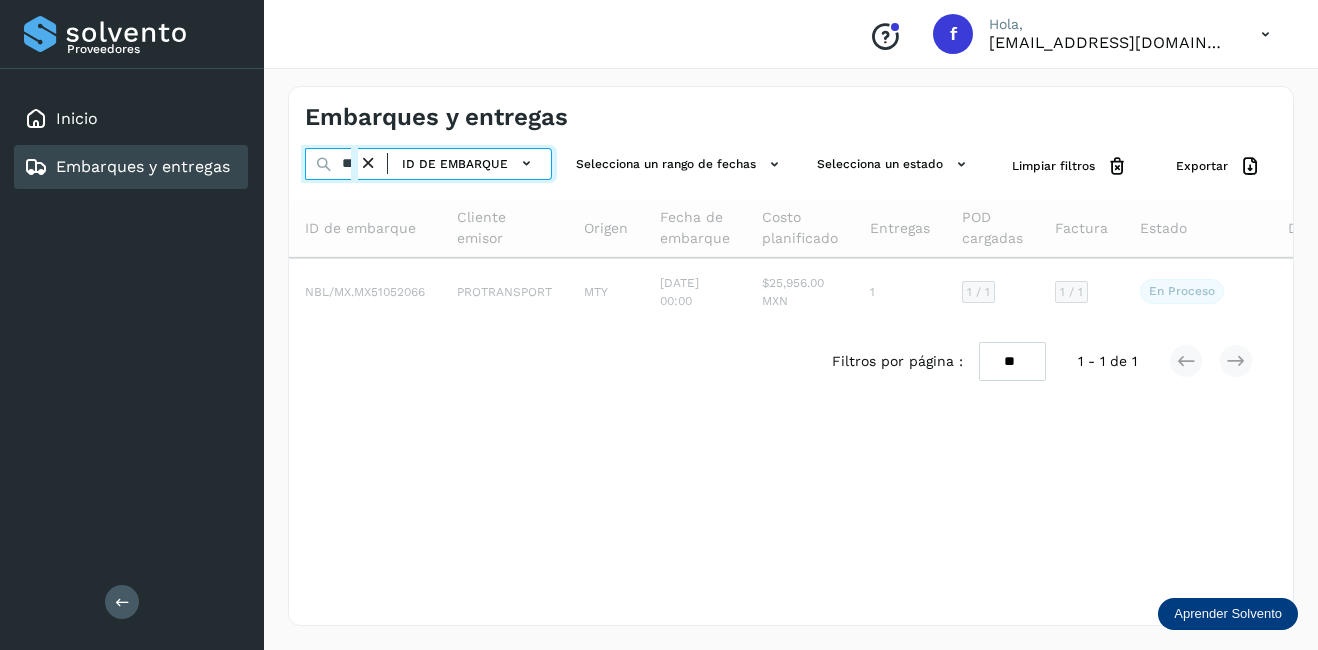 scroll, scrollTop: 0, scrollLeft: 73, axis: horizontal 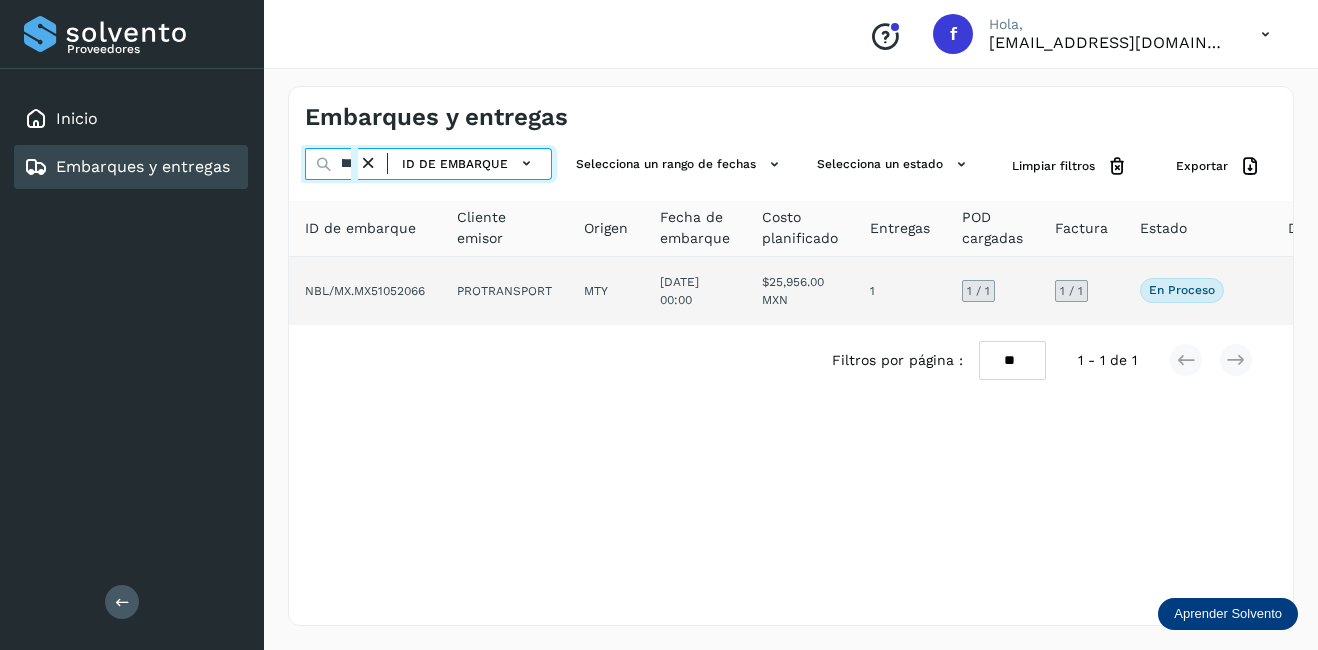 type on "**********" 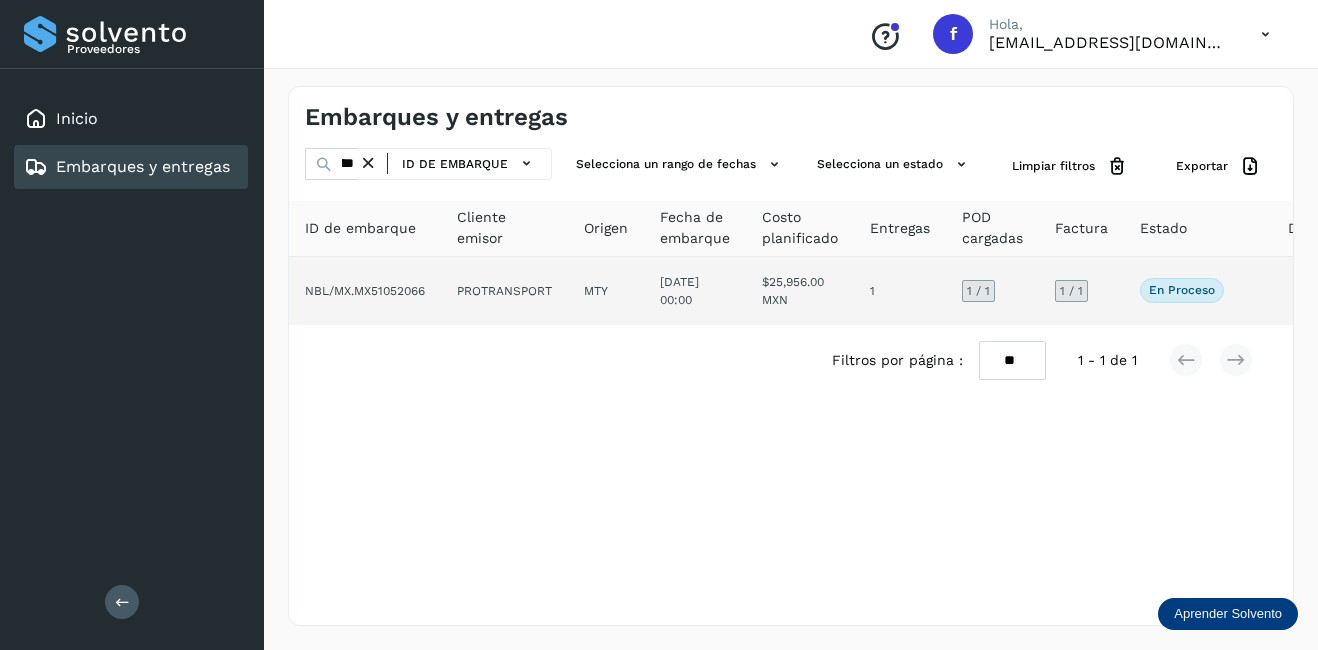 click on "[DATE] 00:00" 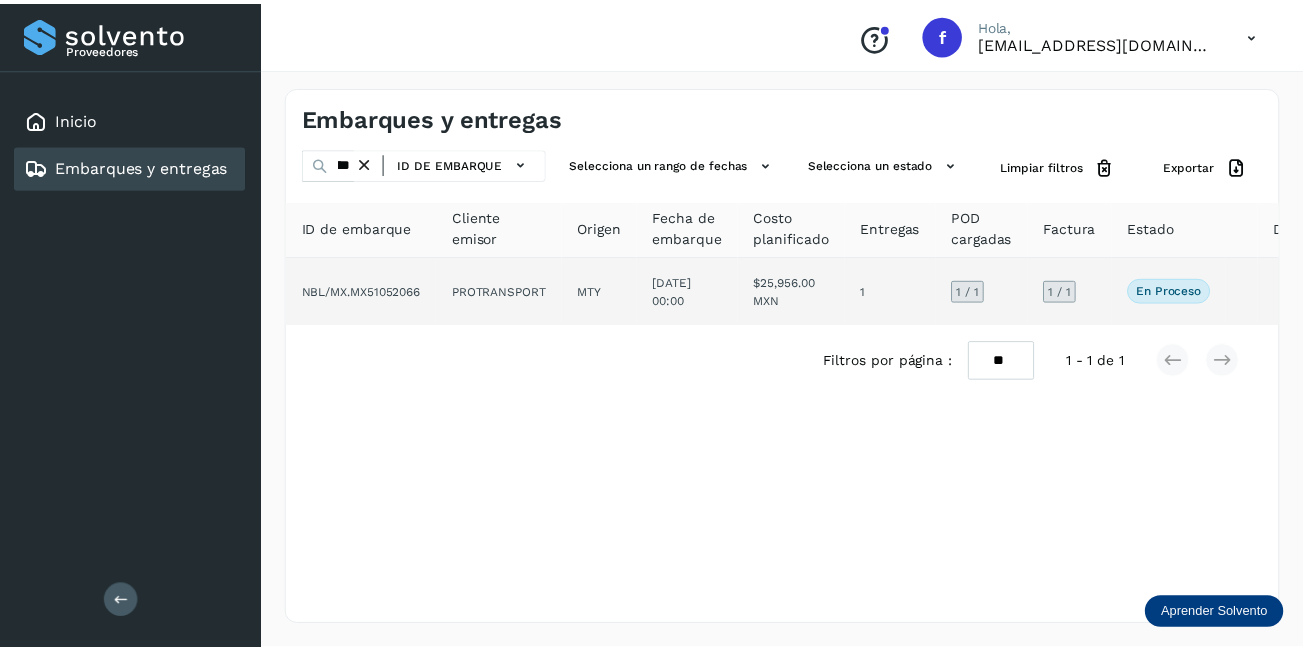 scroll, scrollTop: 0, scrollLeft: 0, axis: both 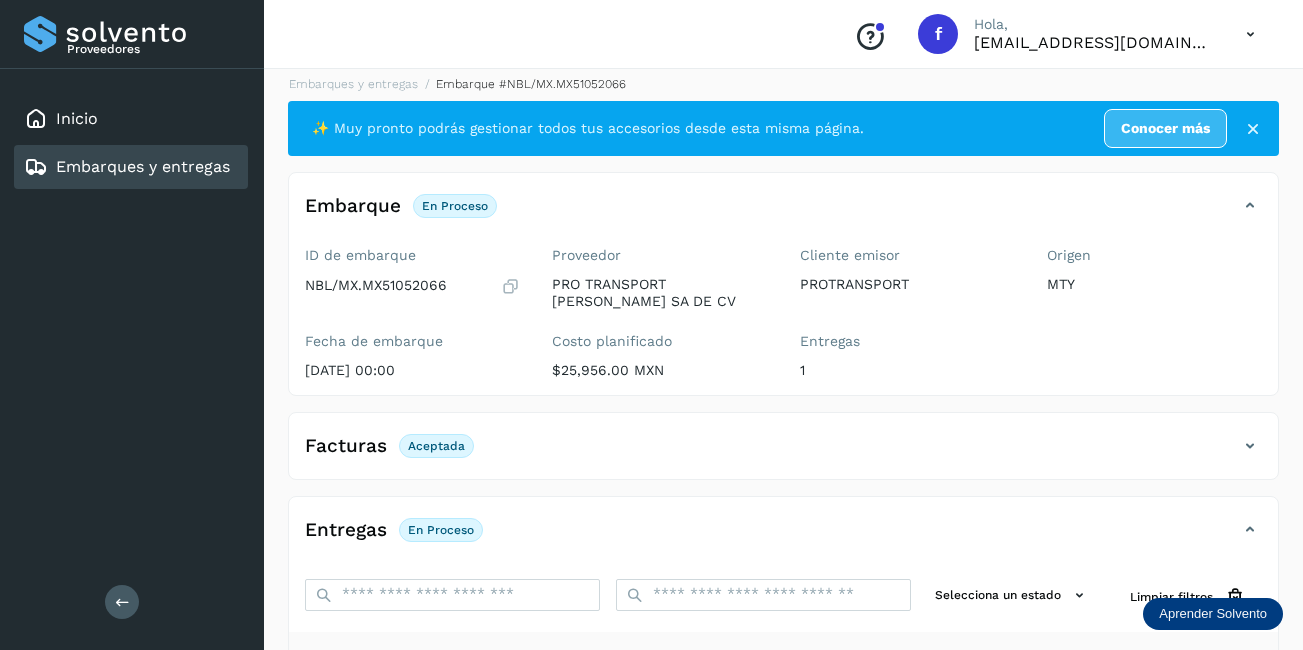 click on "Embarques y entregas" 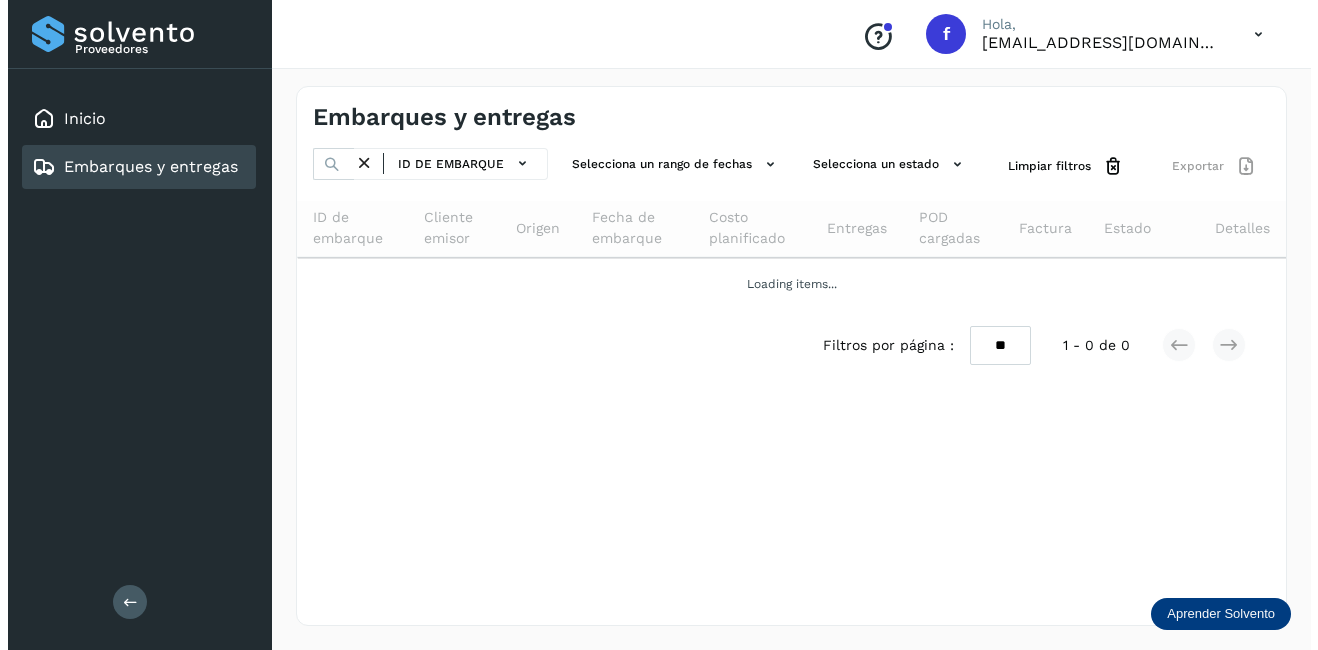 scroll, scrollTop: 0, scrollLeft: 0, axis: both 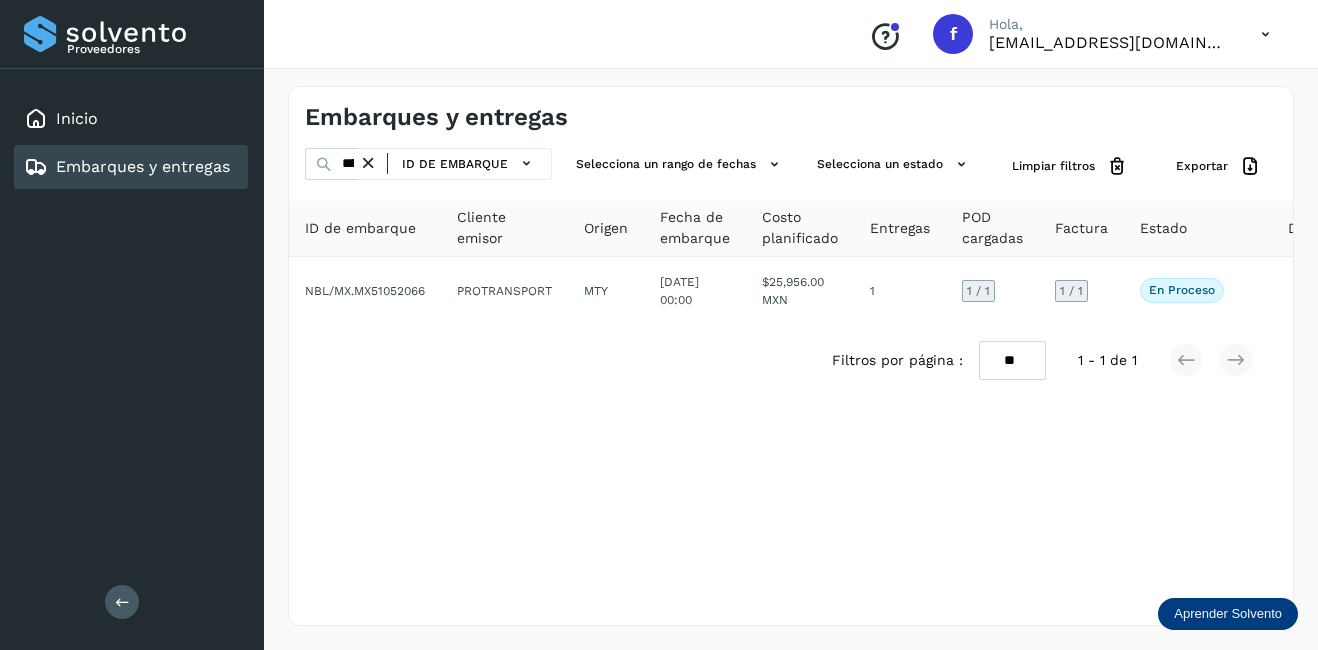 click at bounding box center [368, 163] 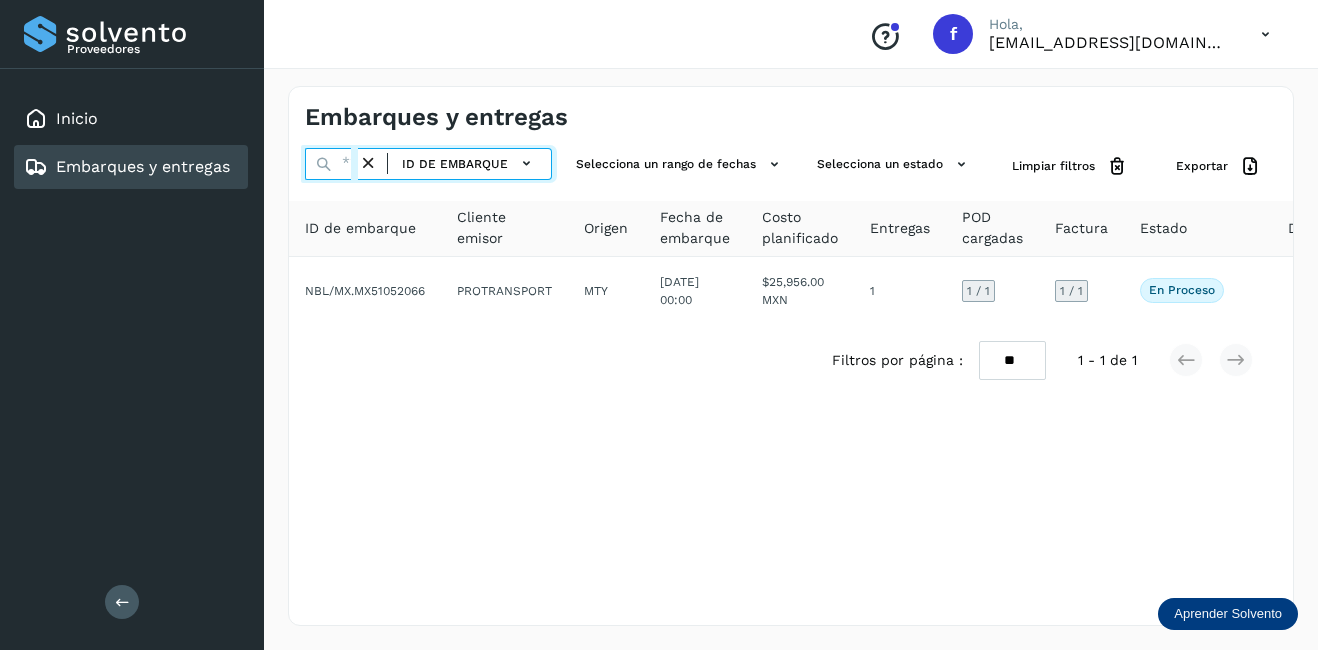 click at bounding box center (331, 164) 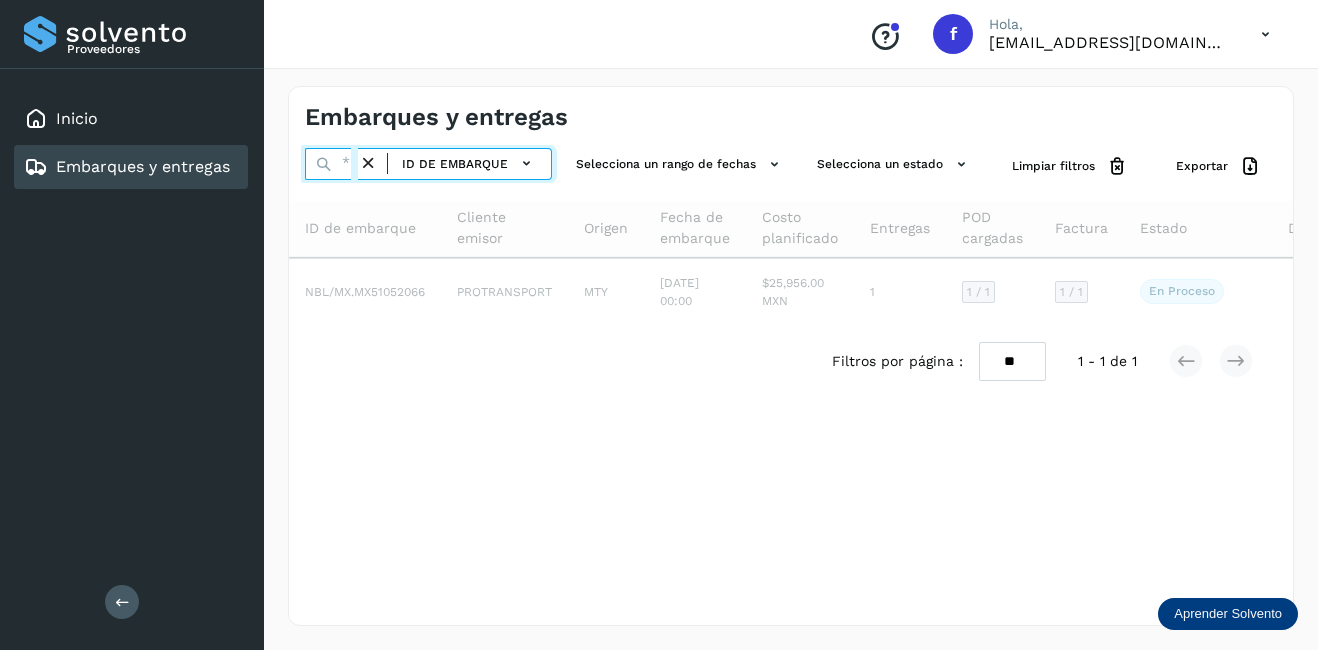 paste on "**********" 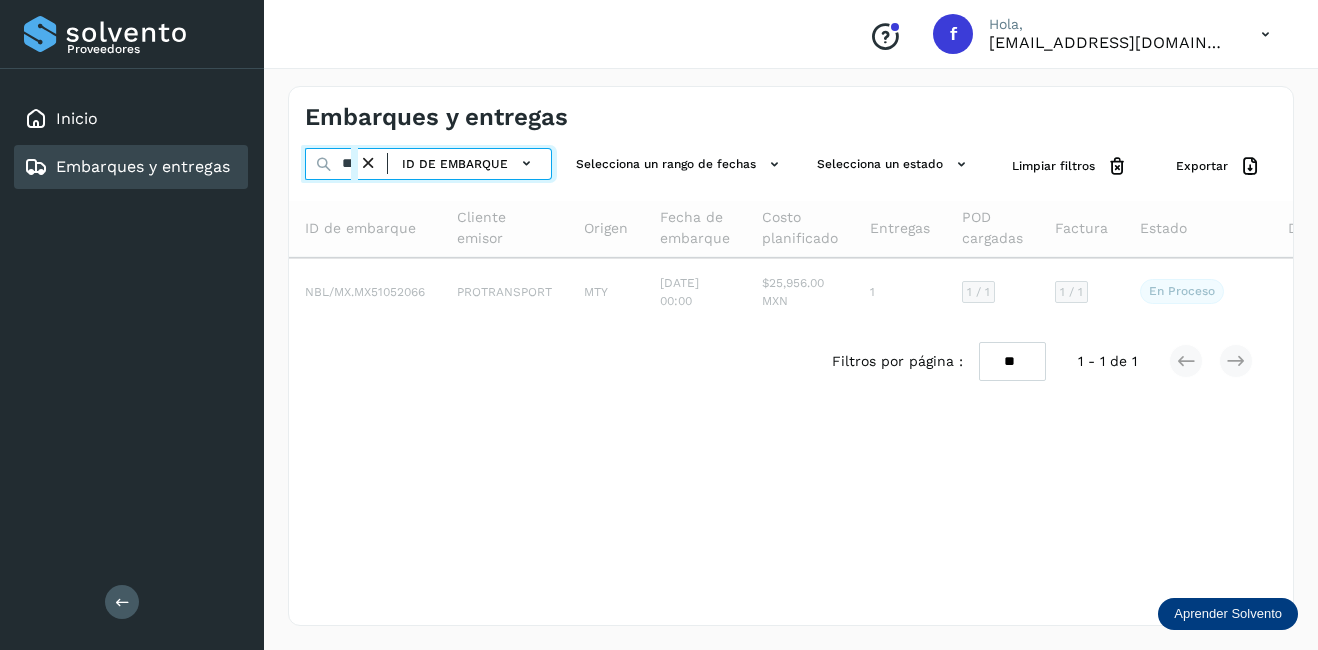 scroll, scrollTop: 0, scrollLeft: 72, axis: horizontal 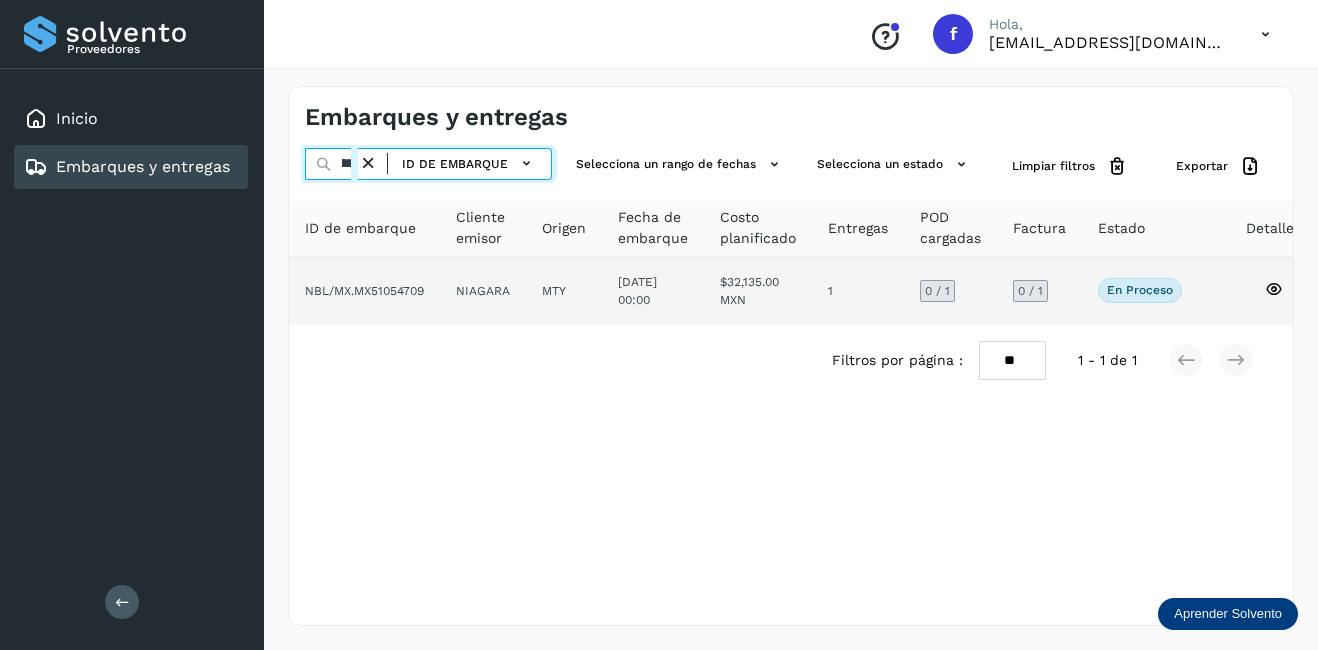 type on "**********" 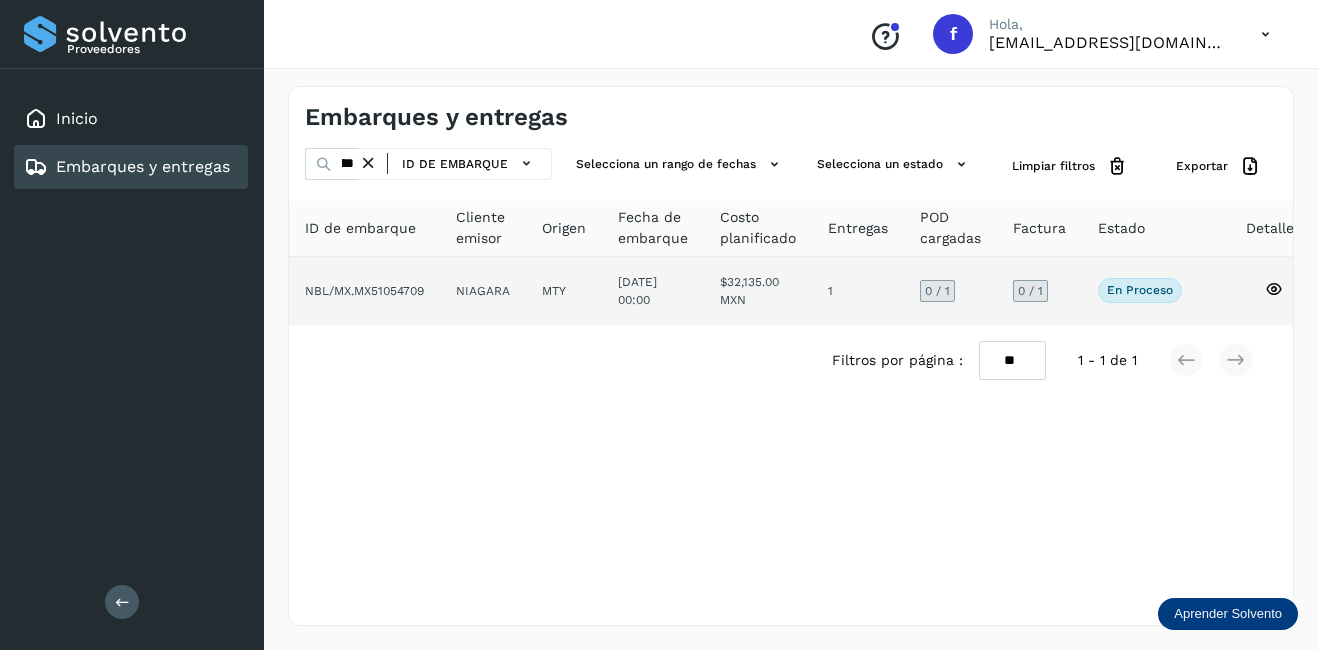 click 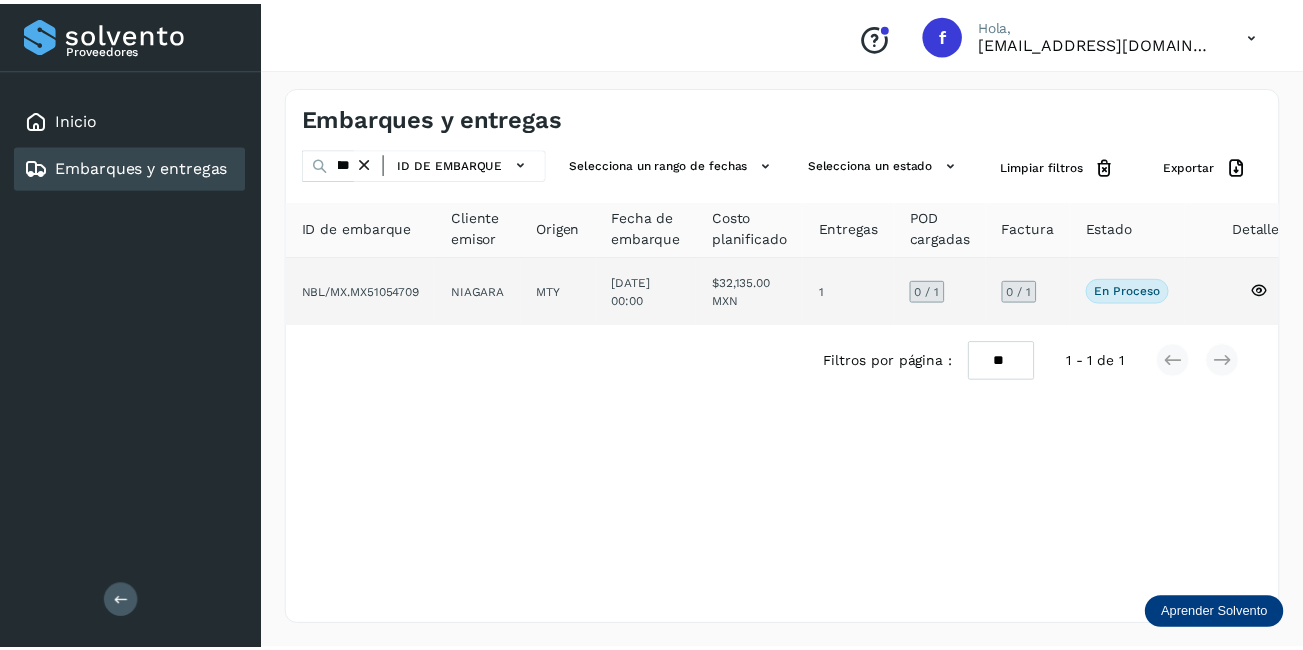 scroll, scrollTop: 0, scrollLeft: 0, axis: both 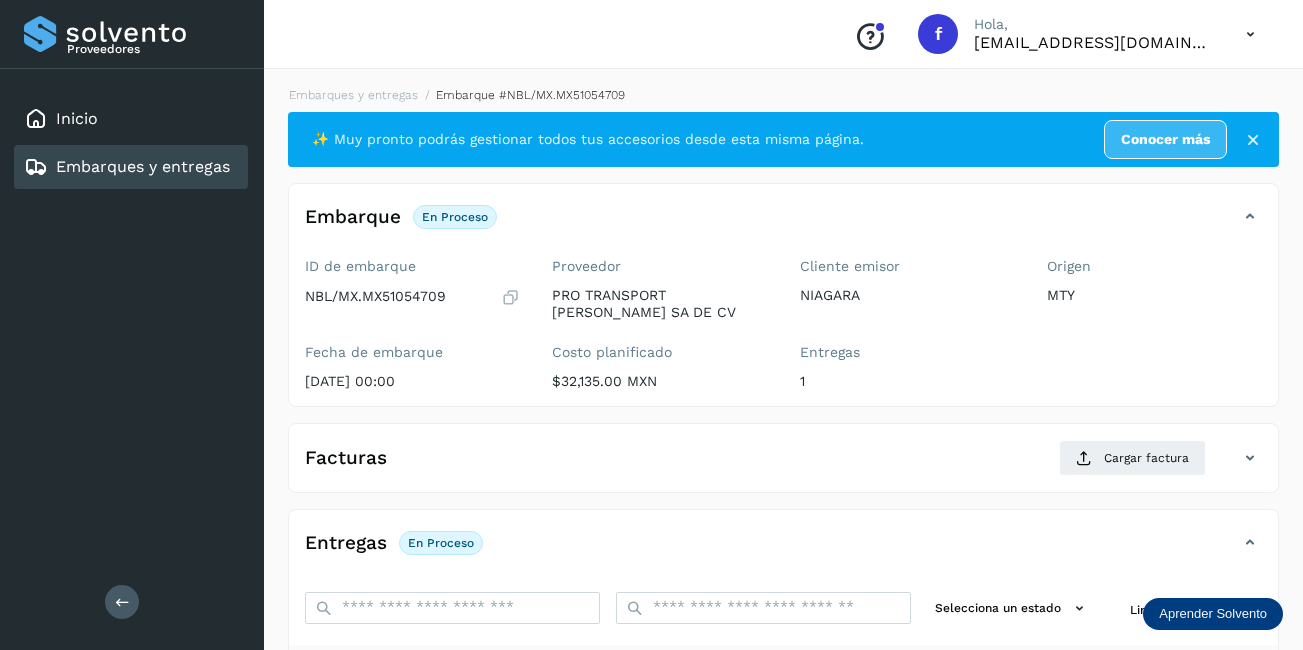 click on "Facturas Cargar factura" at bounding box center (783, 466) 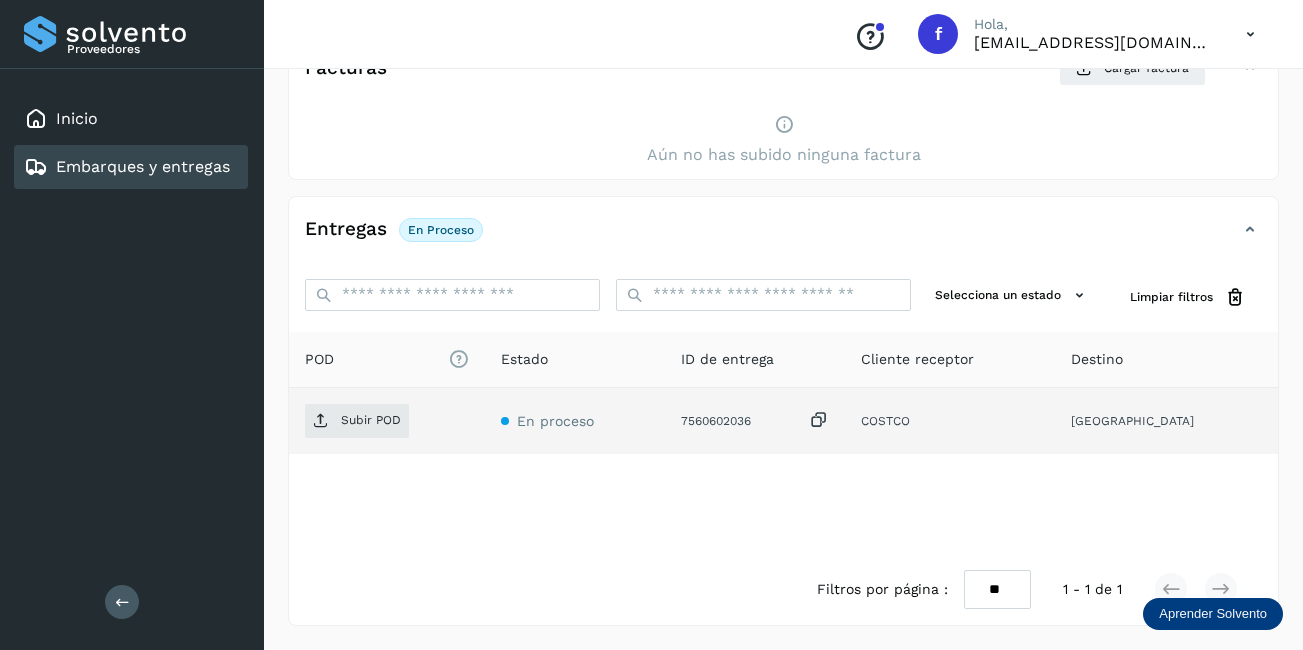 scroll, scrollTop: 0, scrollLeft: 0, axis: both 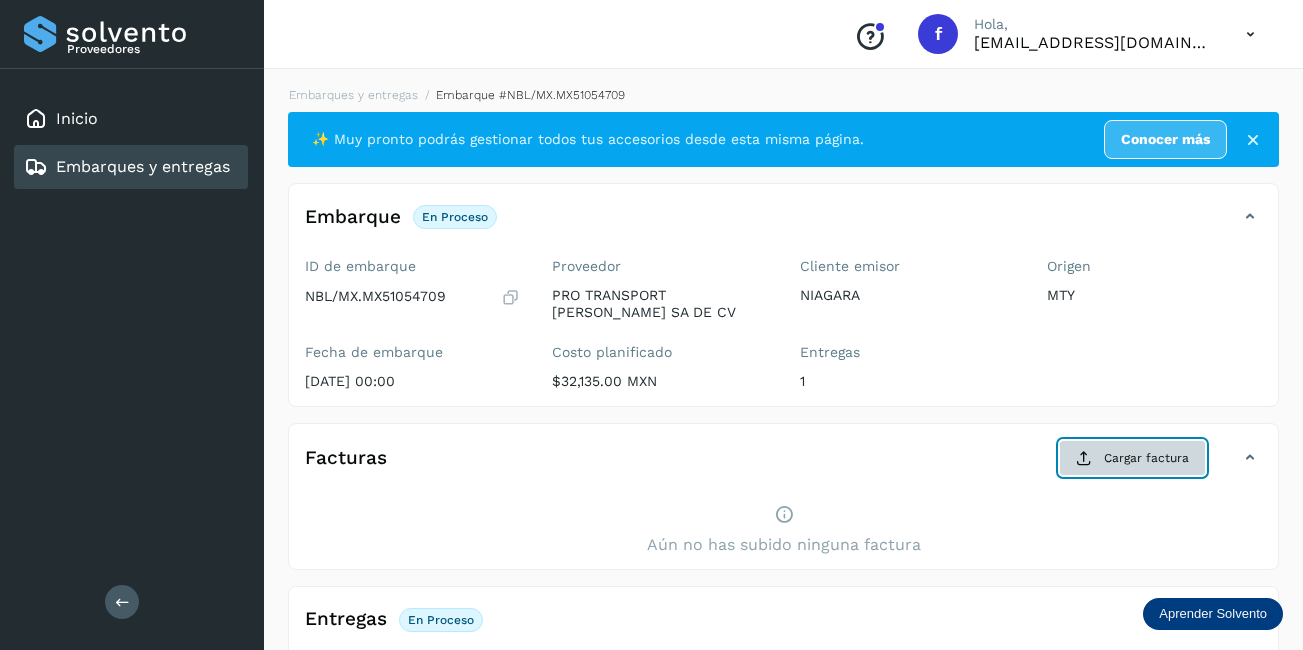click on "Cargar factura" at bounding box center (1132, 458) 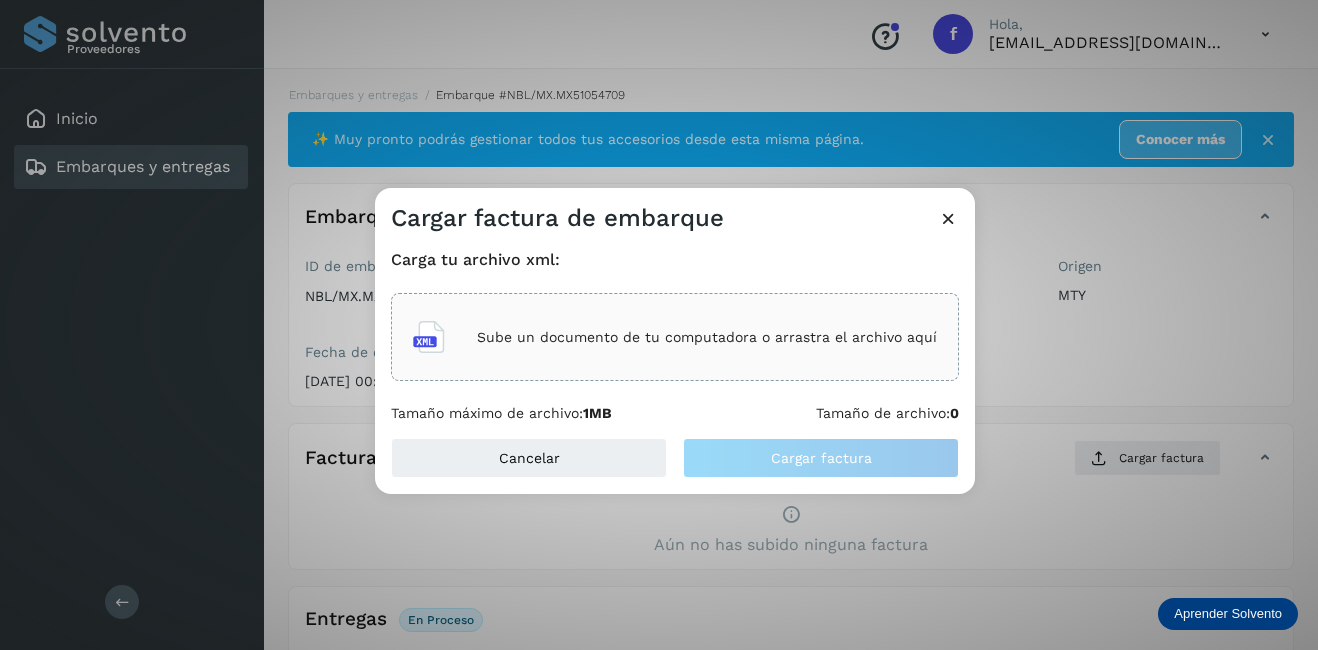 click on "Sube un documento de tu computadora o arrastra el archivo aquí" at bounding box center [707, 337] 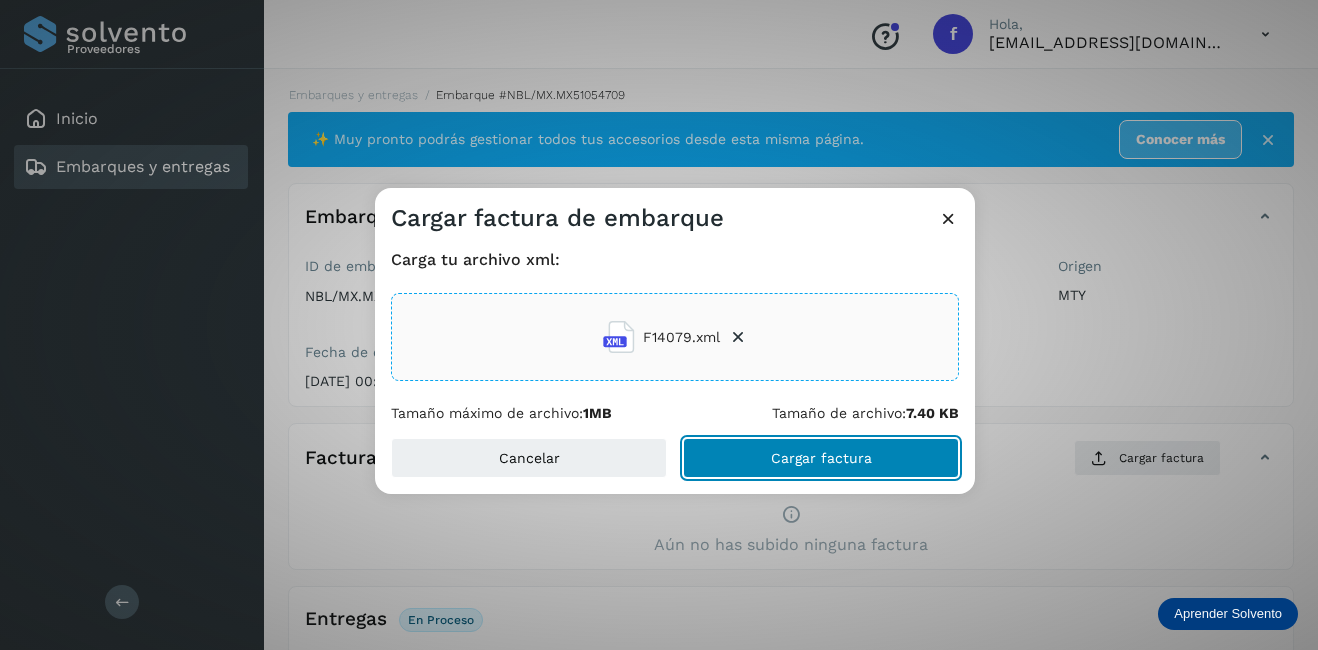 click on "Cargar factura" 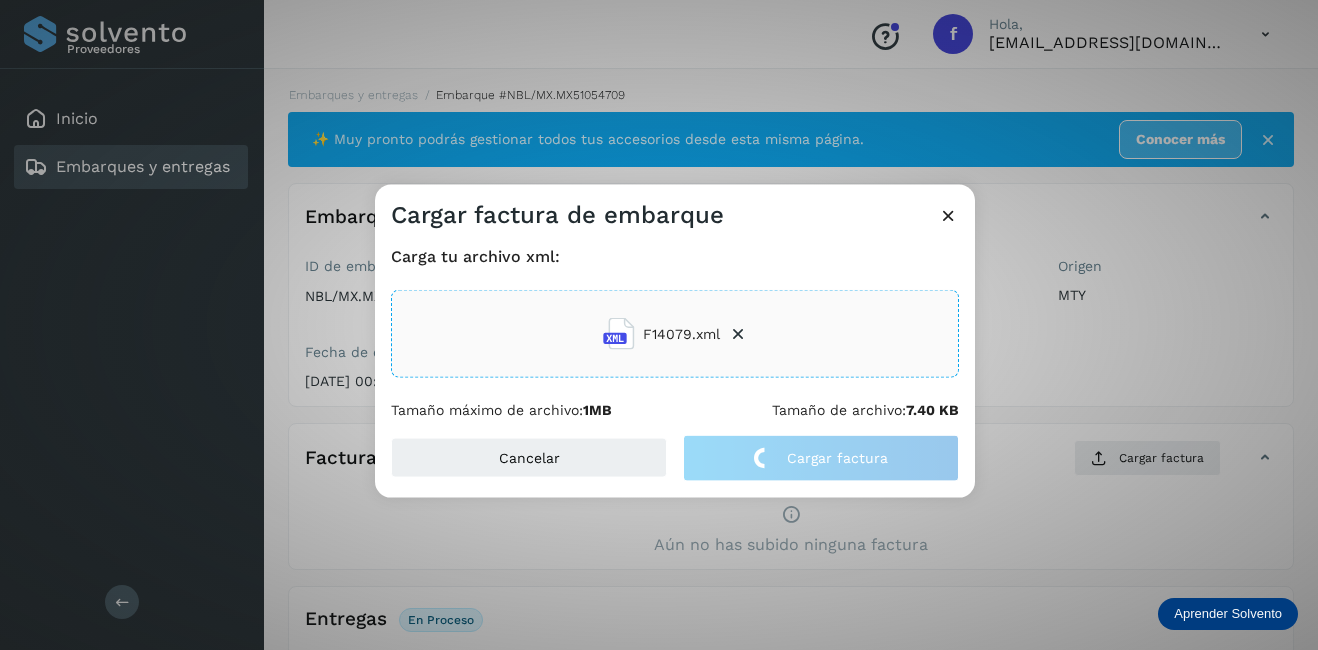 click on "Cargar factura de embarque Carga tu archivo xml: F14079.xml Tamaño máximo de archivo:  1MB Tamaño de archivo:  7.40 KB Cancelar Cargar factura" 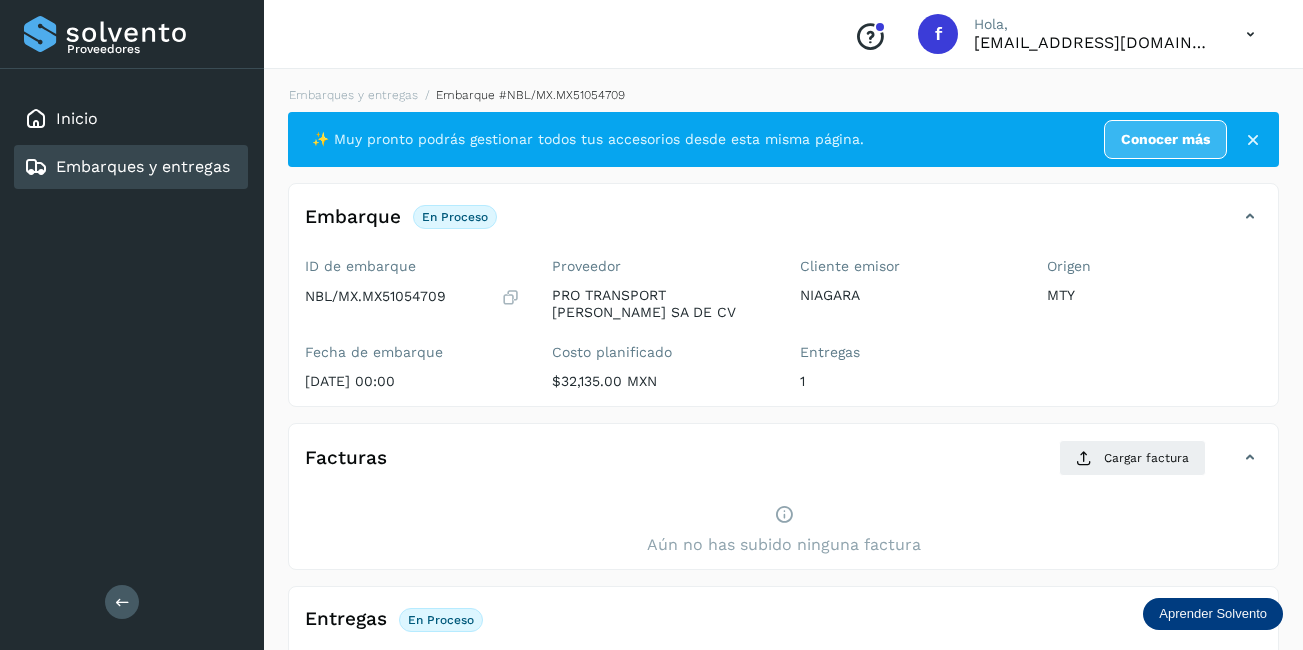 scroll, scrollTop: 200, scrollLeft: 0, axis: vertical 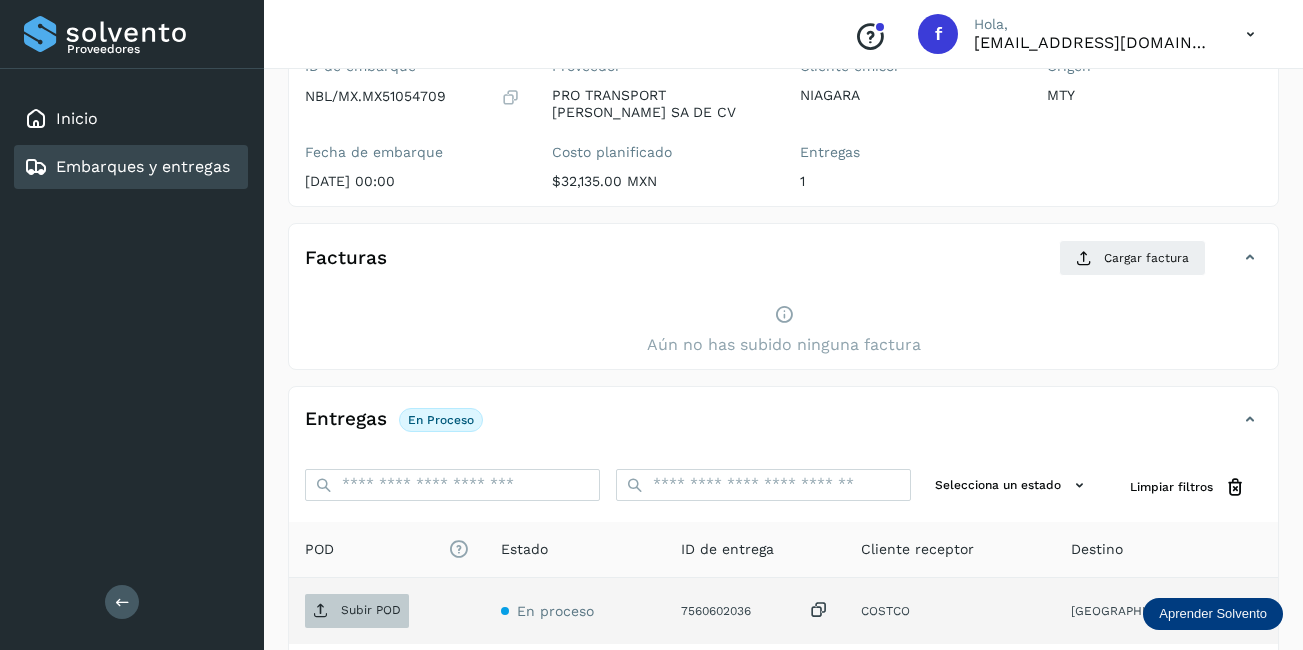 click on "Subir POD" at bounding box center (371, 610) 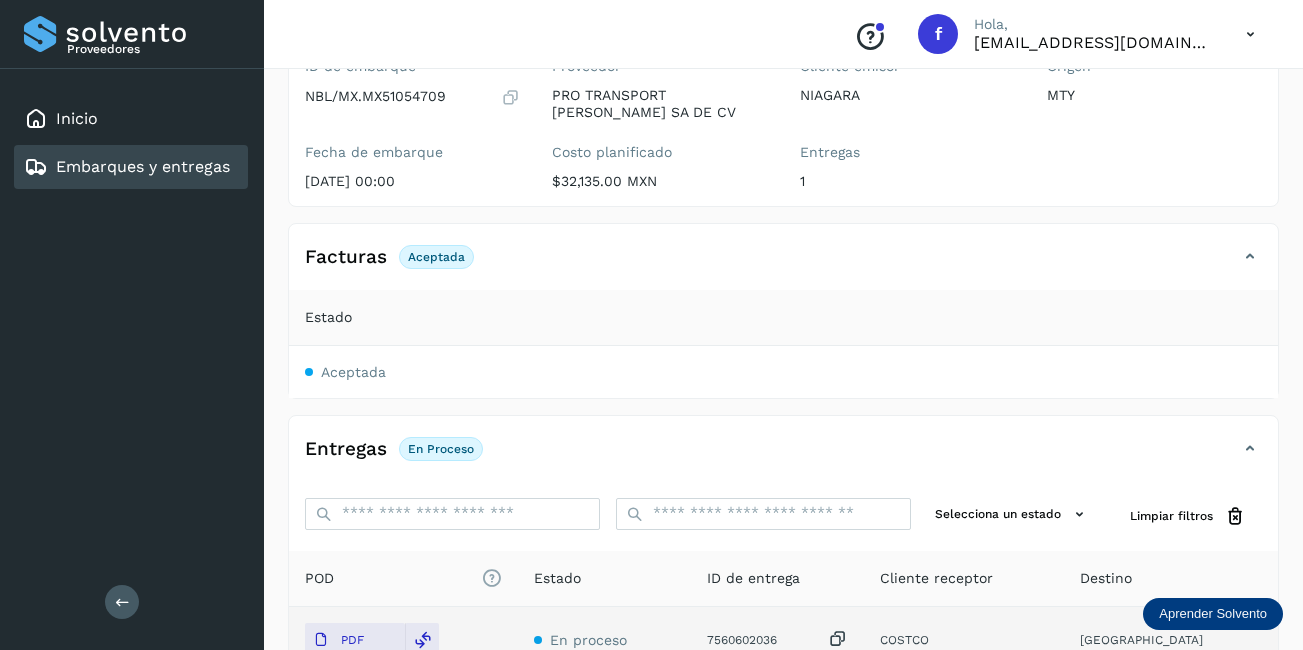 click on "Embarques y entregas" at bounding box center [143, 166] 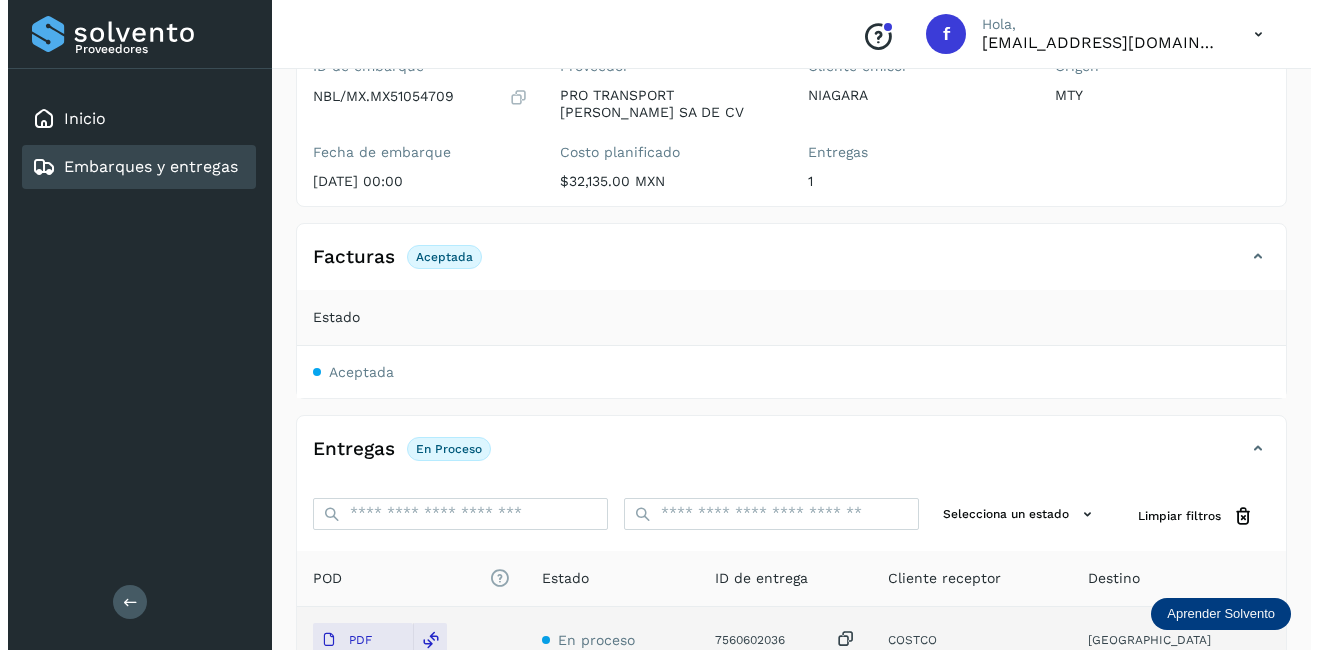 scroll, scrollTop: 0, scrollLeft: 0, axis: both 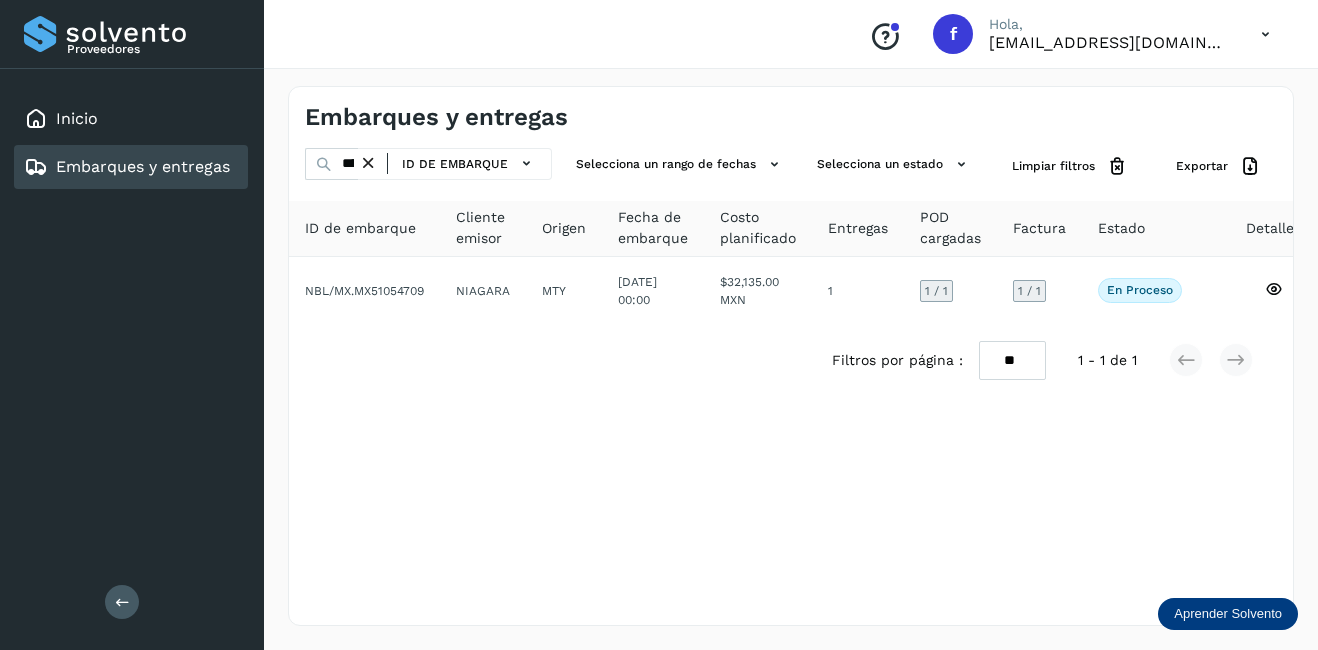 click at bounding box center [368, 163] 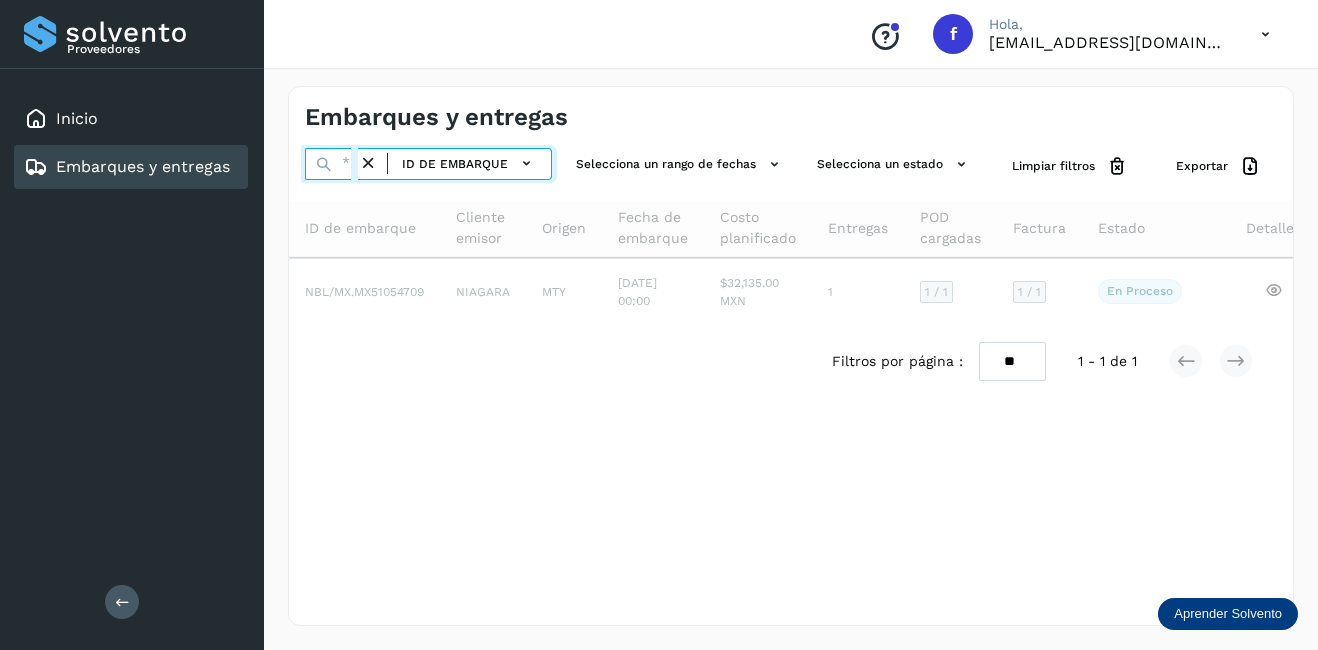 click at bounding box center (331, 164) 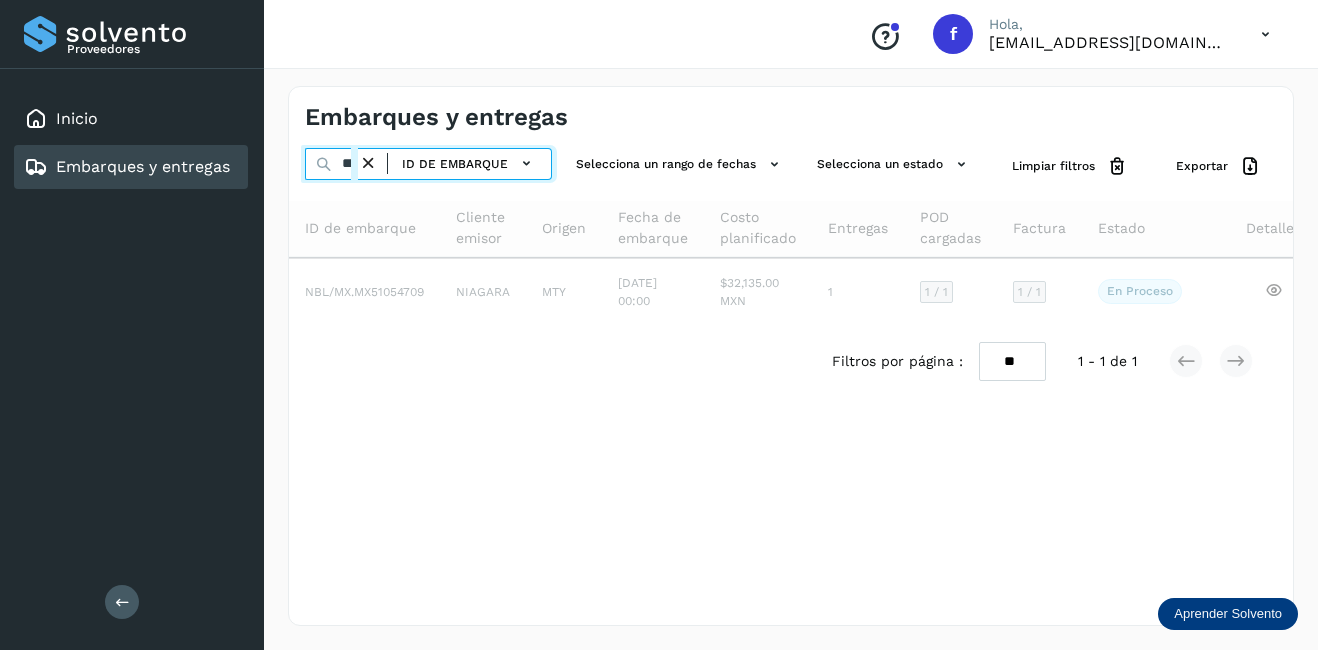 scroll, scrollTop: 0, scrollLeft: 70, axis: horizontal 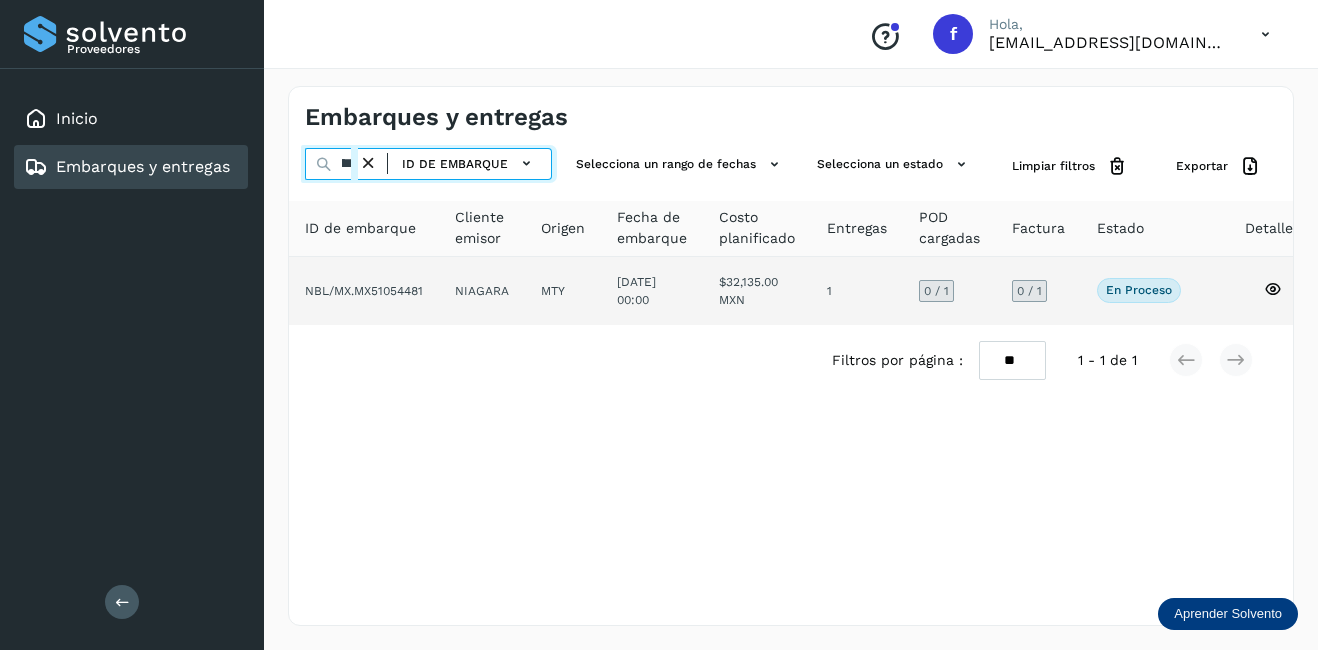 type on "**********" 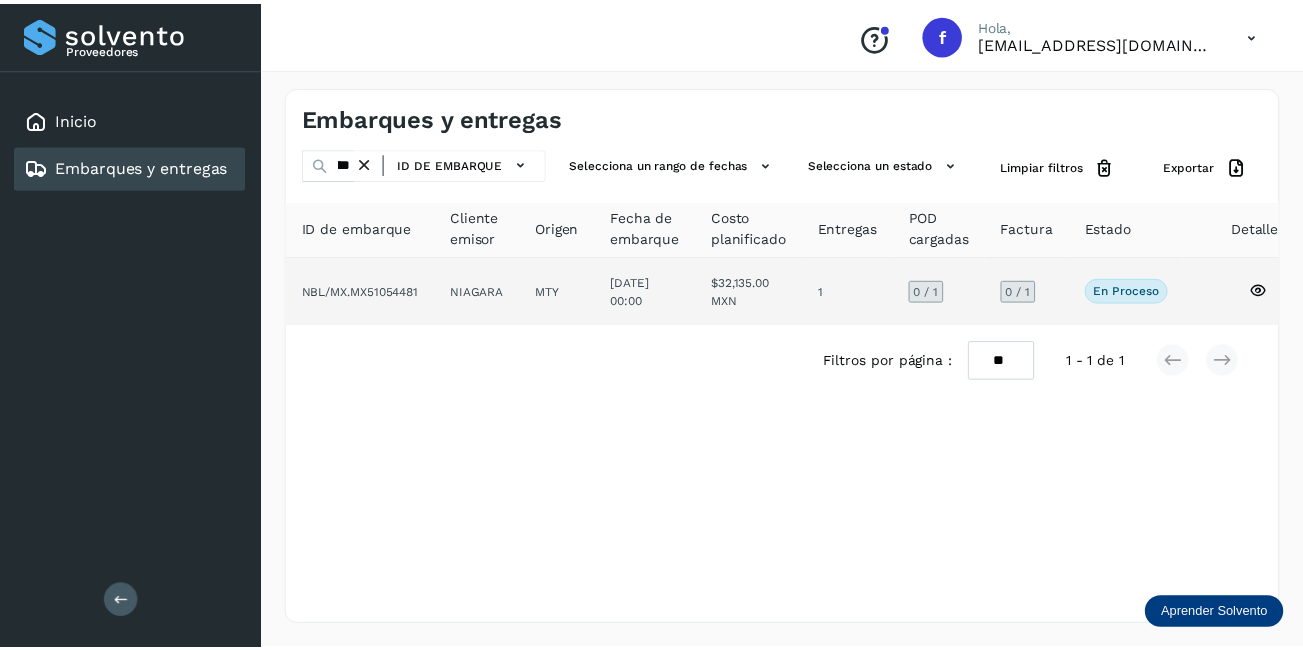 scroll, scrollTop: 0, scrollLeft: 0, axis: both 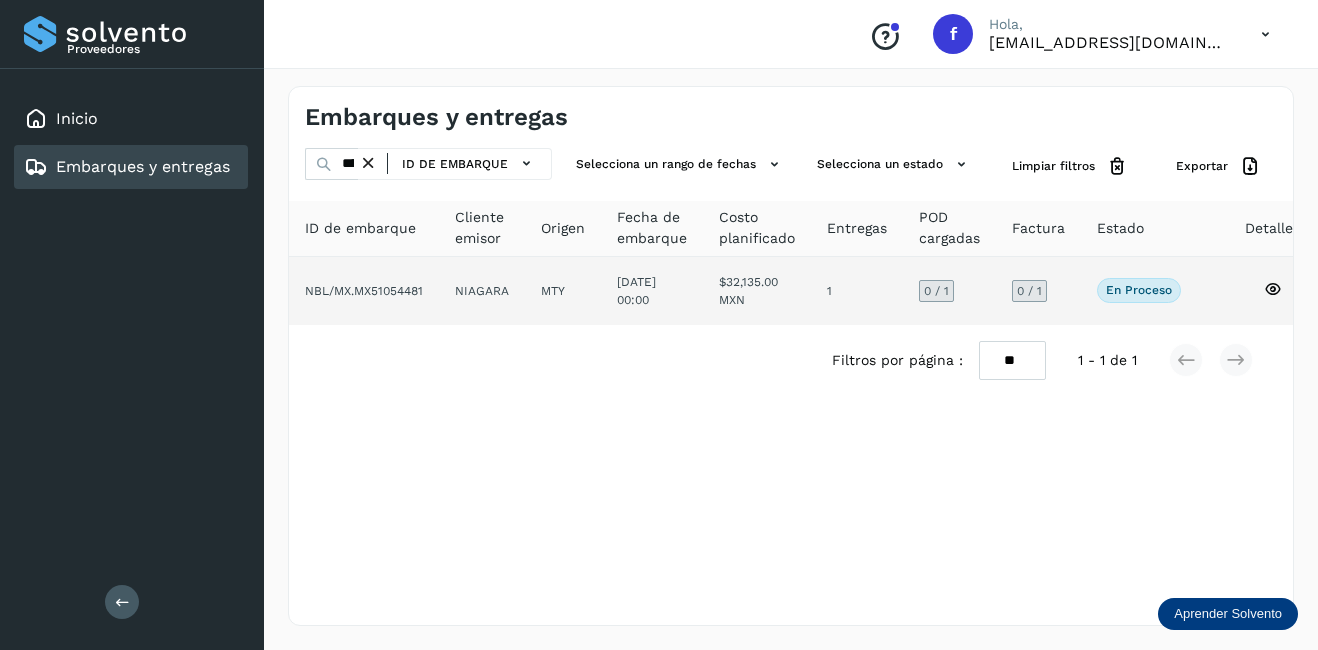 click 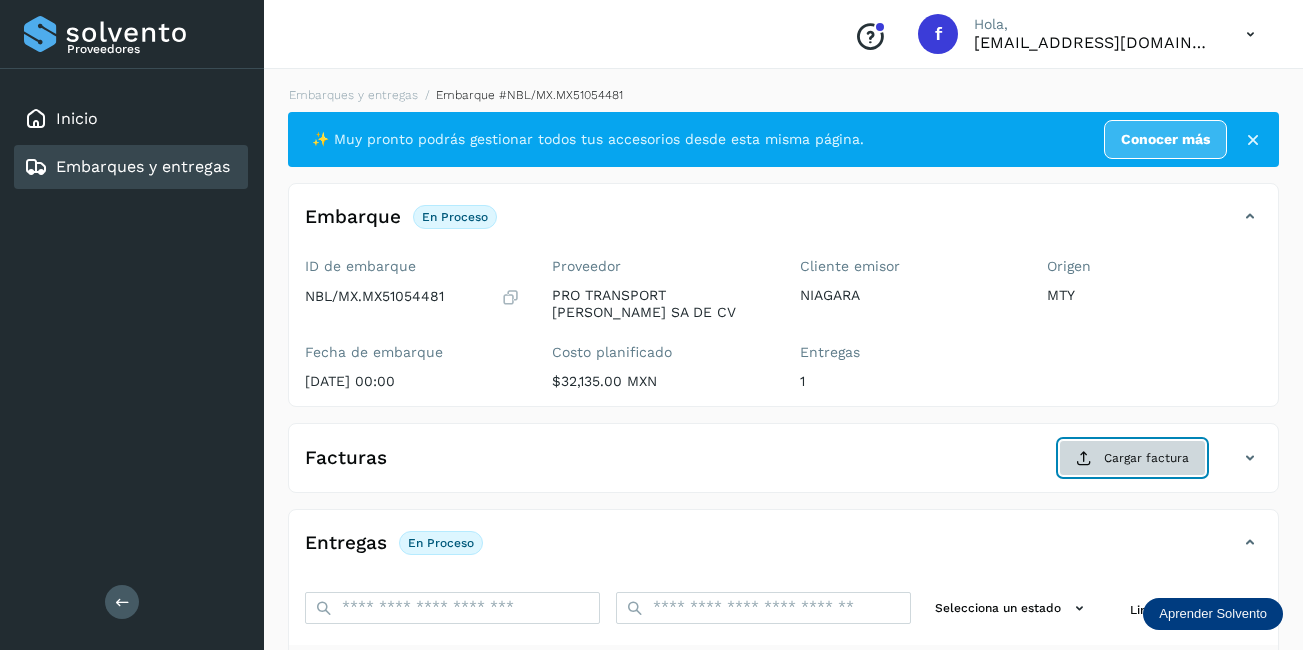 click on "Cargar factura" at bounding box center [1132, 458] 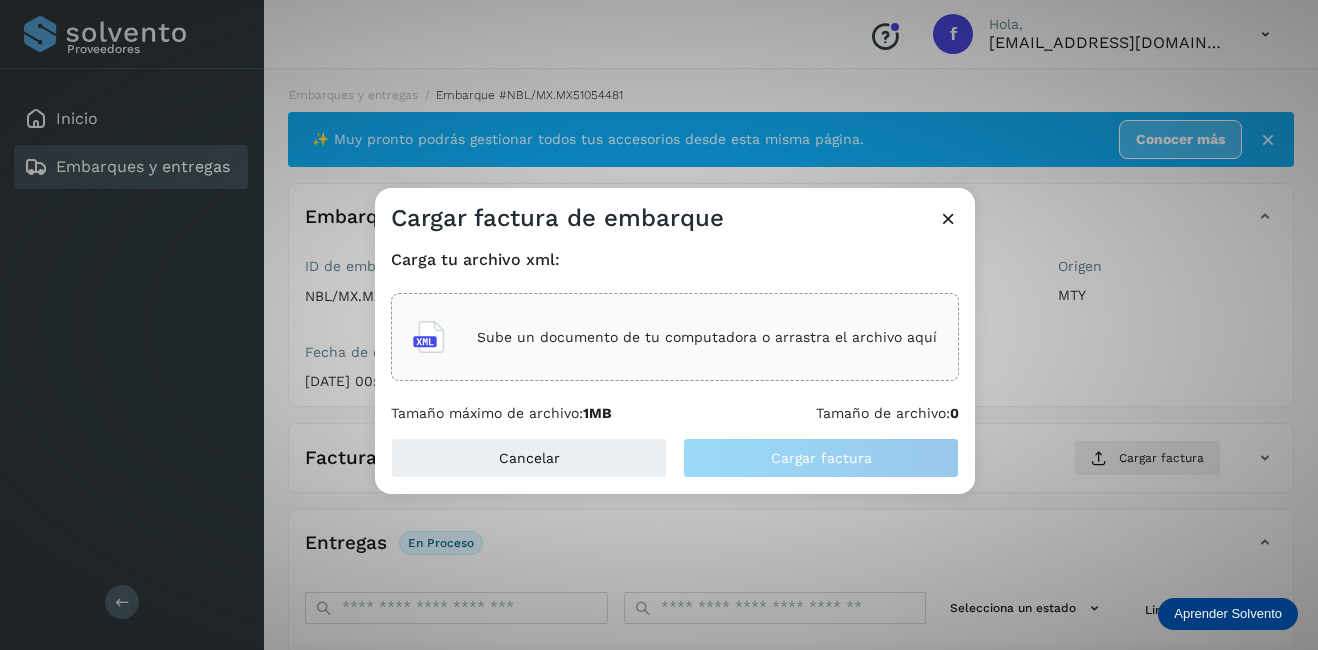 click on "Sube un documento de tu computadora o arrastra el archivo aquí" 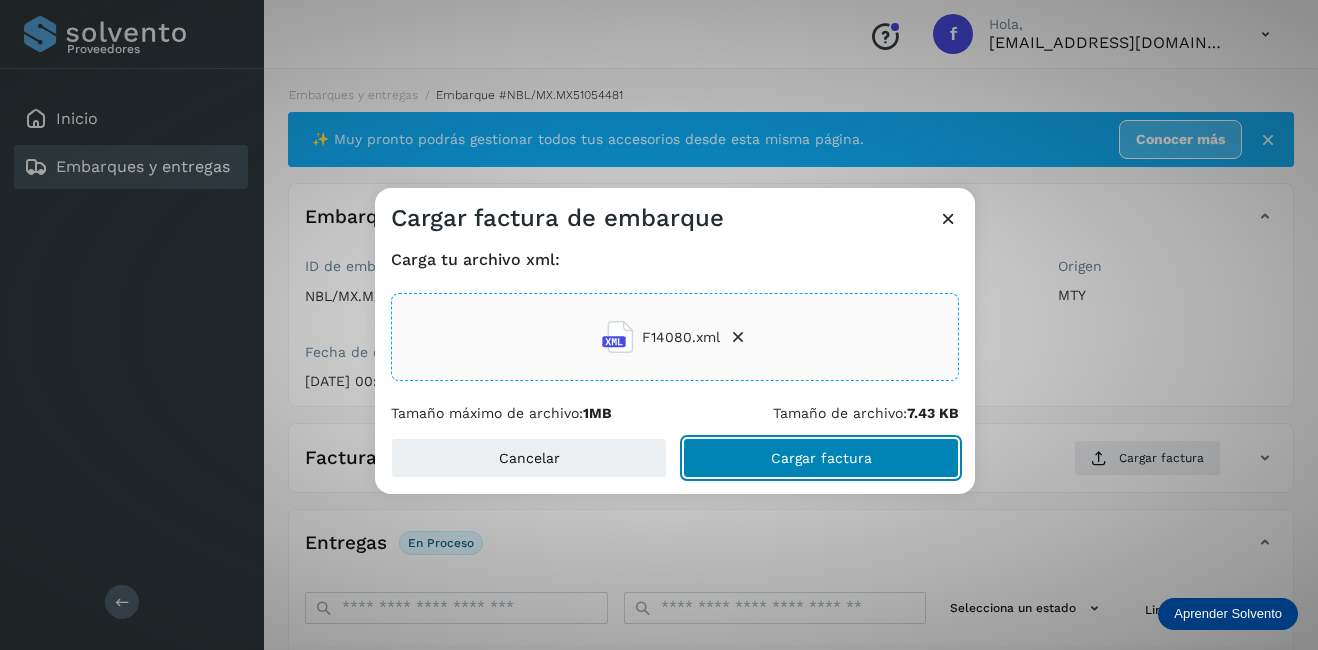 click on "Cargar factura" 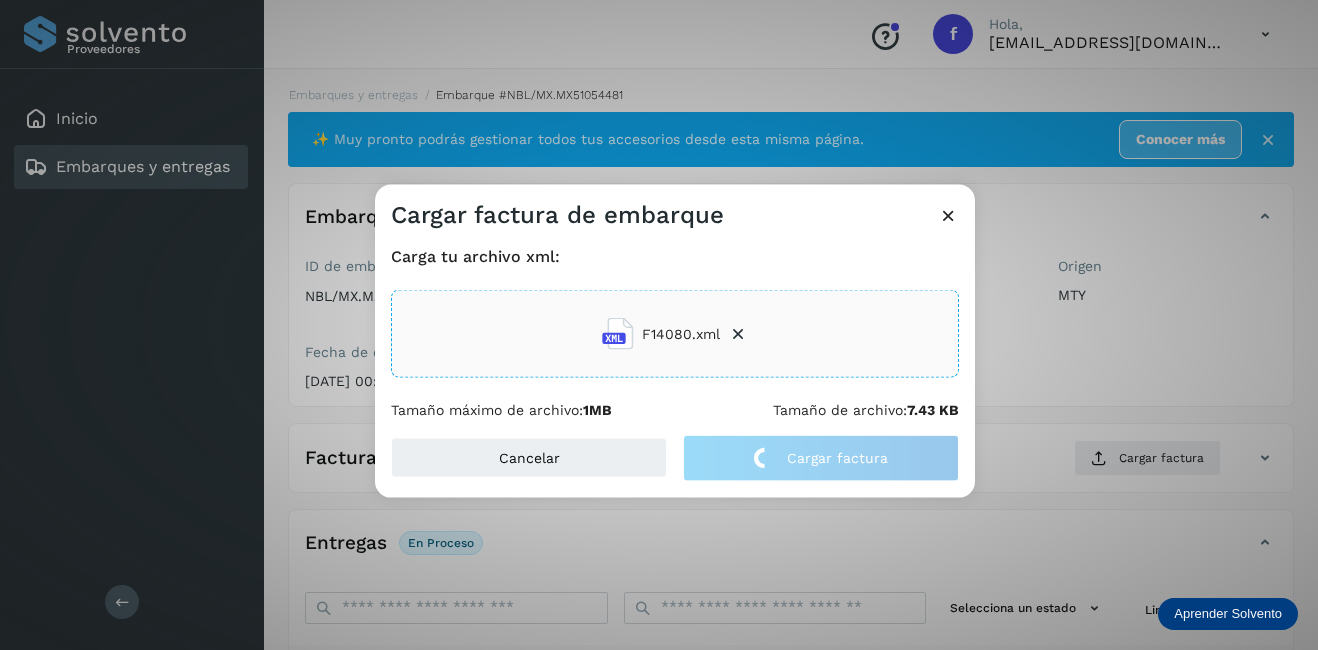click on "Cargar factura de embarque Carga tu archivo xml: F14080.xml Tamaño máximo de archivo:  1MB Tamaño de archivo:  7.43 KB Cancelar Cargar factura" 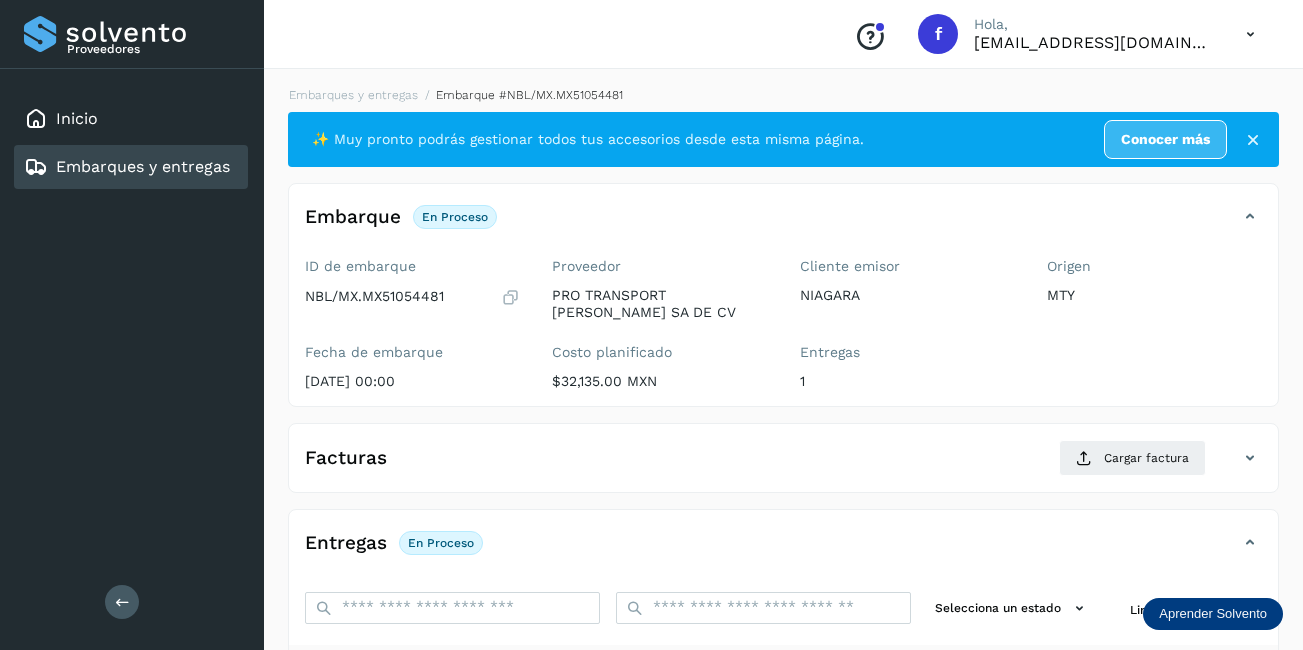 scroll, scrollTop: 300, scrollLeft: 0, axis: vertical 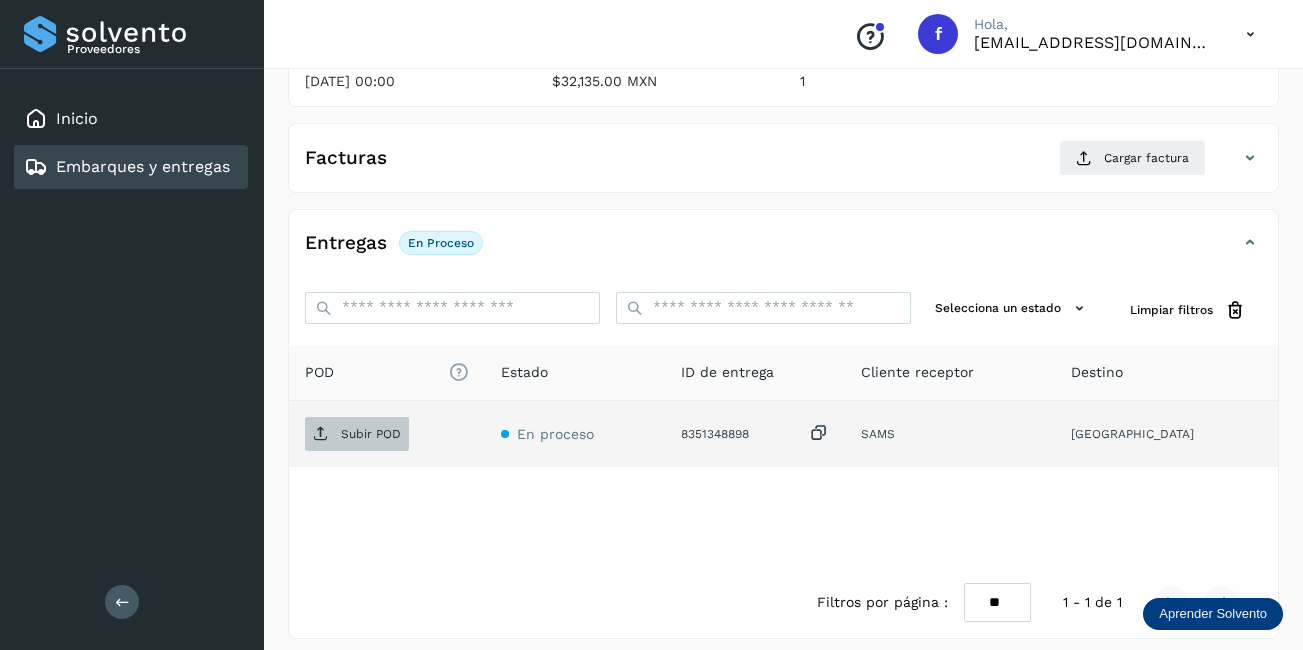 click on "Subir POD" at bounding box center [371, 434] 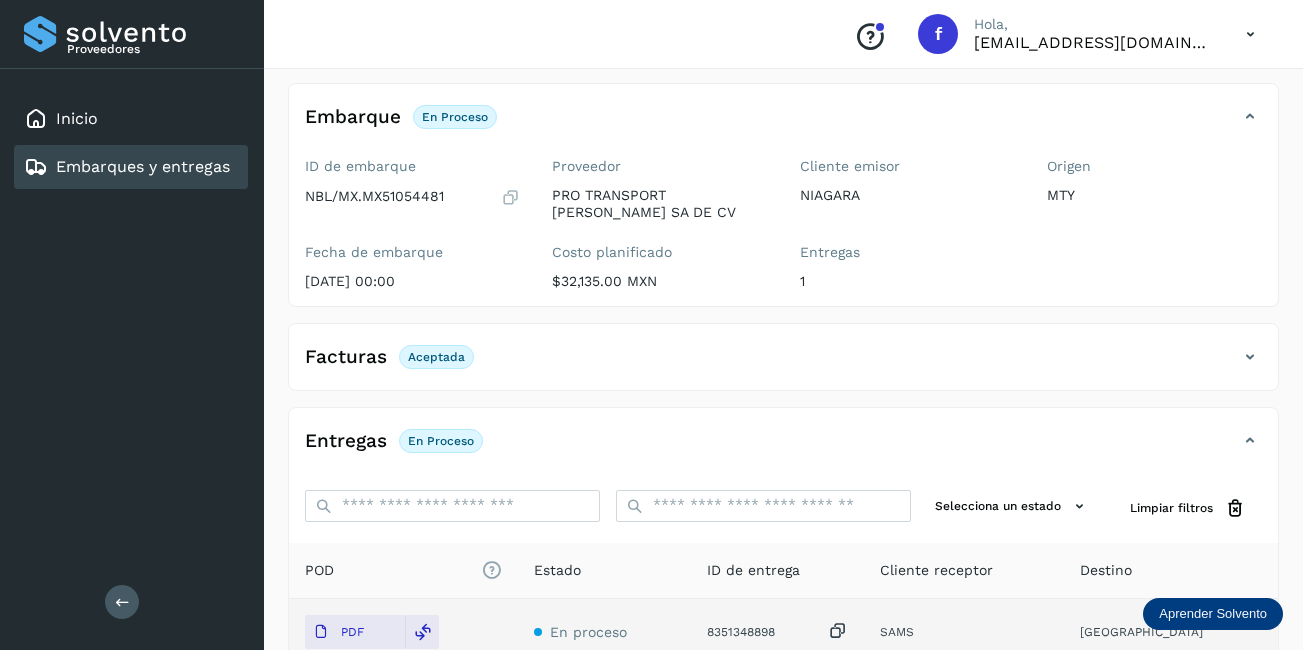 scroll, scrollTop: 300, scrollLeft: 0, axis: vertical 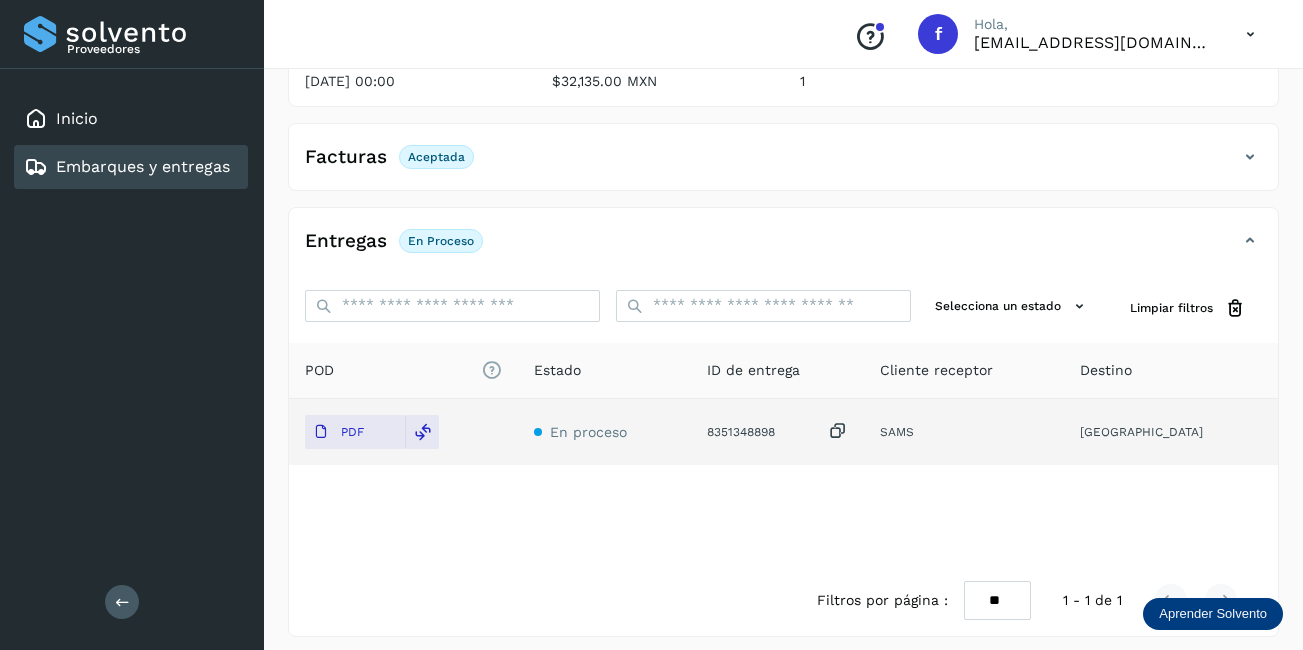 click on "Embarques y entregas" at bounding box center [143, 166] 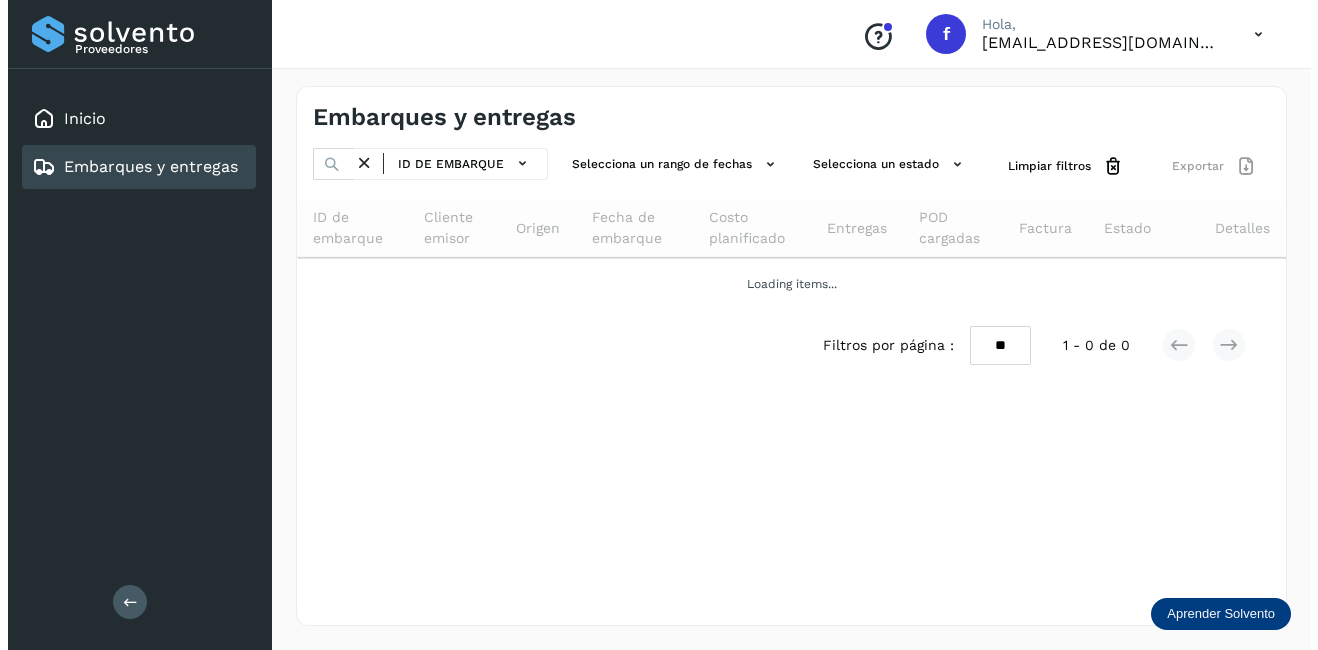 scroll, scrollTop: 0, scrollLeft: 0, axis: both 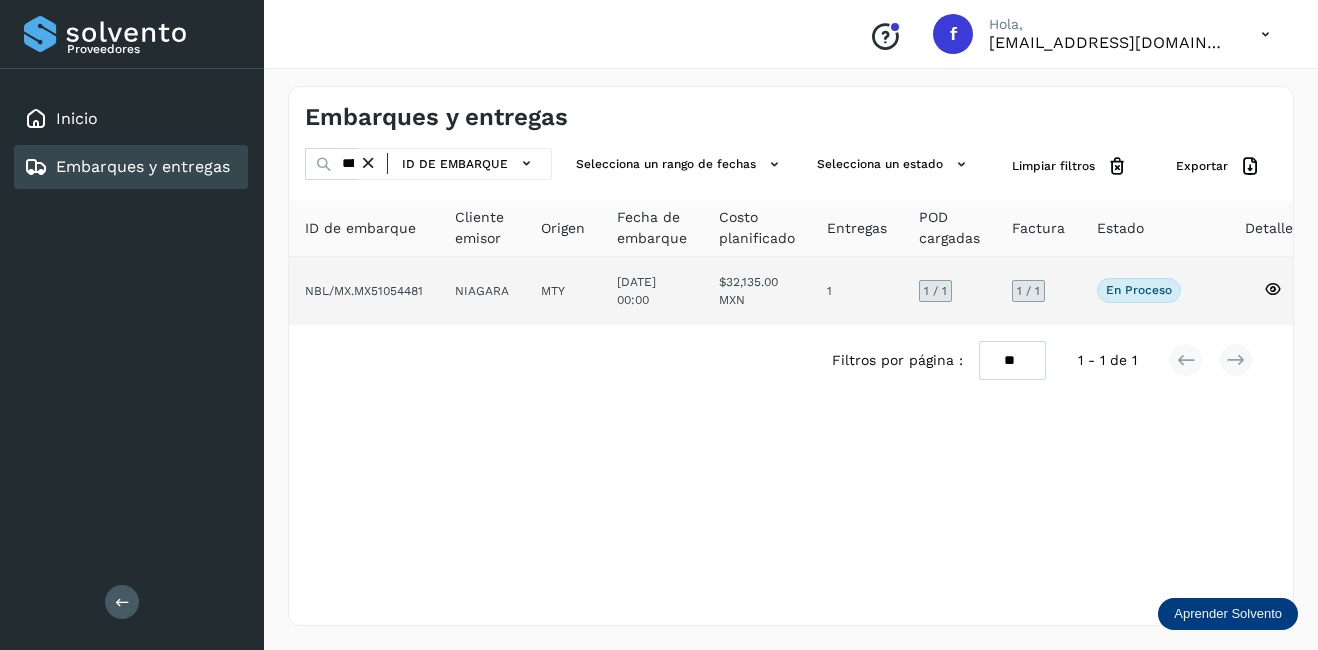 click 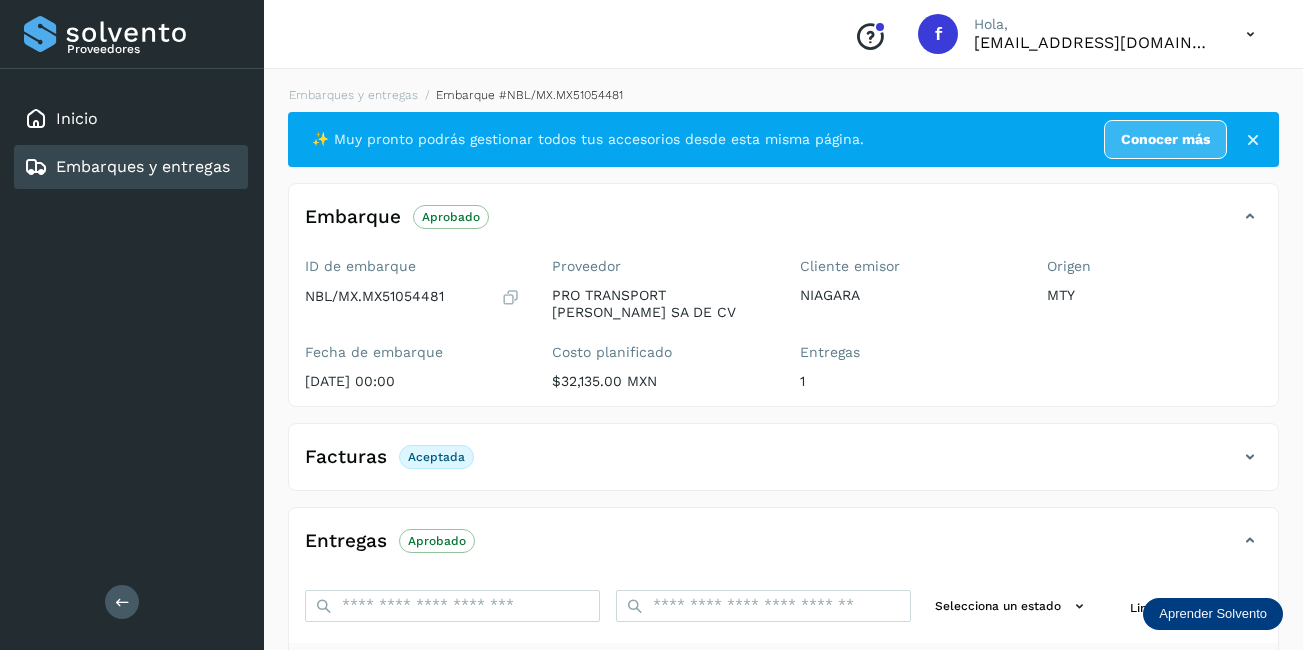 click on "Embarques y entregas" at bounding box center [143, 166] 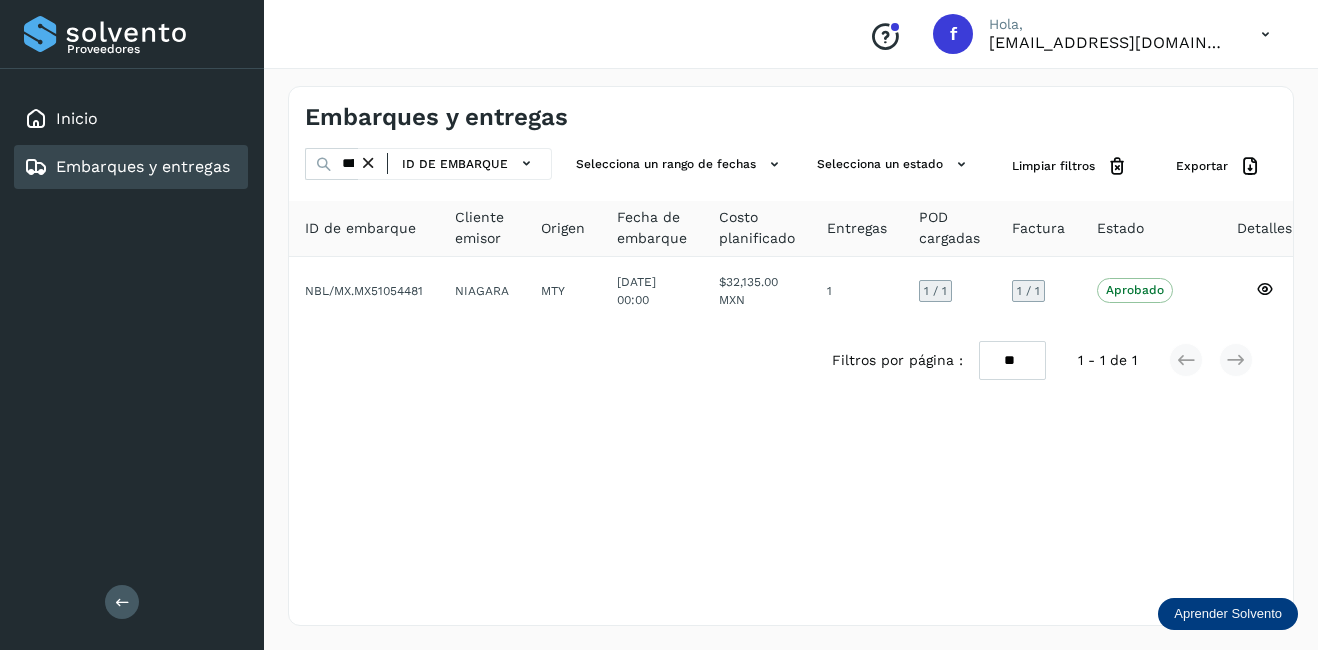 click on "**********" at bounding box center [791, 356] 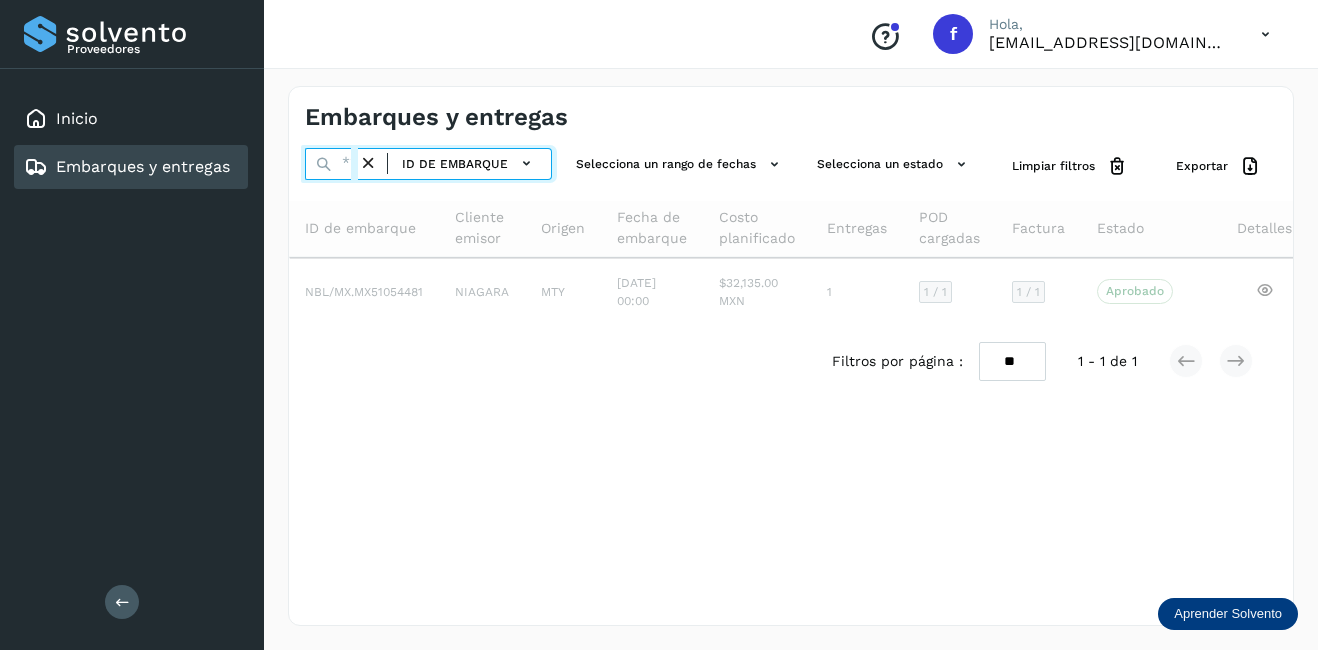 paste on "**********" 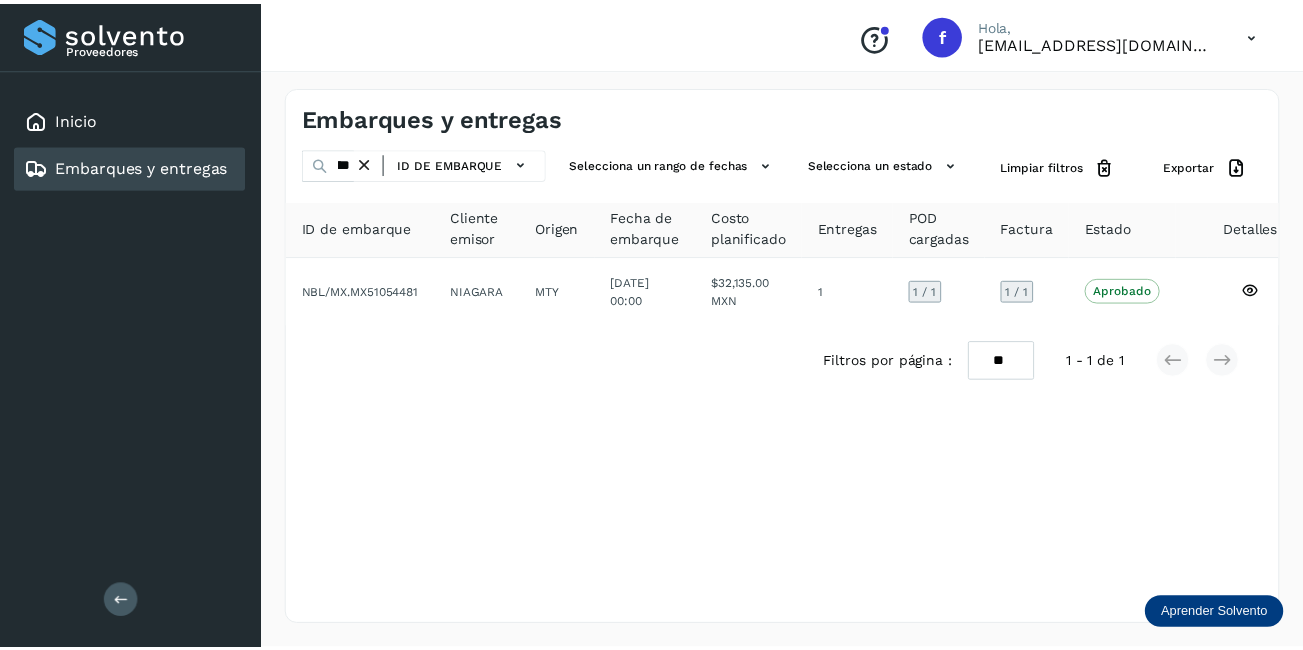 scroll, scrollTop: 0, scrollLeft: 0, axis: both 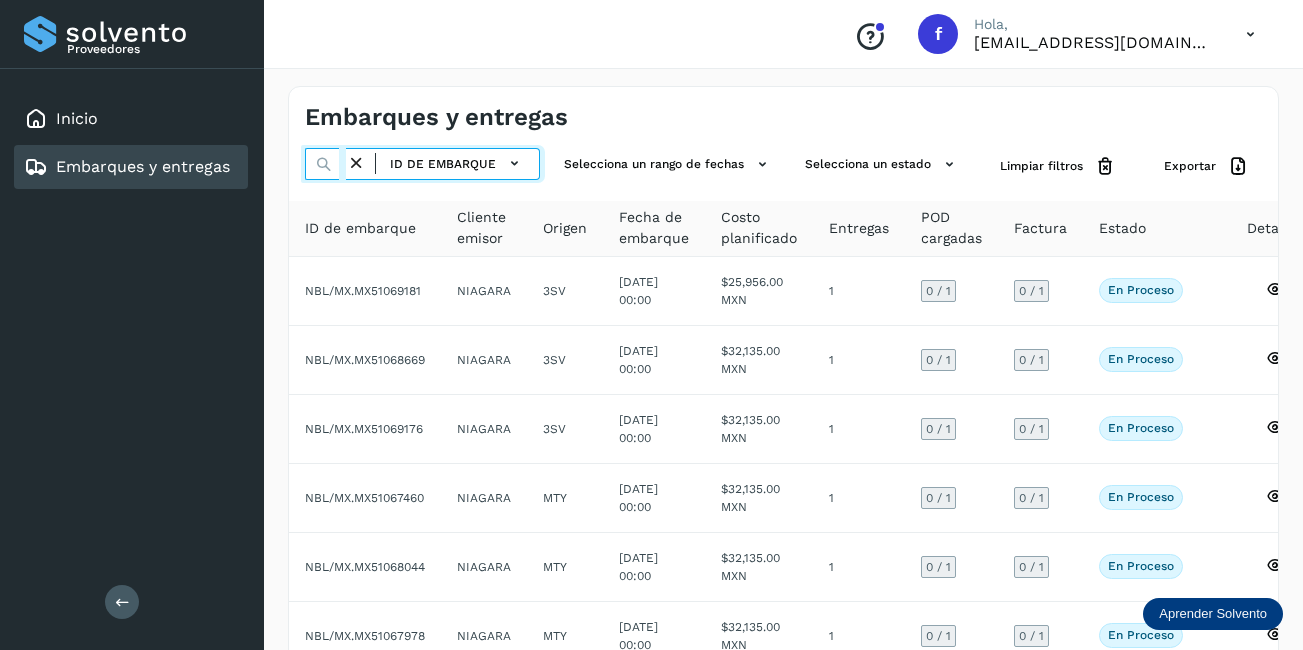 paste on "**********" 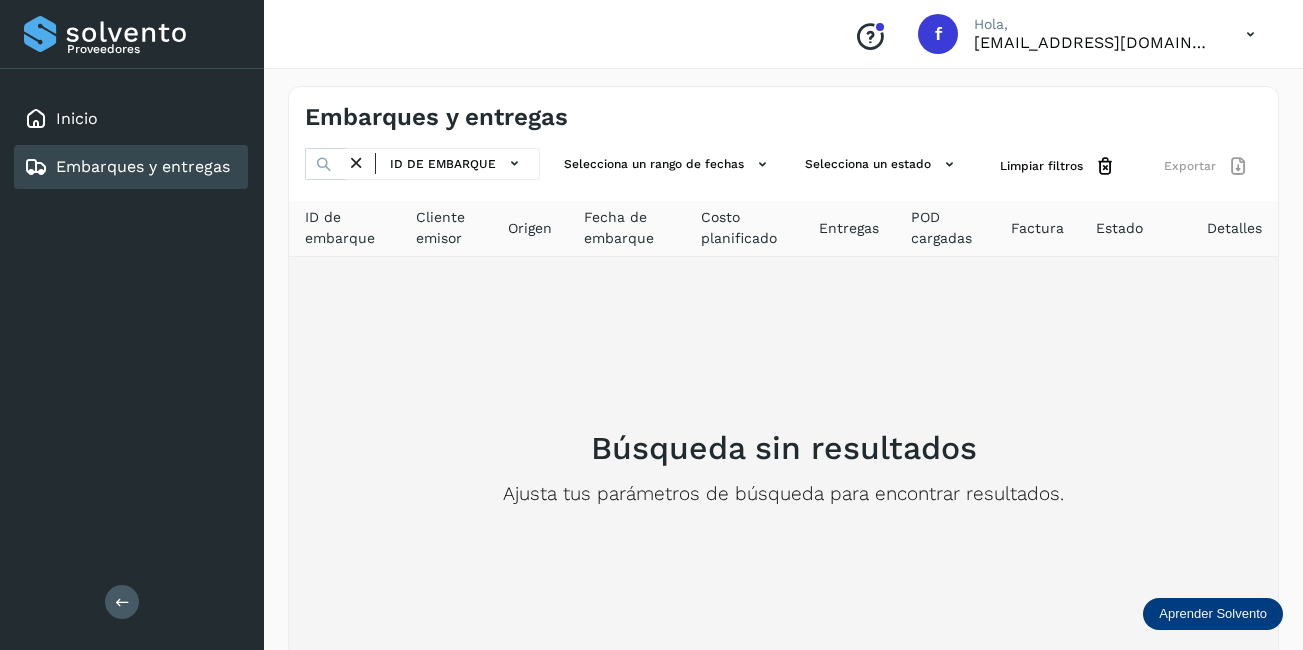 scroll, scrollTop: 0, scrollLeft: 0, axis: both 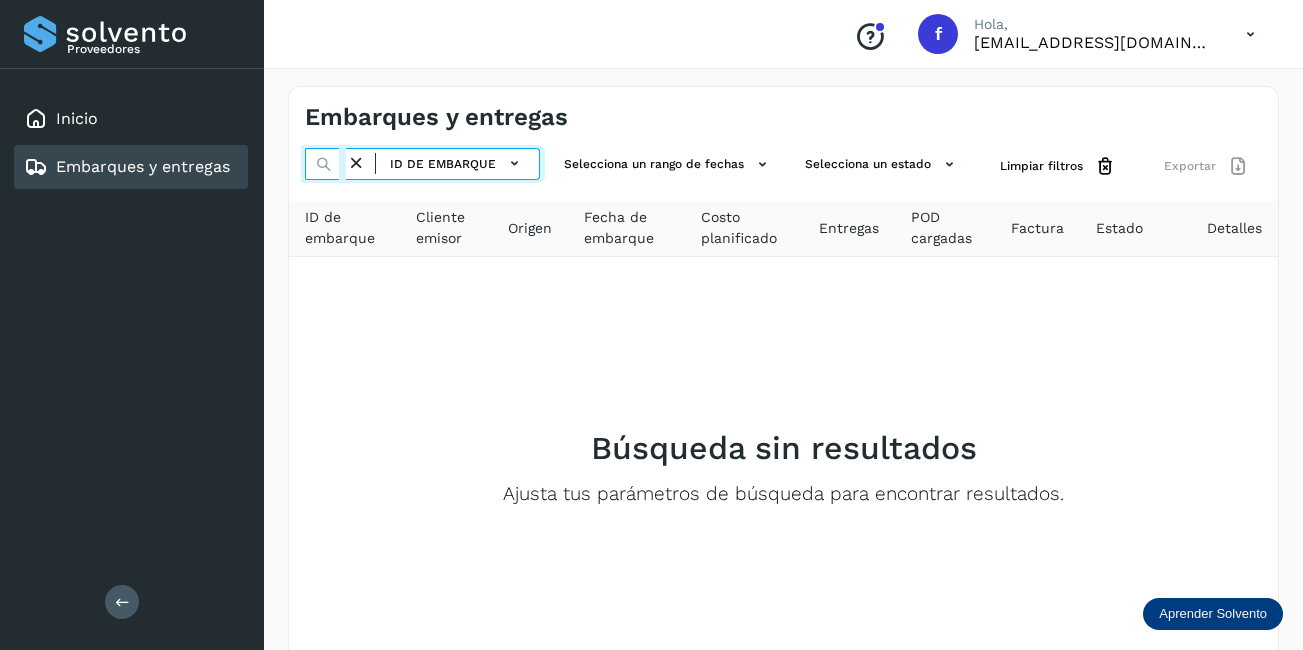 click on "**********" at bounding box center [325, 164] 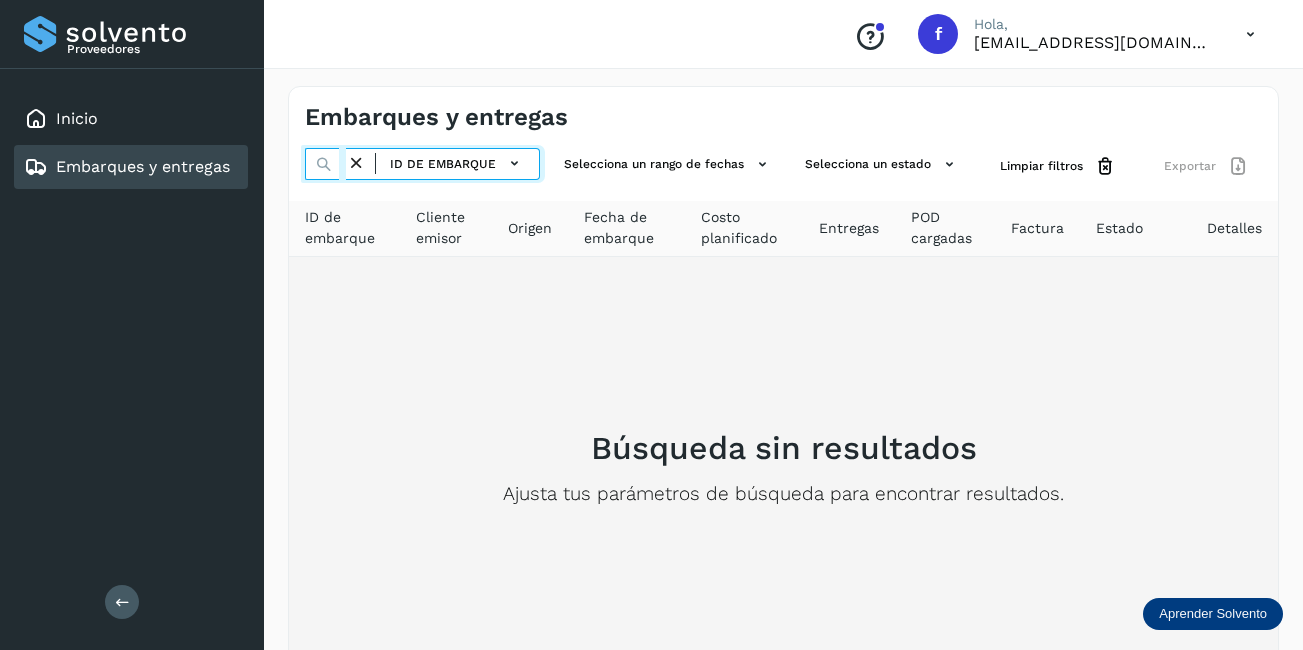 scroll, scrollTop: 0, scrollLeft: 82, axis: horizontal 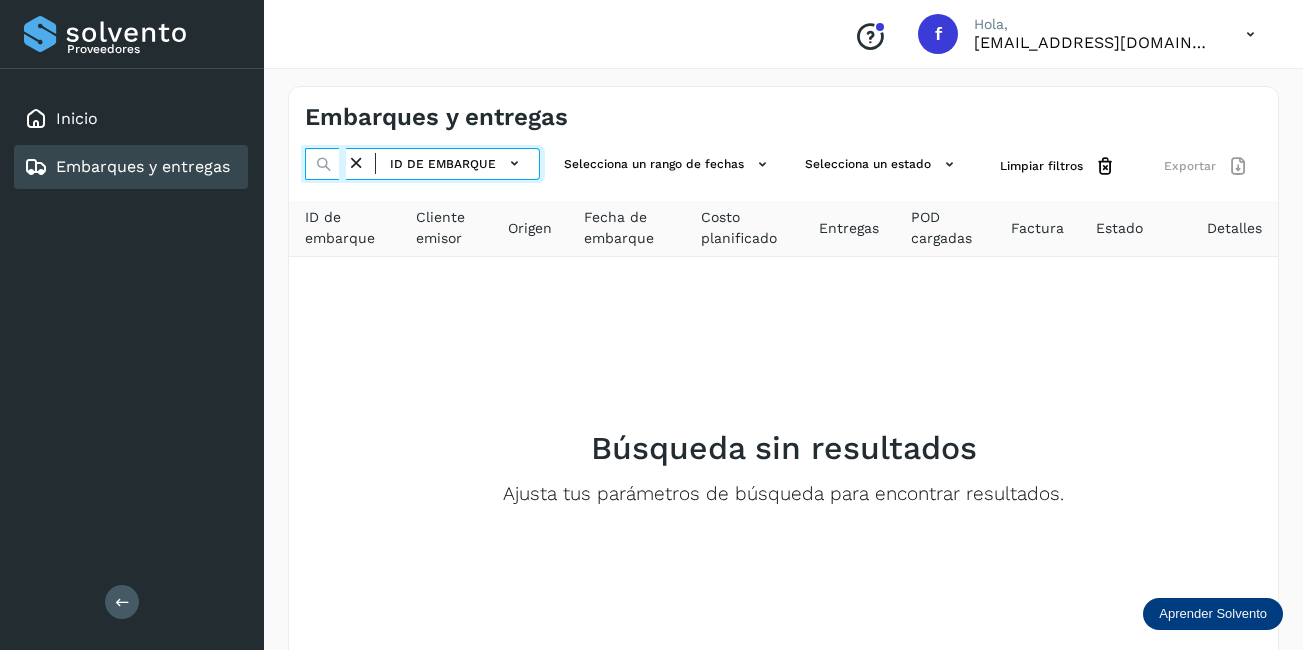 type on "**********" 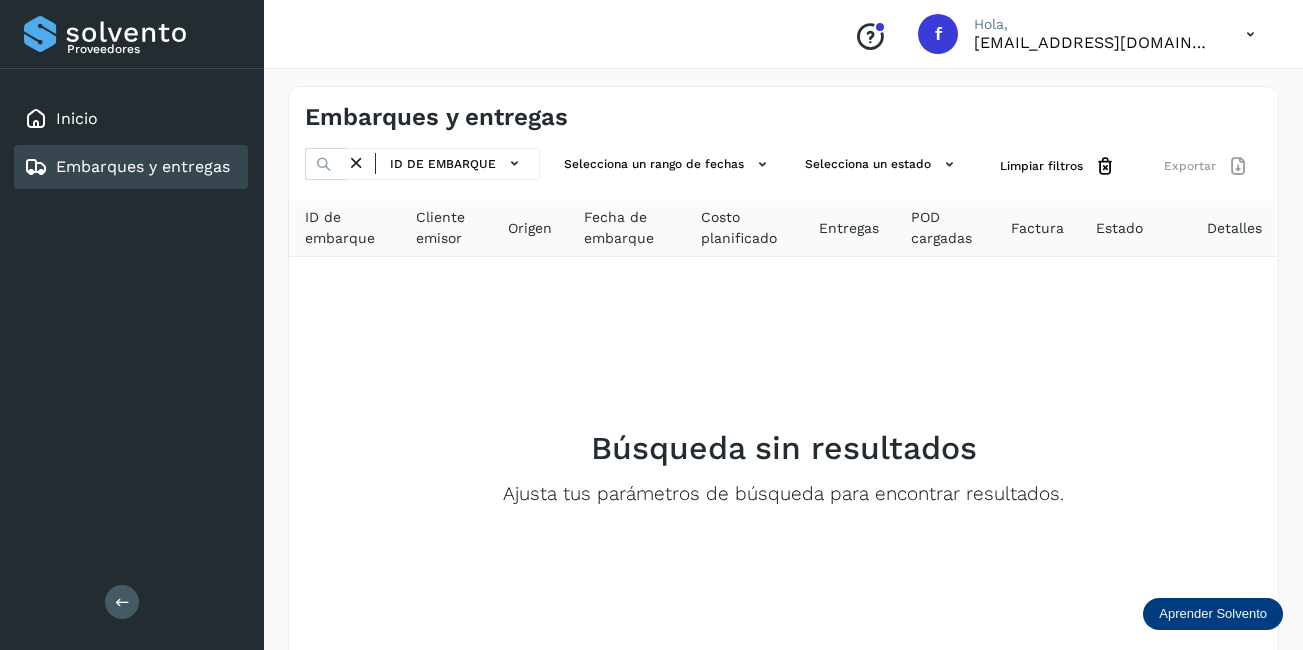 click at bounding box center [356, 163] 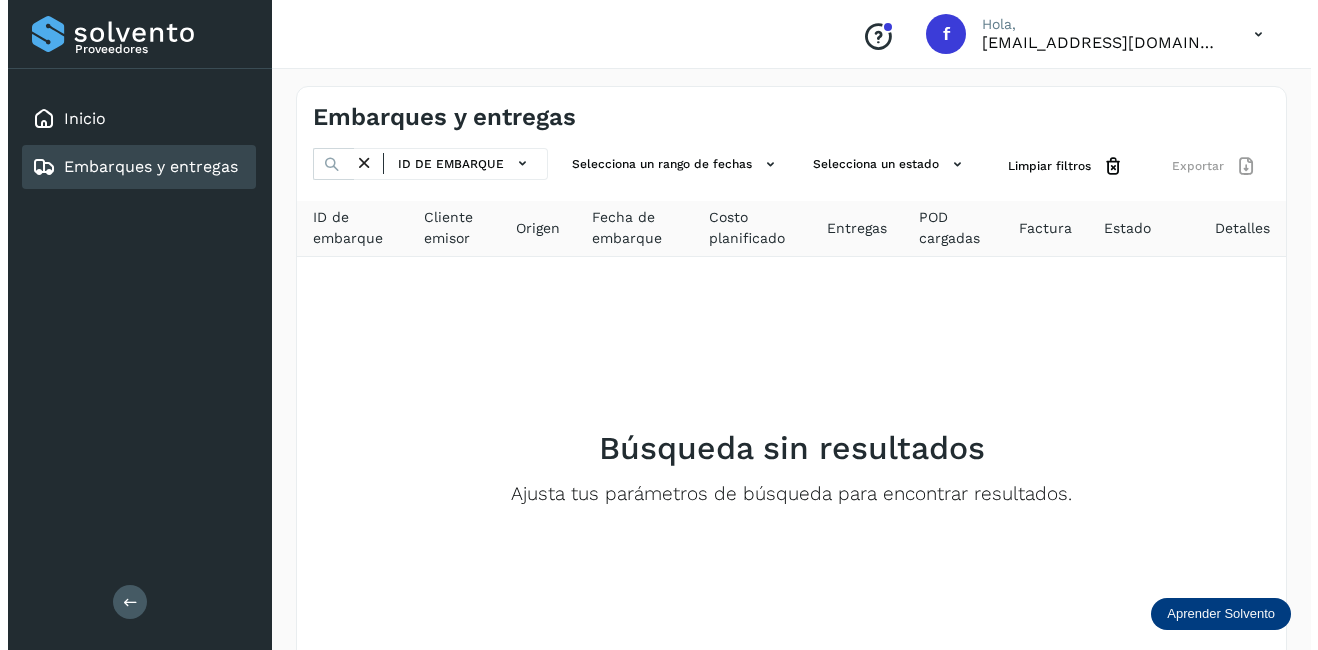 scroll, scrollTop: 0, scrollLeft: 0, axis: both 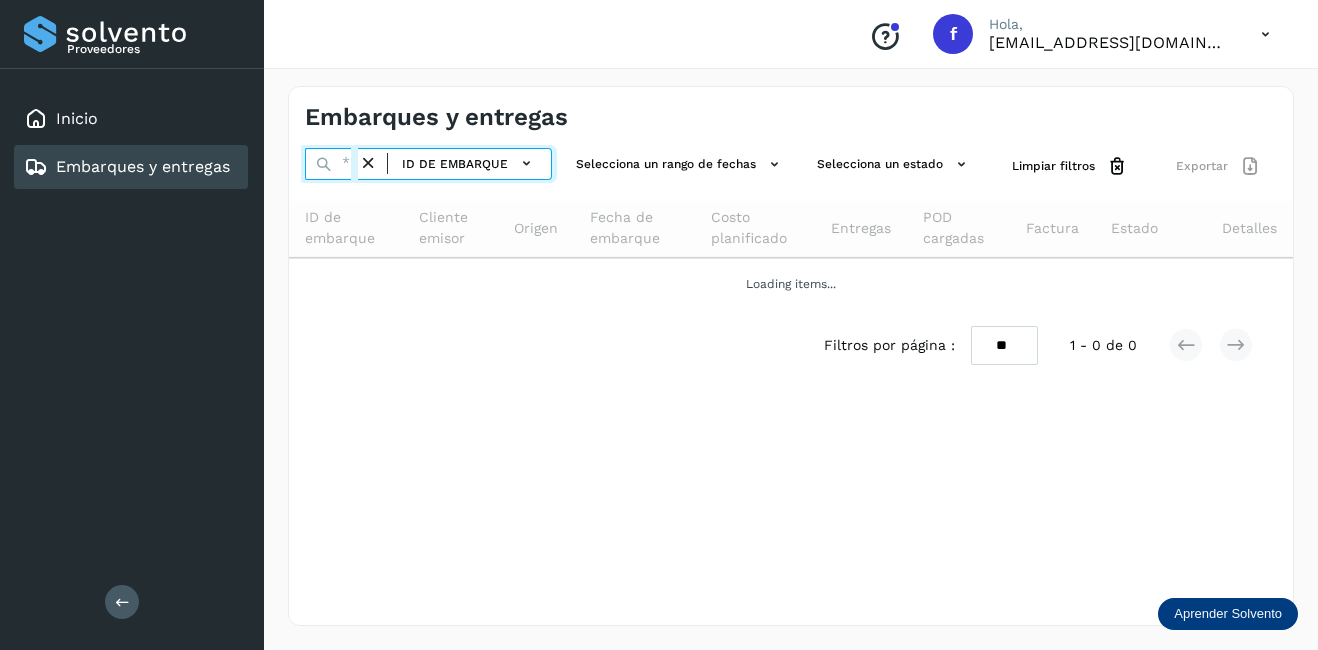 click at bounding box center (331, 164) 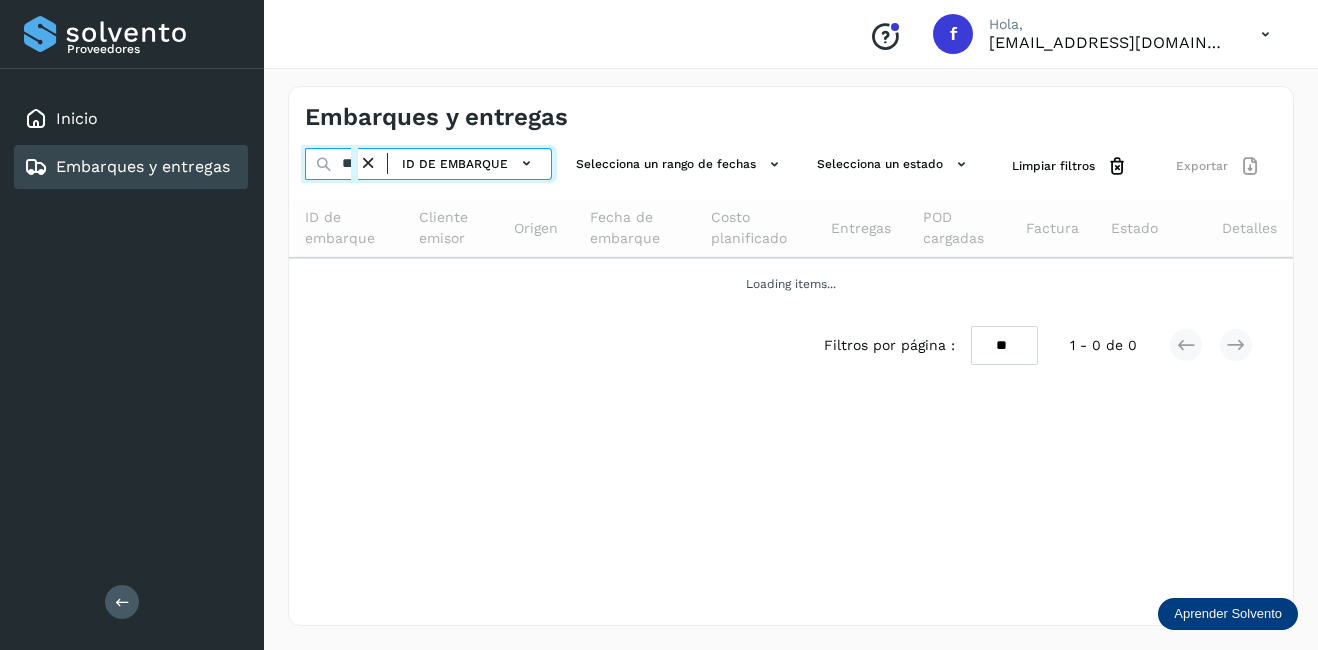 scroll, scrollTop: 0, scrollLeft: 70, axis: horizontal 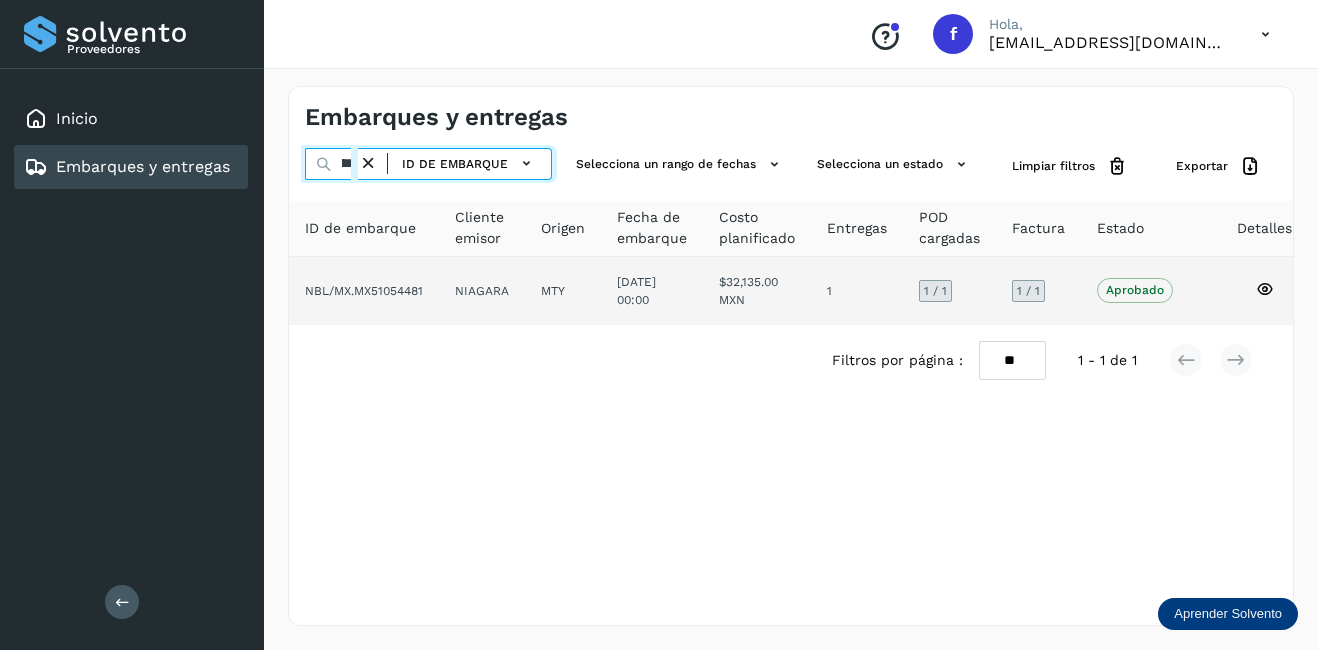 type on "**********" 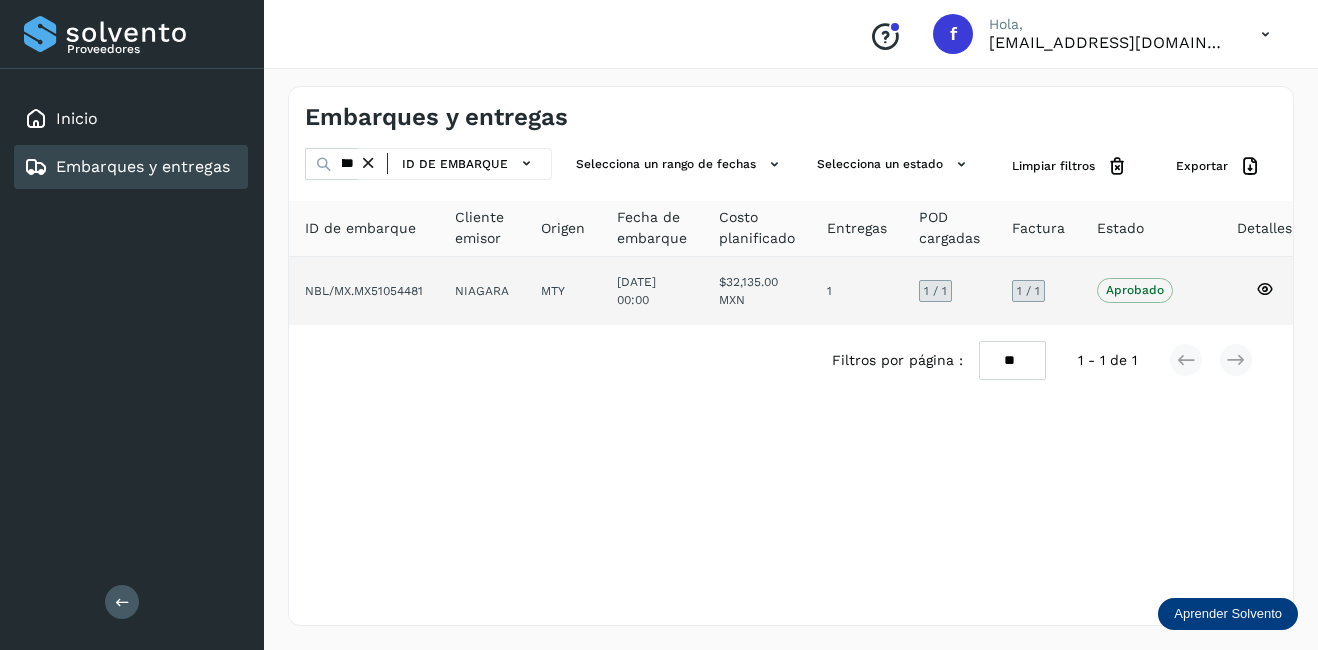 click on "NBL/MX.MX51054481" 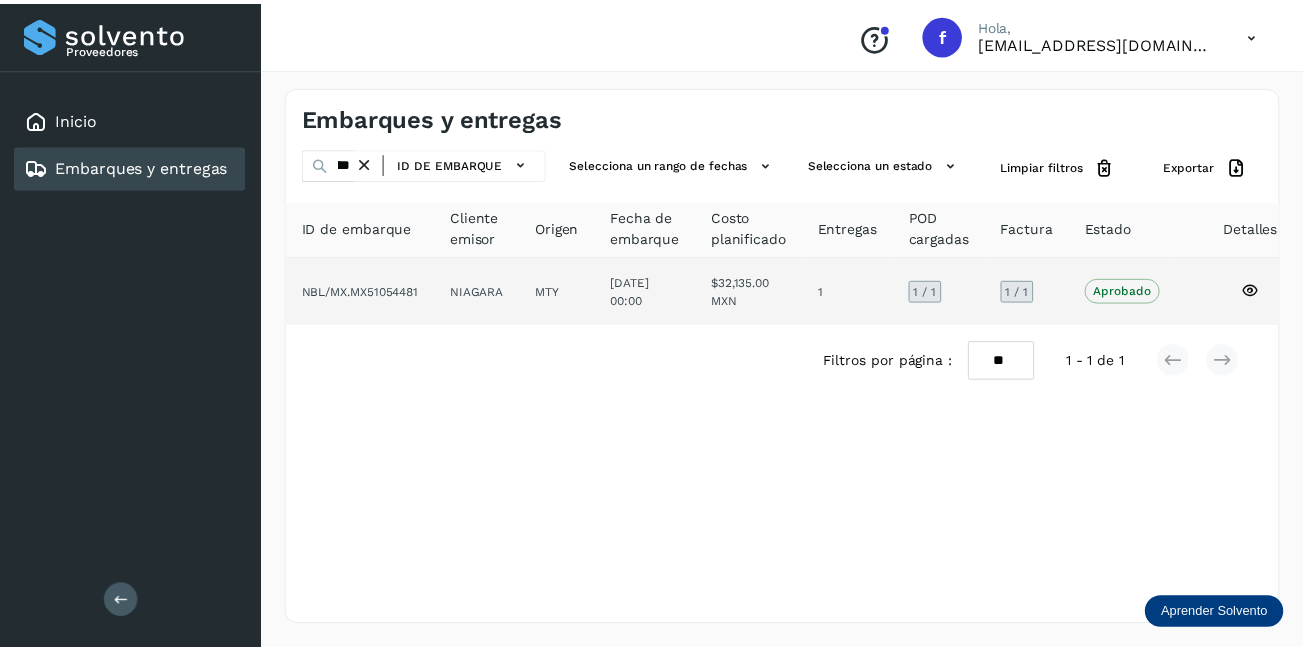 scroll, scrollTop: 0, scrollLeft: 0, axis: both 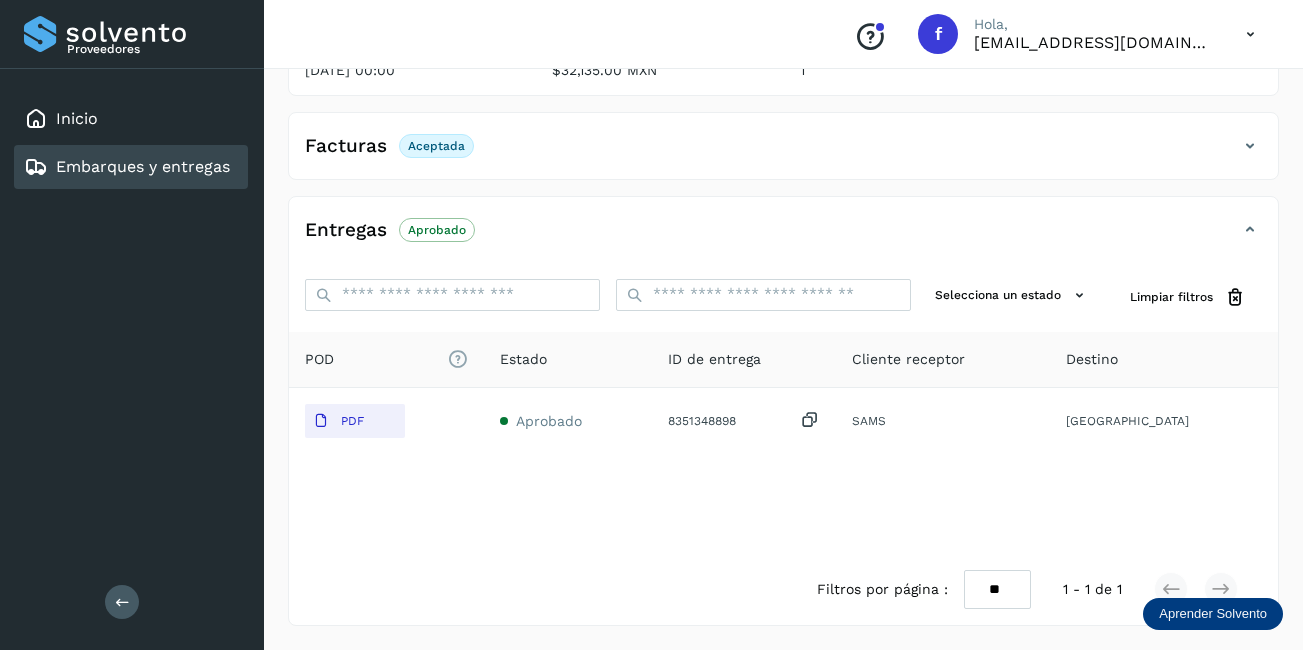 click on "Embarques y entregas" at bounding box center (143, 166) 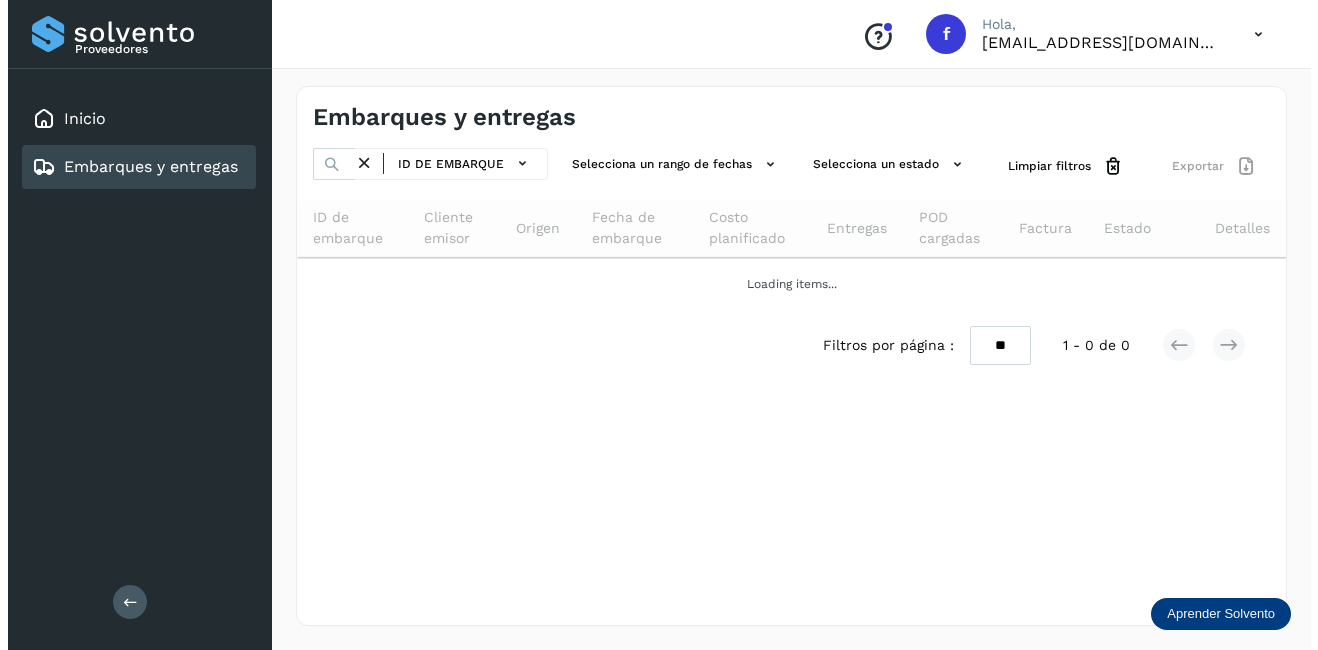 scroll, scrollTop: 0, scrollLeft: 0, axis: both 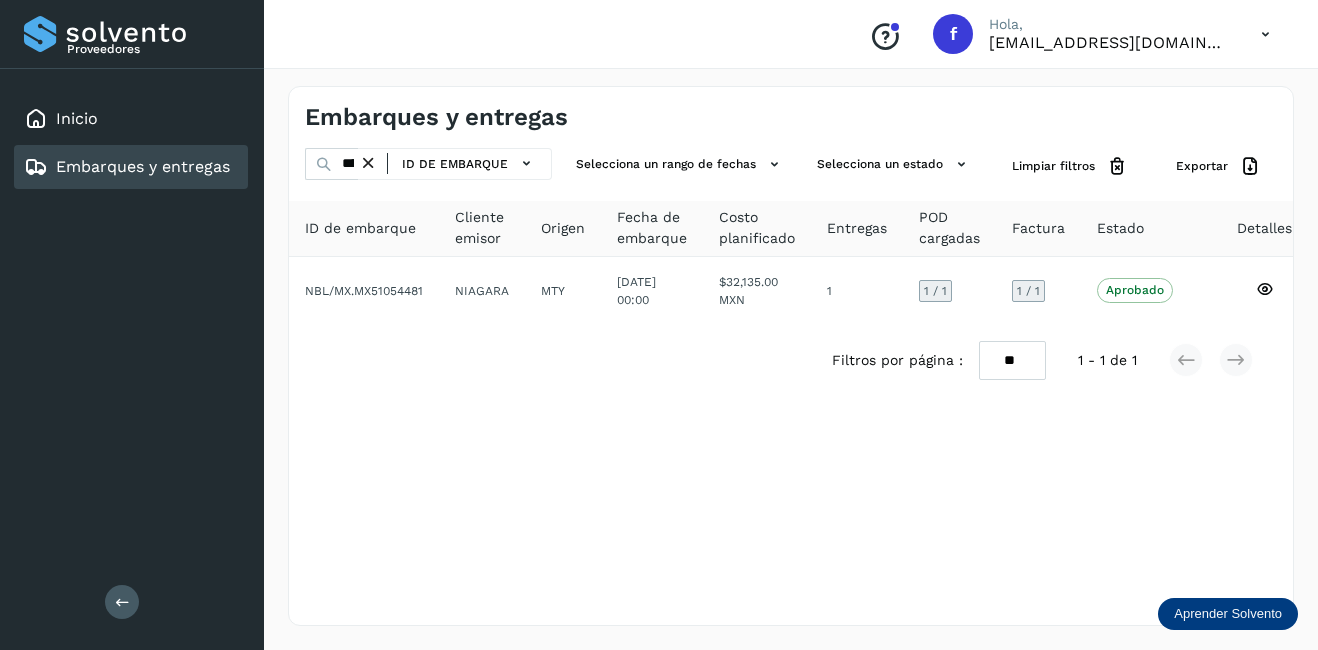 click at bounding box center [368, 163] 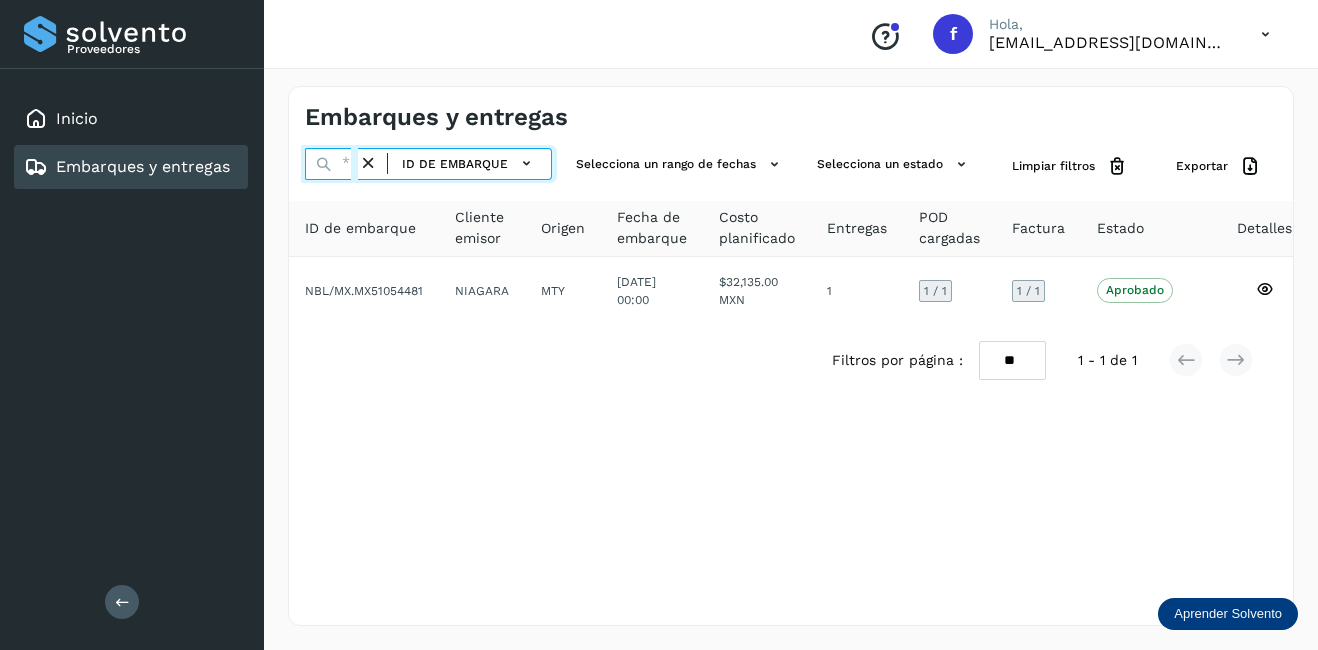 click at bounding box center (331, 164) 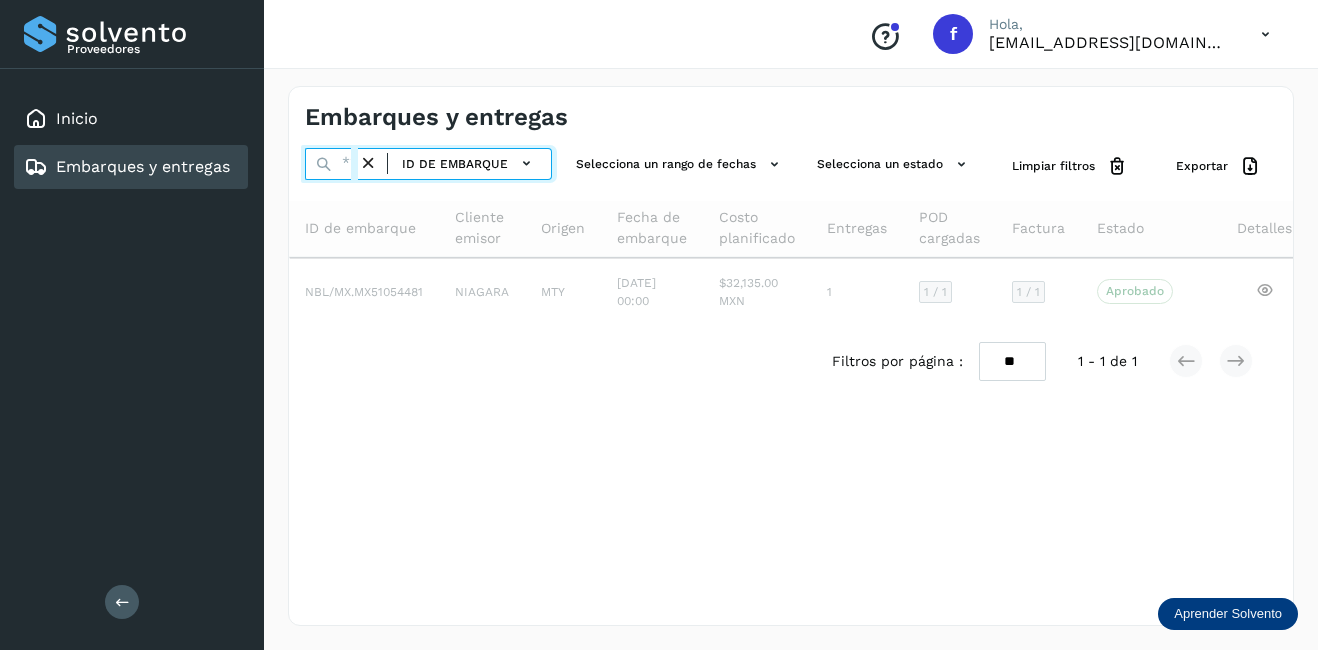paste on "**********" 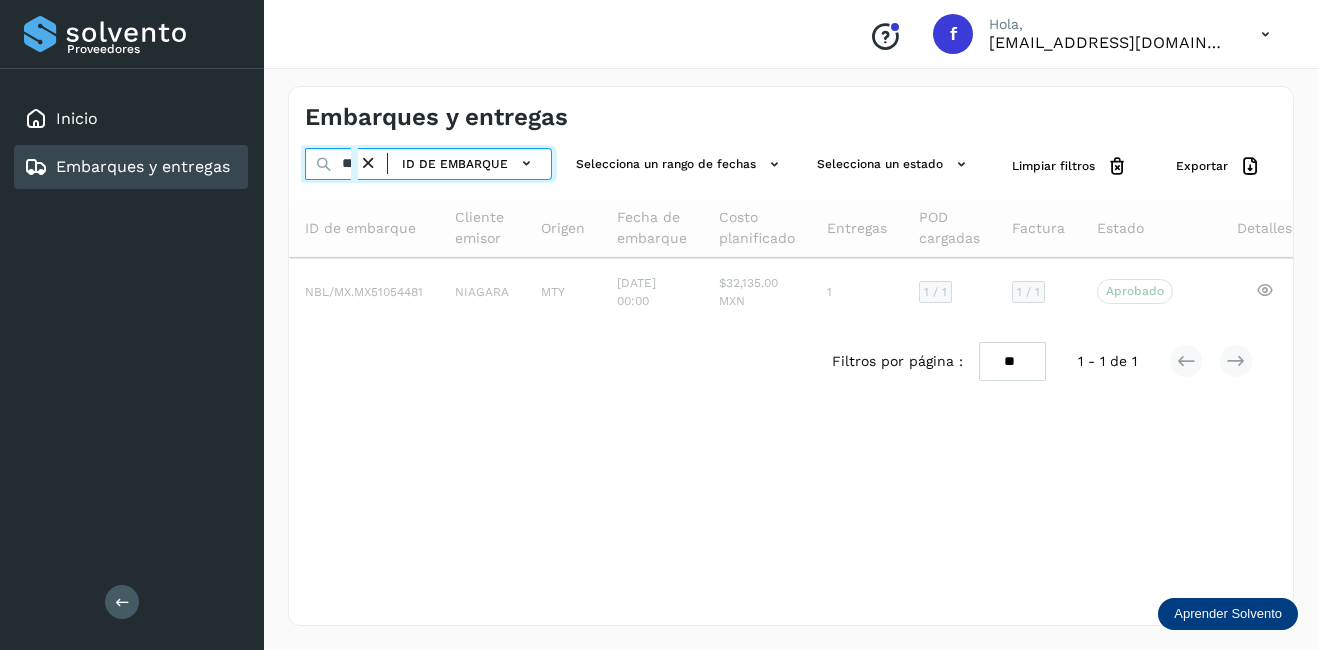 scroll, scrollTop: 0, scrollLeft: 72, axis: horizontal 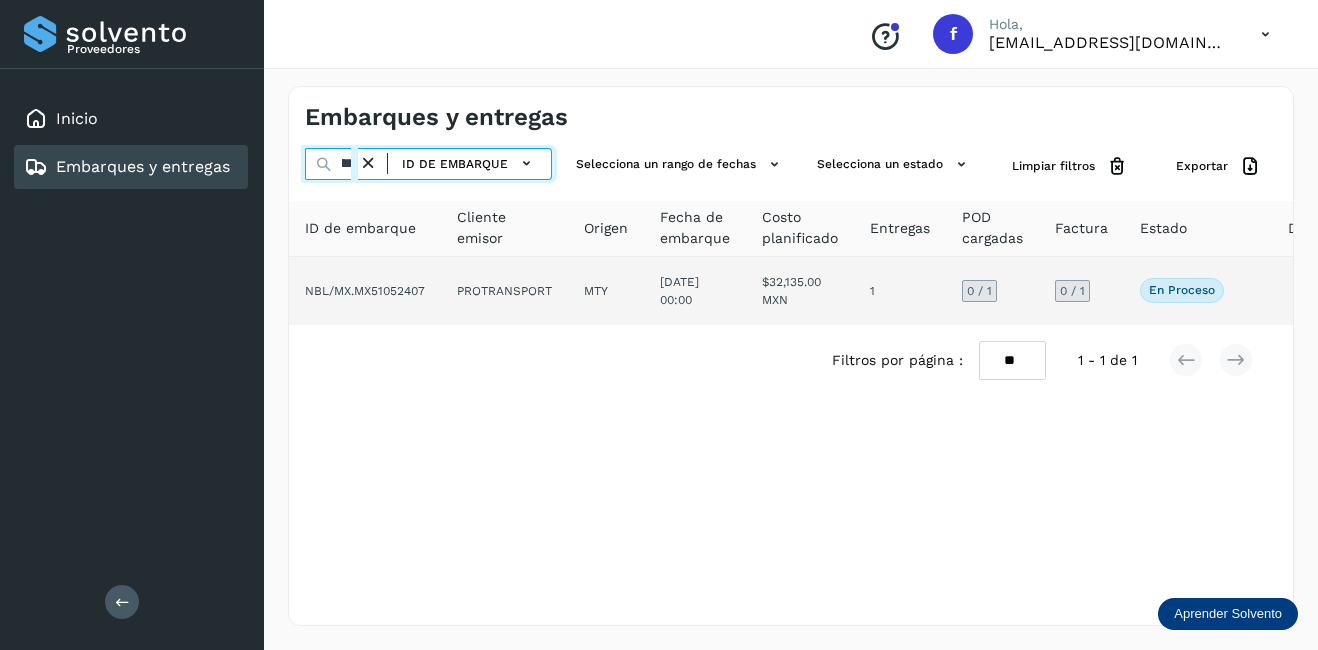 type on "**********" 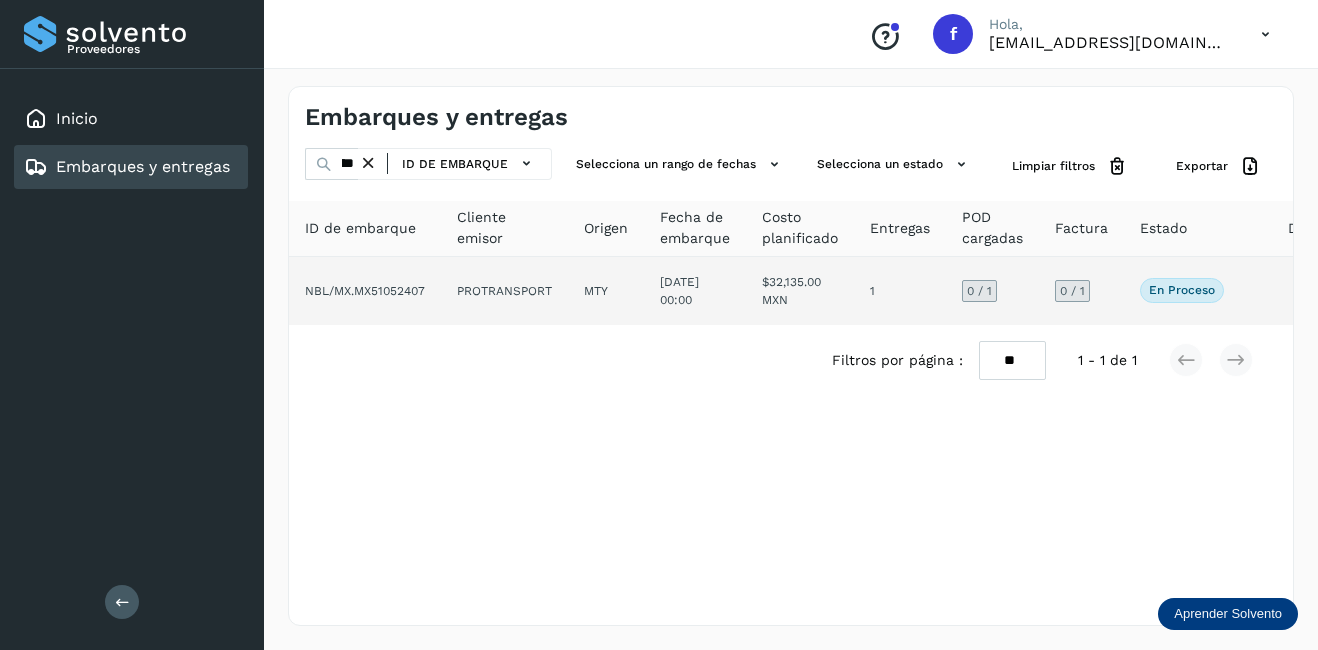 click on "$32,135.00 MXN" 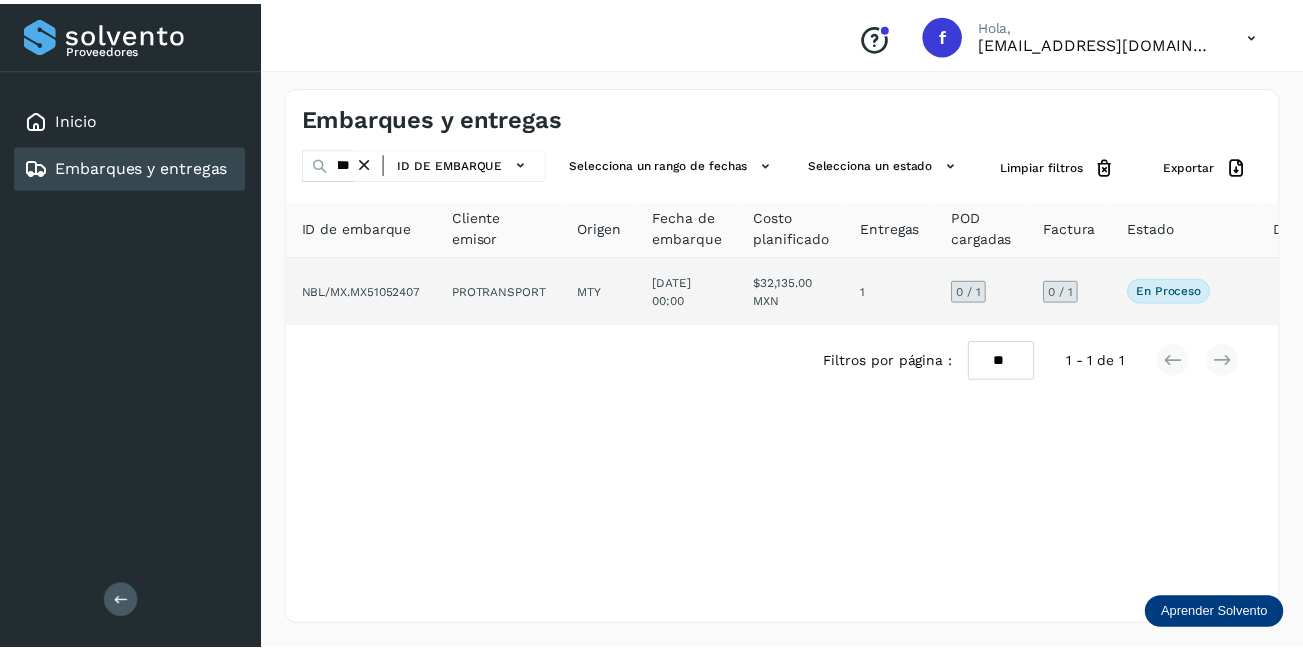 scroll, scrollTop: 0, scrollLeft: 0, axis: both 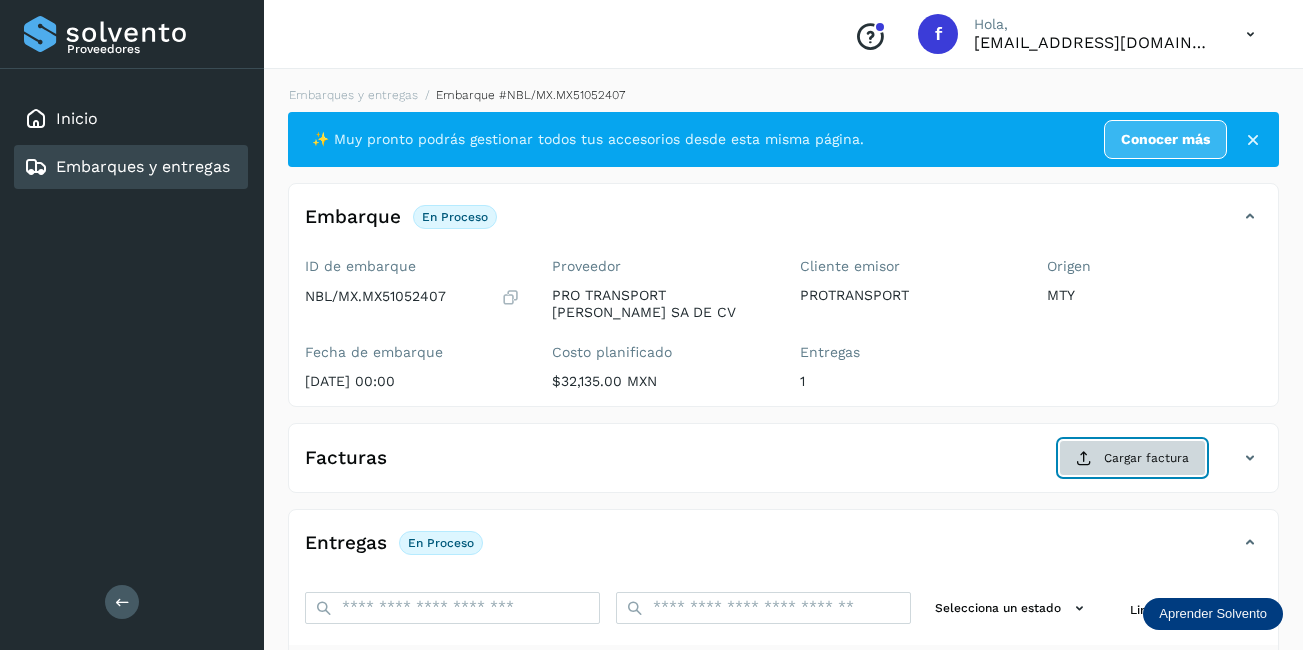 click on "Cargar factura" 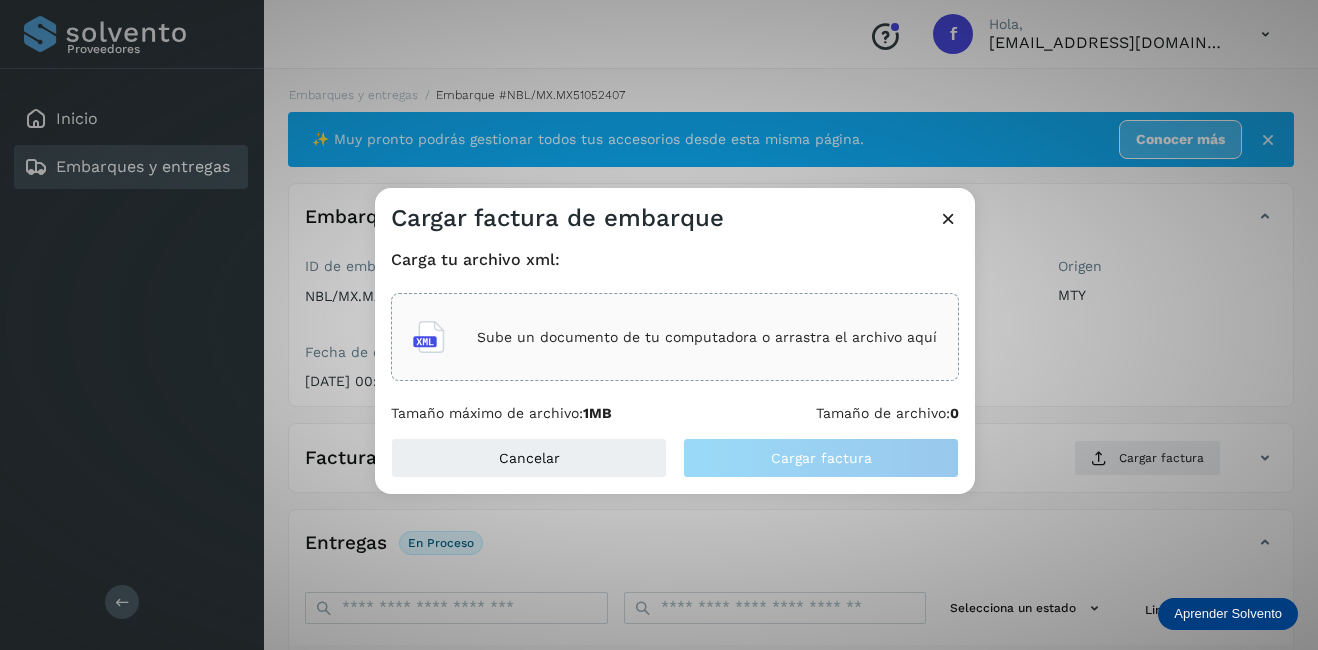 click on "Sube un documento de tu computadora o arrastra el archivo aquí" 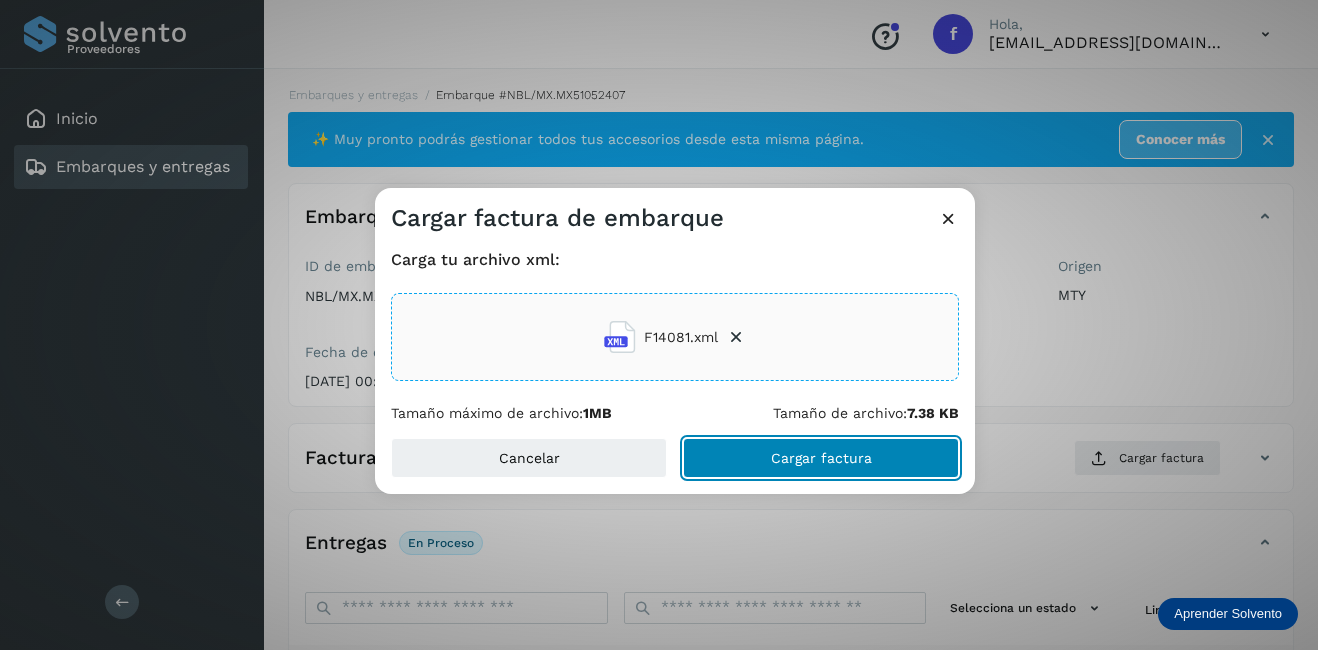 click on "Cargar factura" 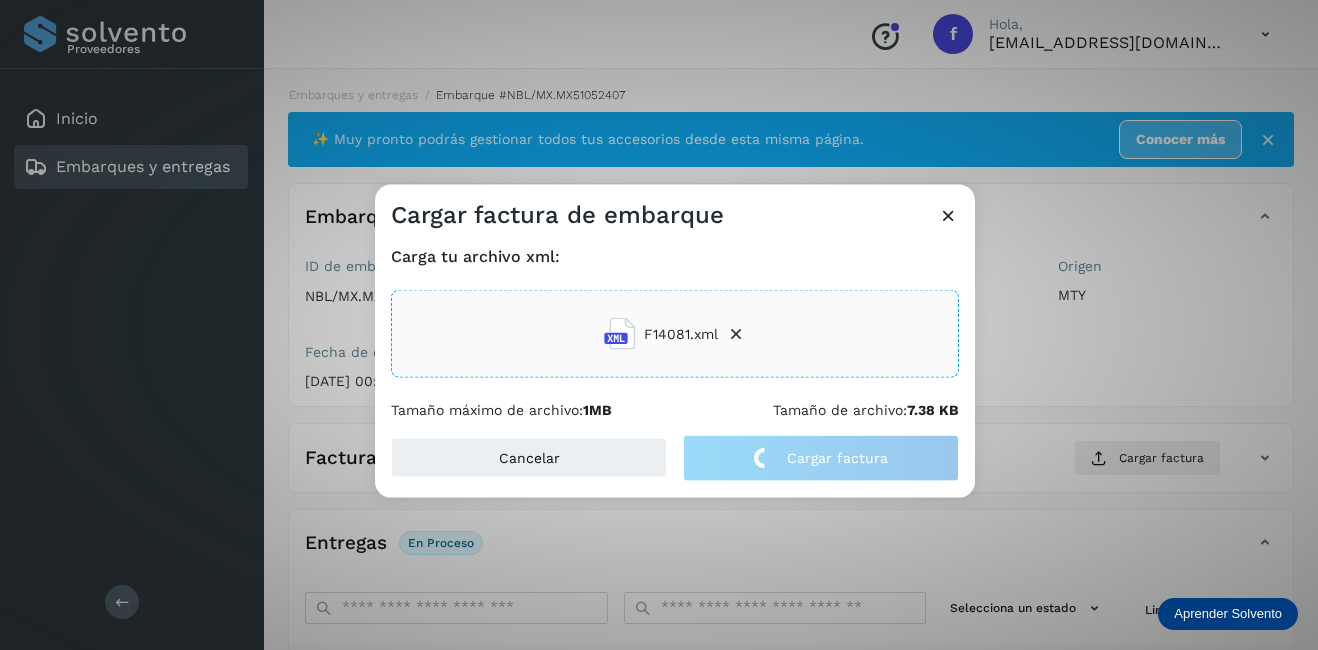 click on "Cargar factura de embarque Carga tu archivo xml: F14081.xml Tamaño máximo de archivo:  1MB Tamaño de archivo:  7.38 KB Cancelar Cargar factura" 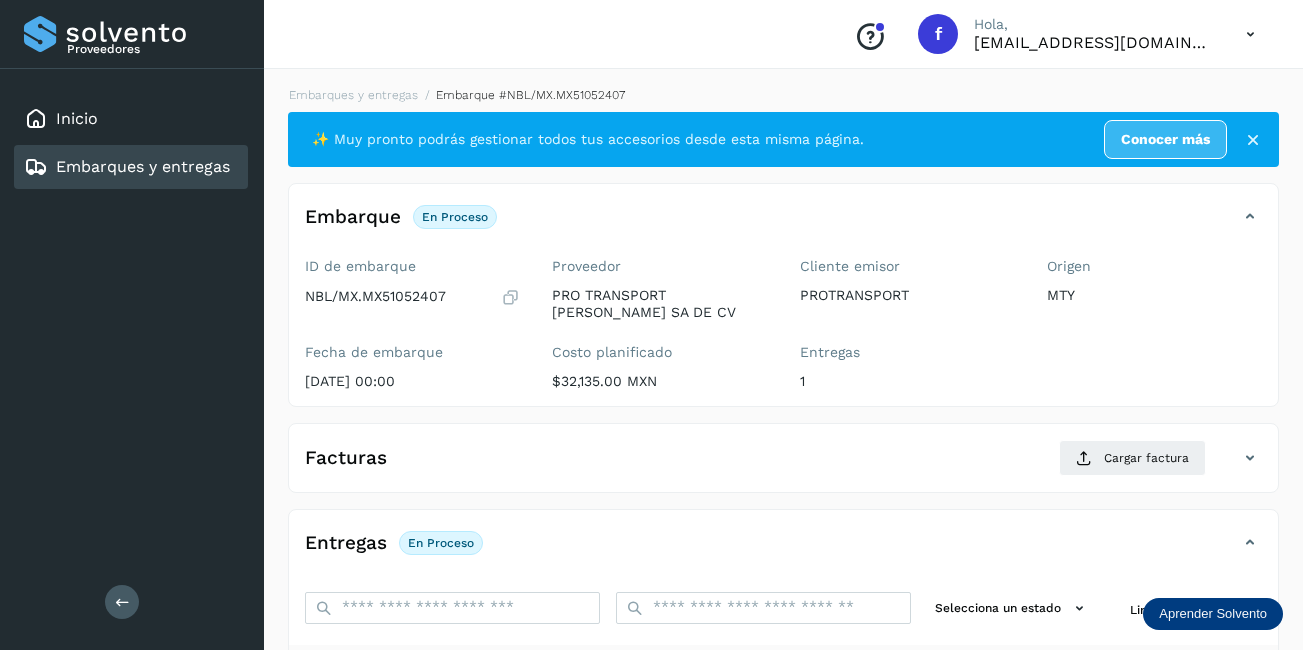 scroll, scrollTop: 313, scrollLeft: 0, axis: vertical 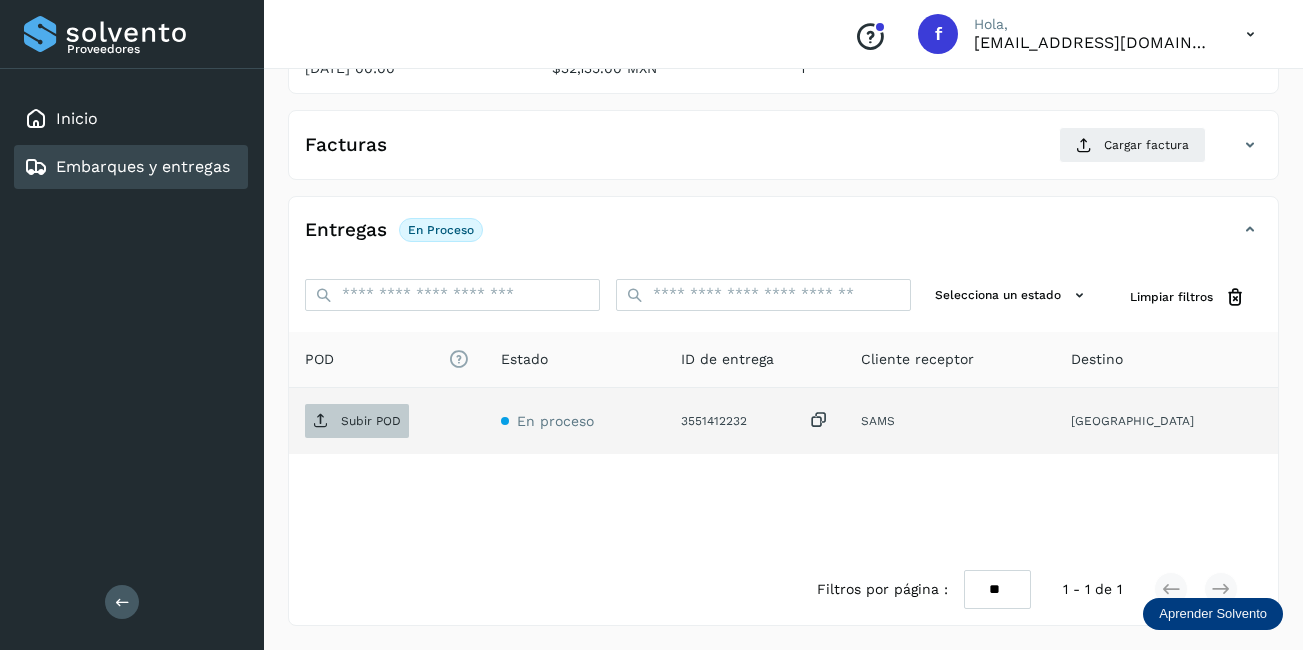 click on "Subir POD" at bounding box center (371, 421) 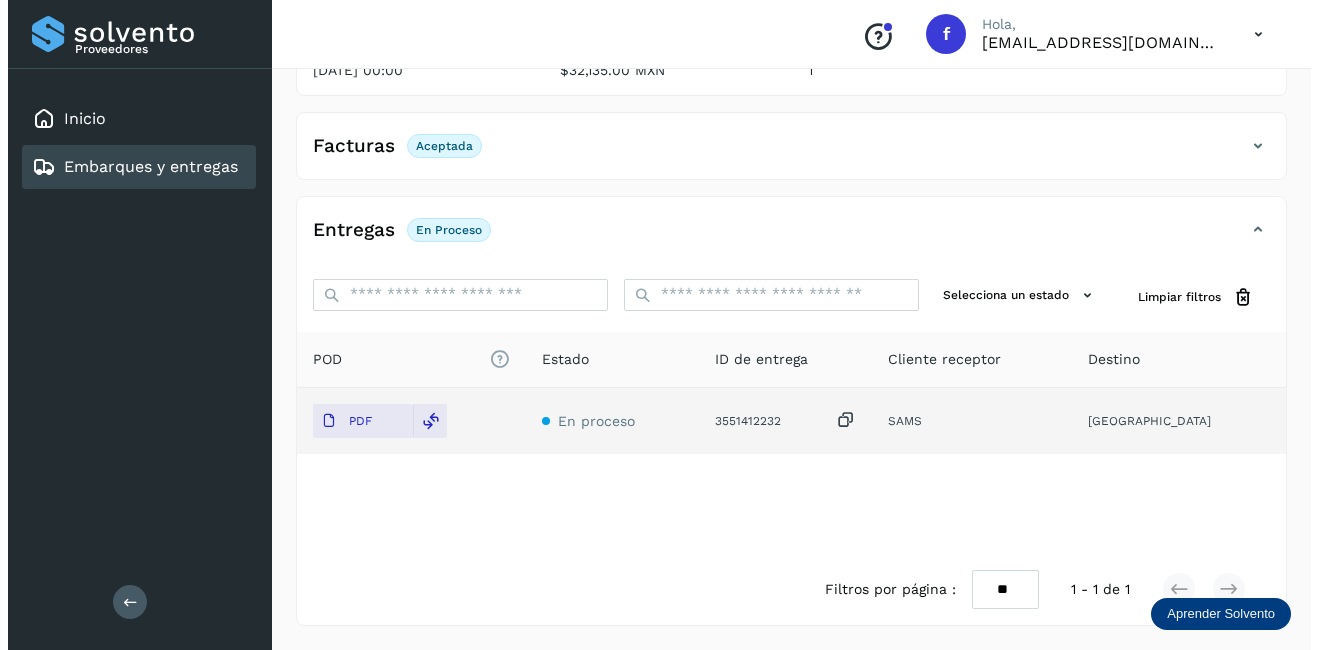 scroll, scrollTop: 0, scrollLeft: 0, axis: both 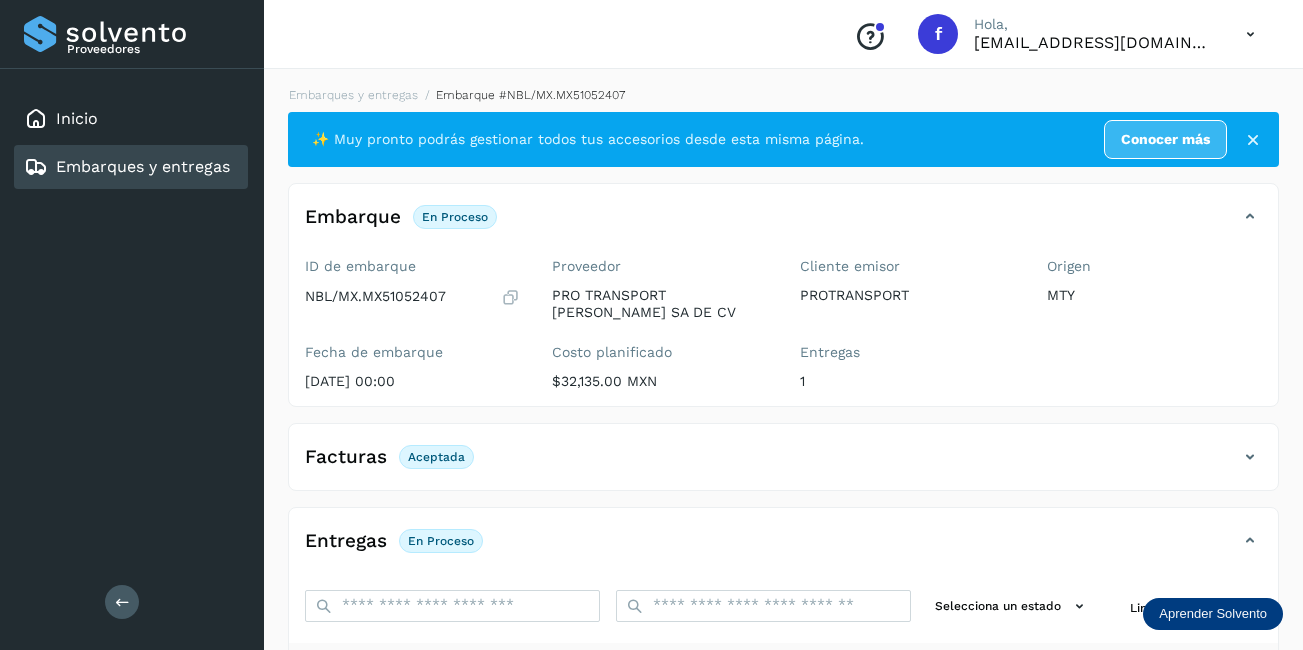click on "Embarques y entregas" 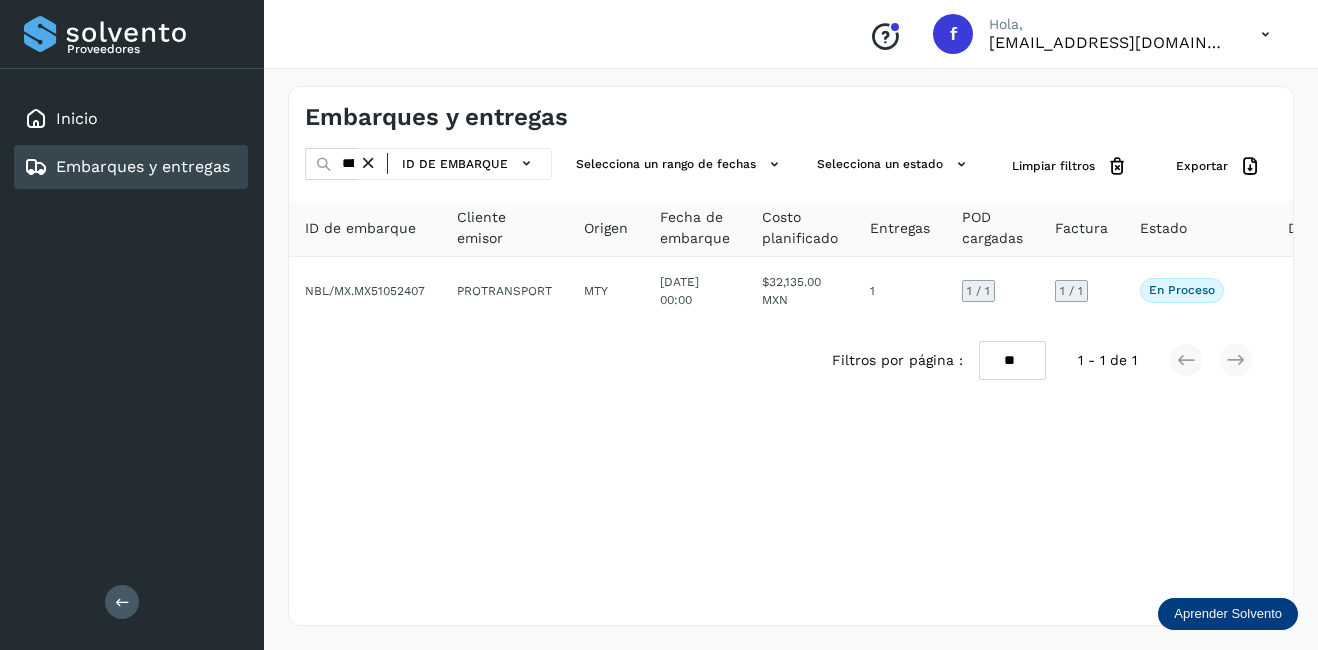 click at bounding box center [368, 163] 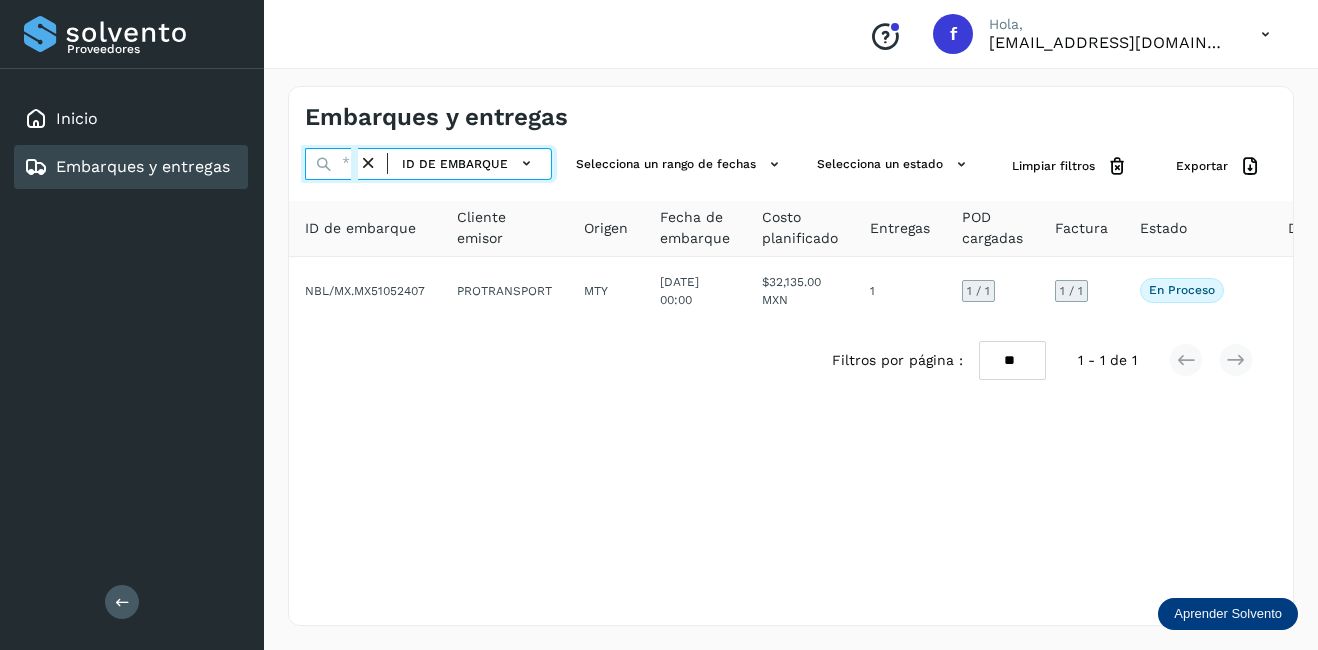 click at bounding box center [331, 164] 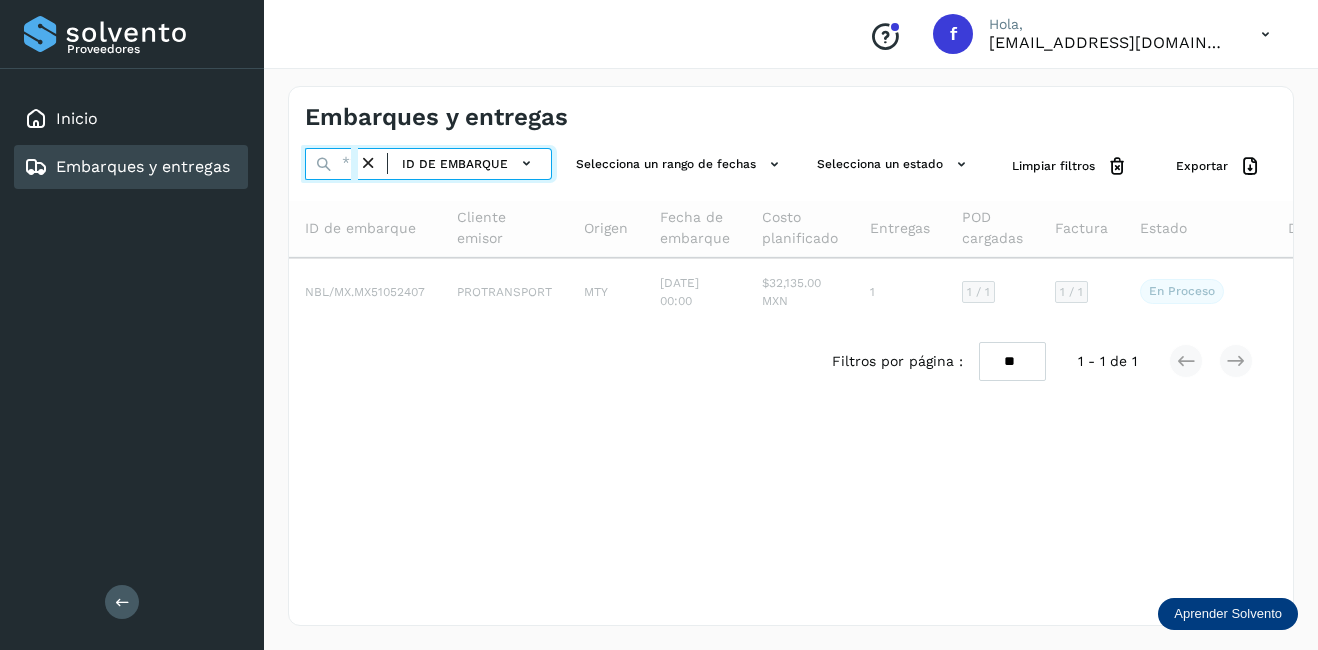 paste on "**********" 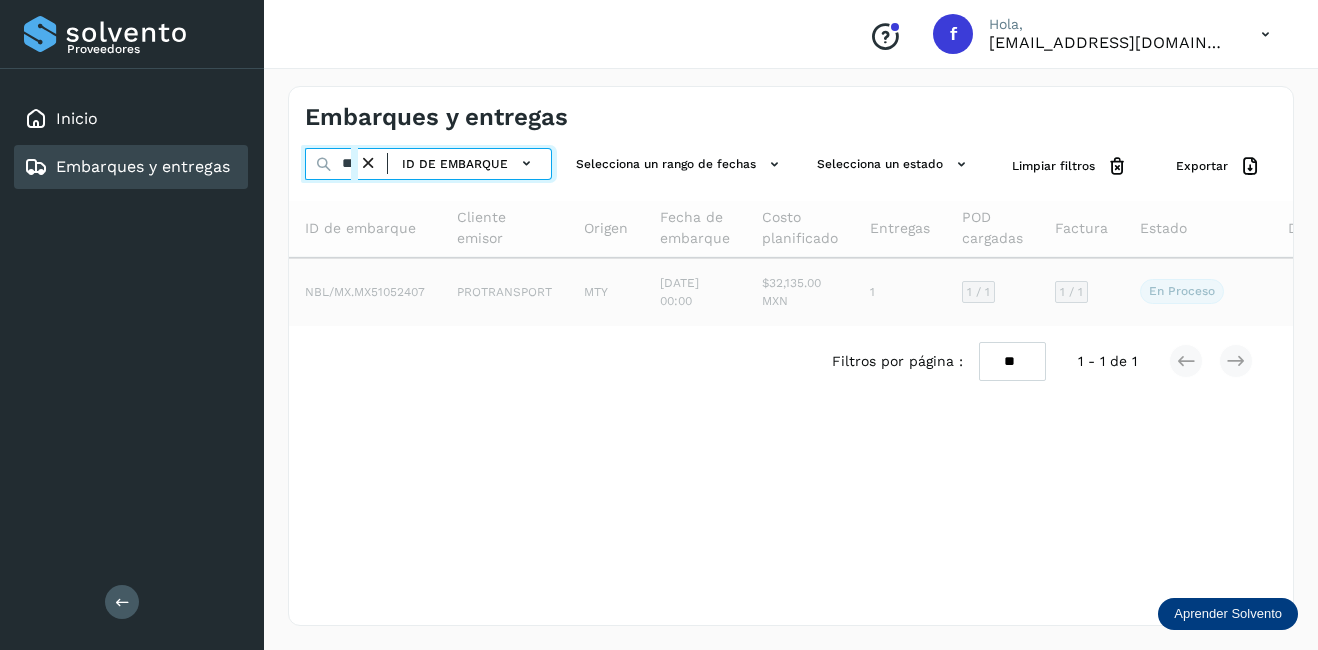 scroll, scrollTop: 0, scrollLeft: 74, axis: horizontal 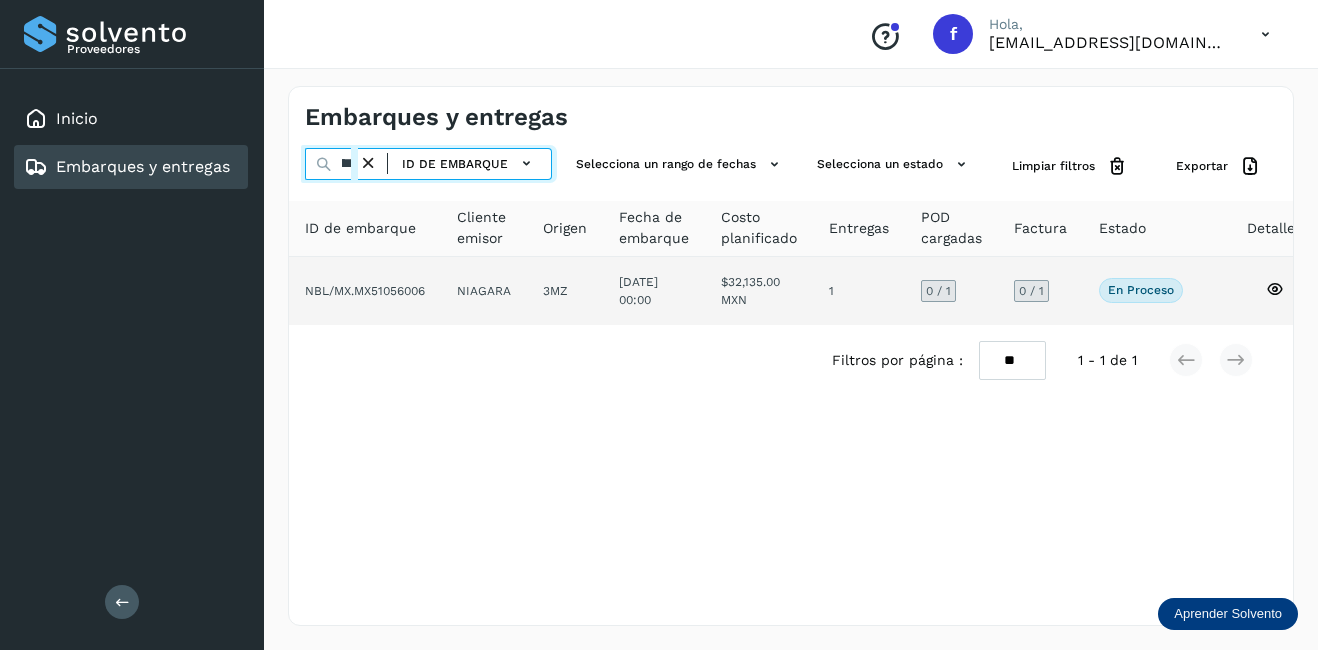 type on "**********" 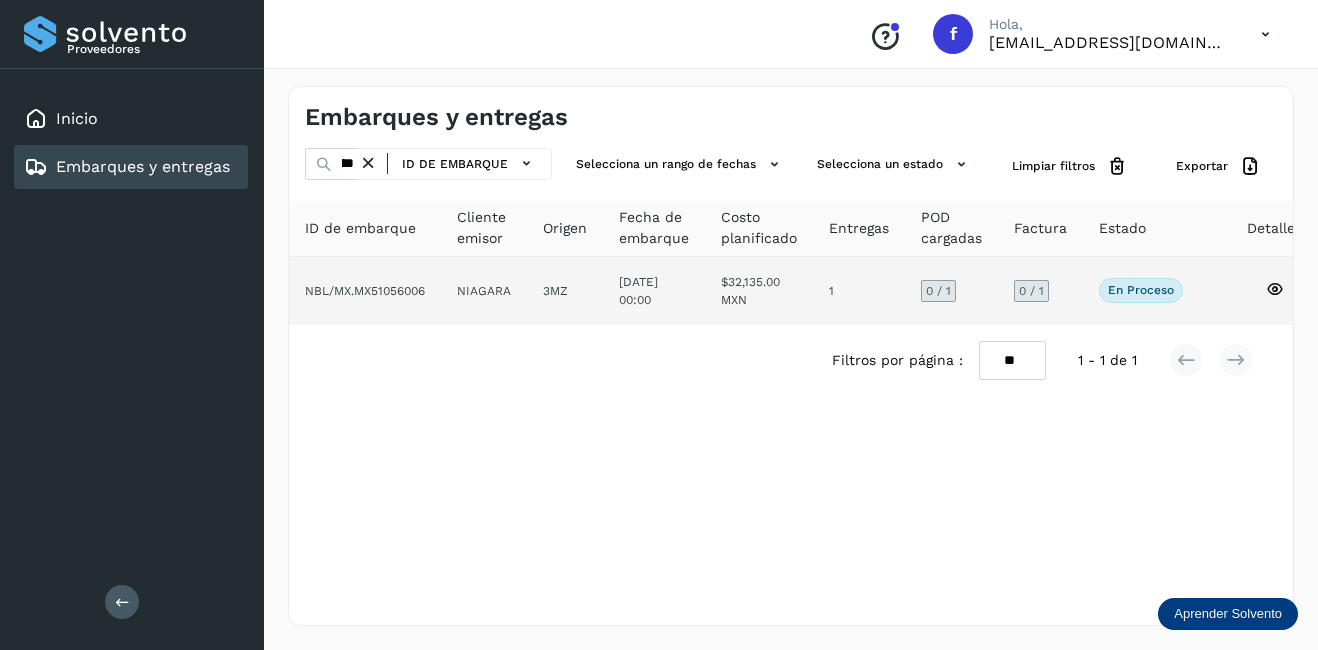 click 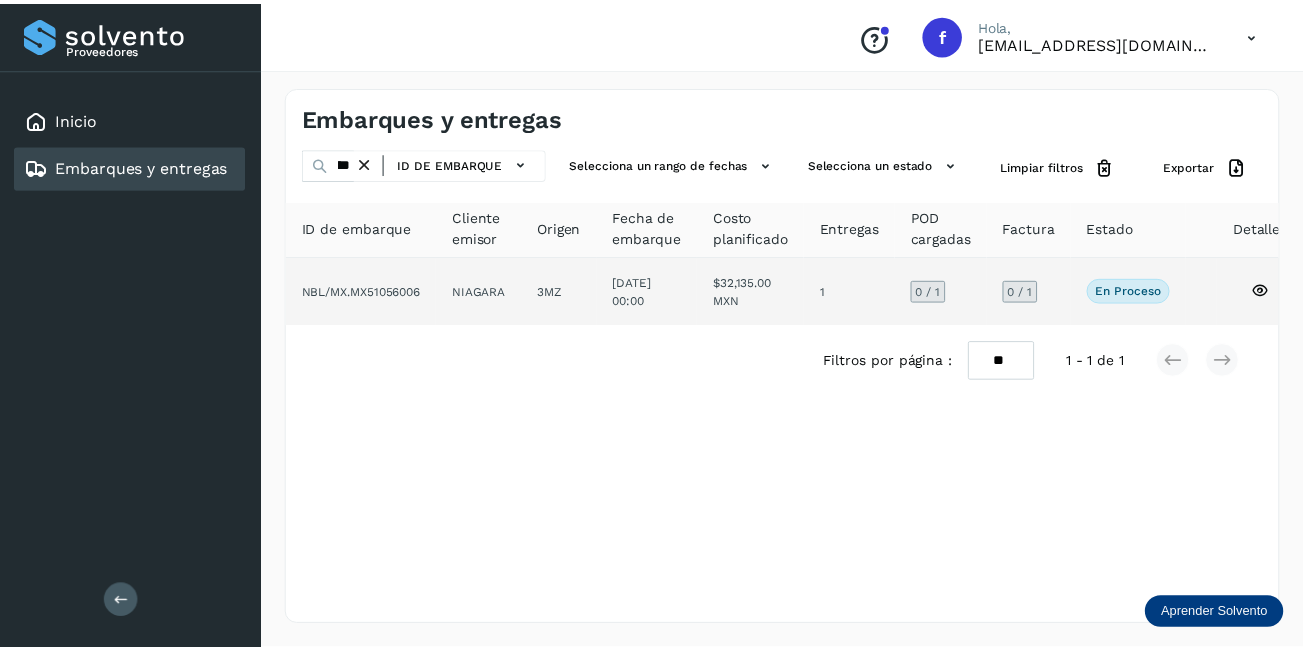 scroll, scrollTop: 0, scrollLeft: 0, axis: both 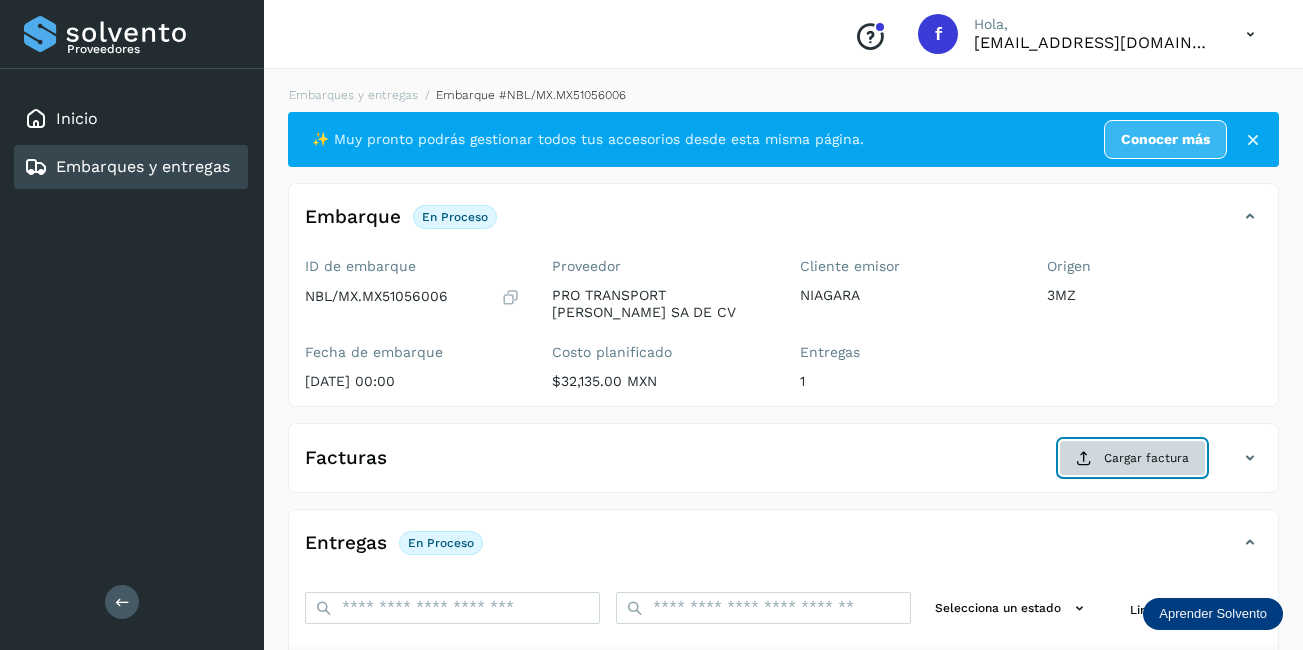click on "Cargar factura" 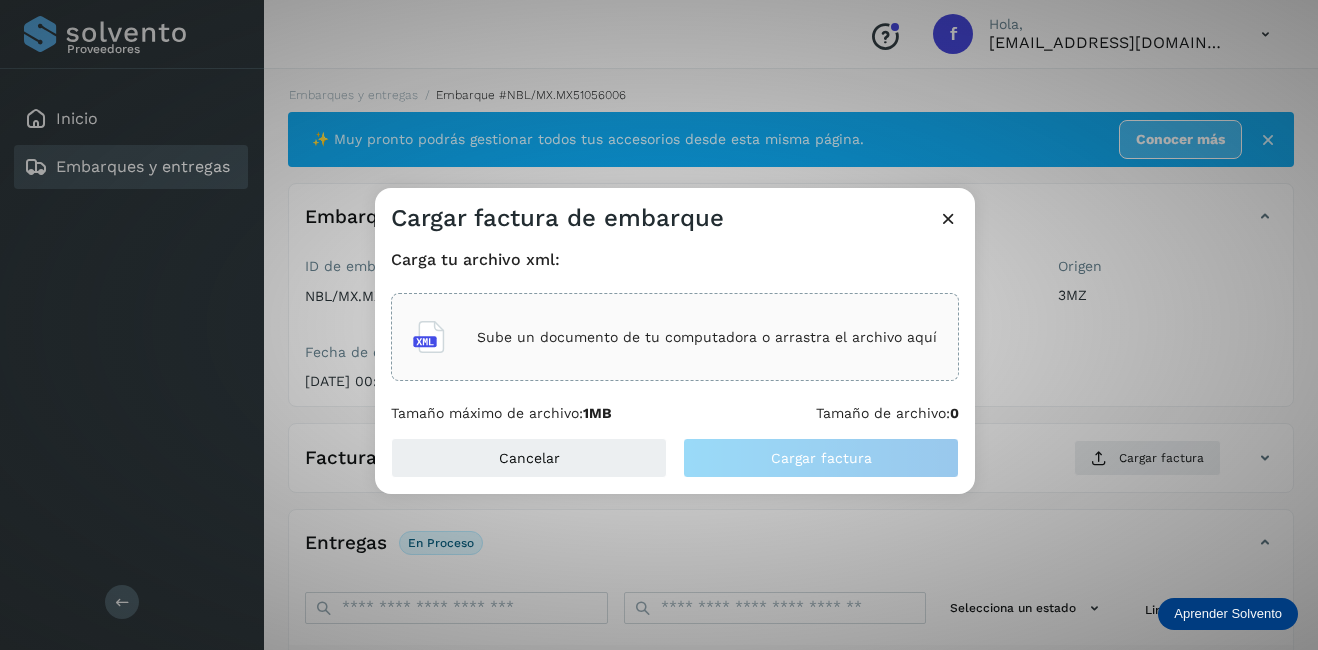 click on "Sube un documento de tu computadora o arrastra el archivo aquí" 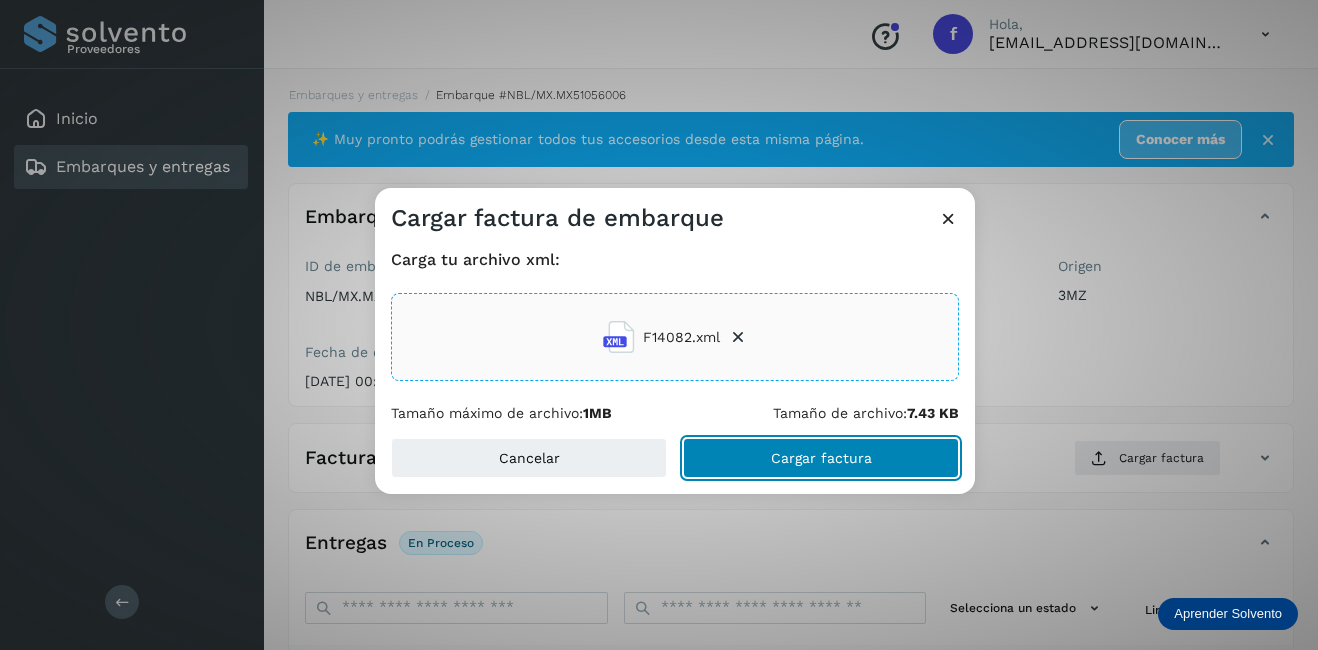 click on "Cargar factura" 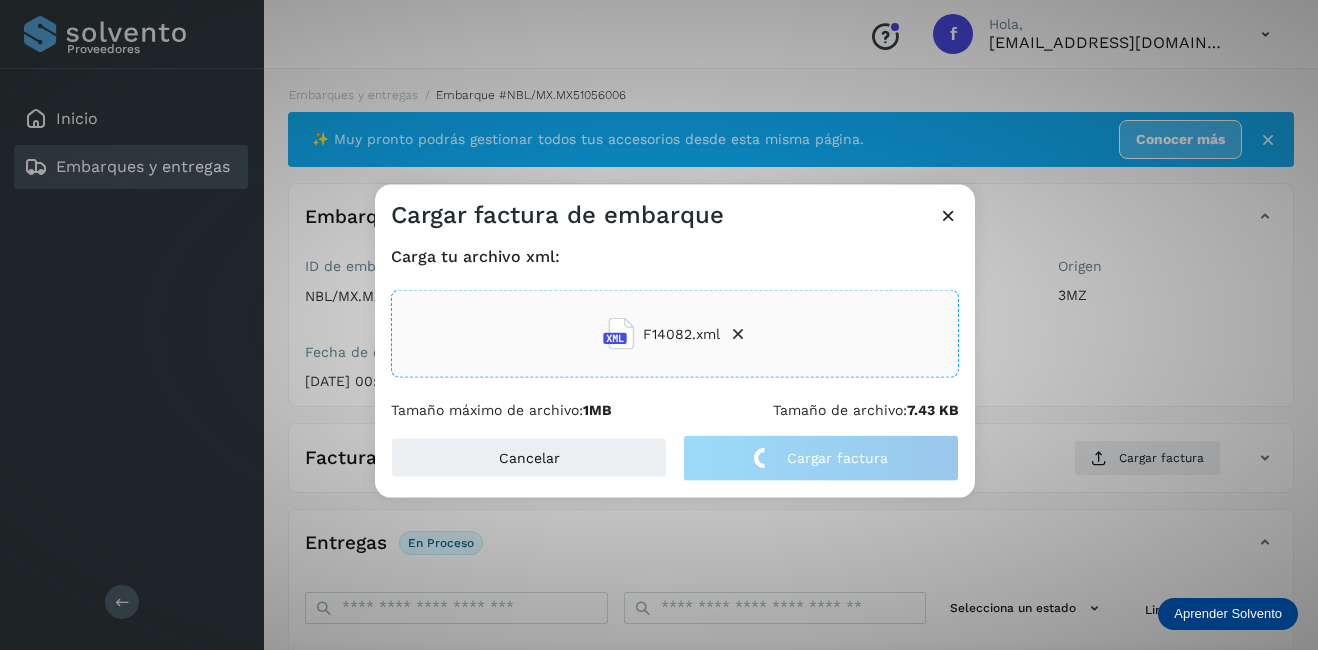 click on "Cargar factura de embarque Carga tu archivo xml: F14082.xml Tamaño máximo de archivo:  1MB Tamaño de archivo:  7.43 KB Cancelar Cargar factura" 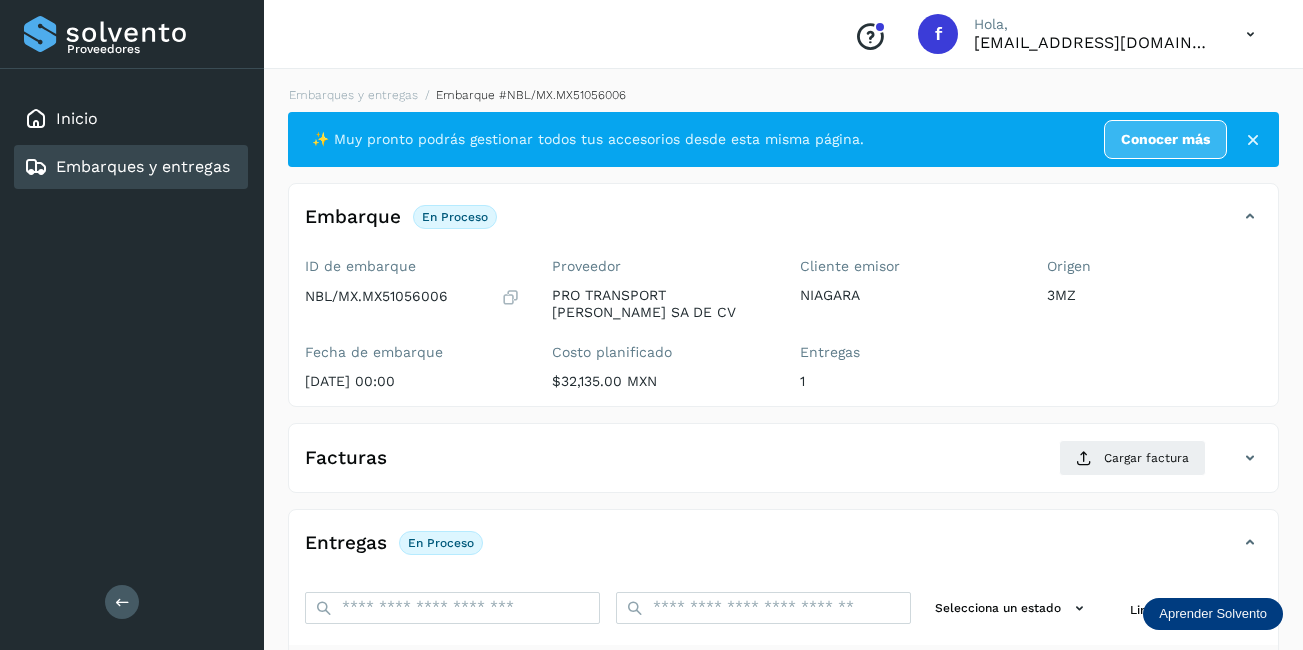 scroll, scrollTop: 313, scrollLeft: 0, axis: vertical 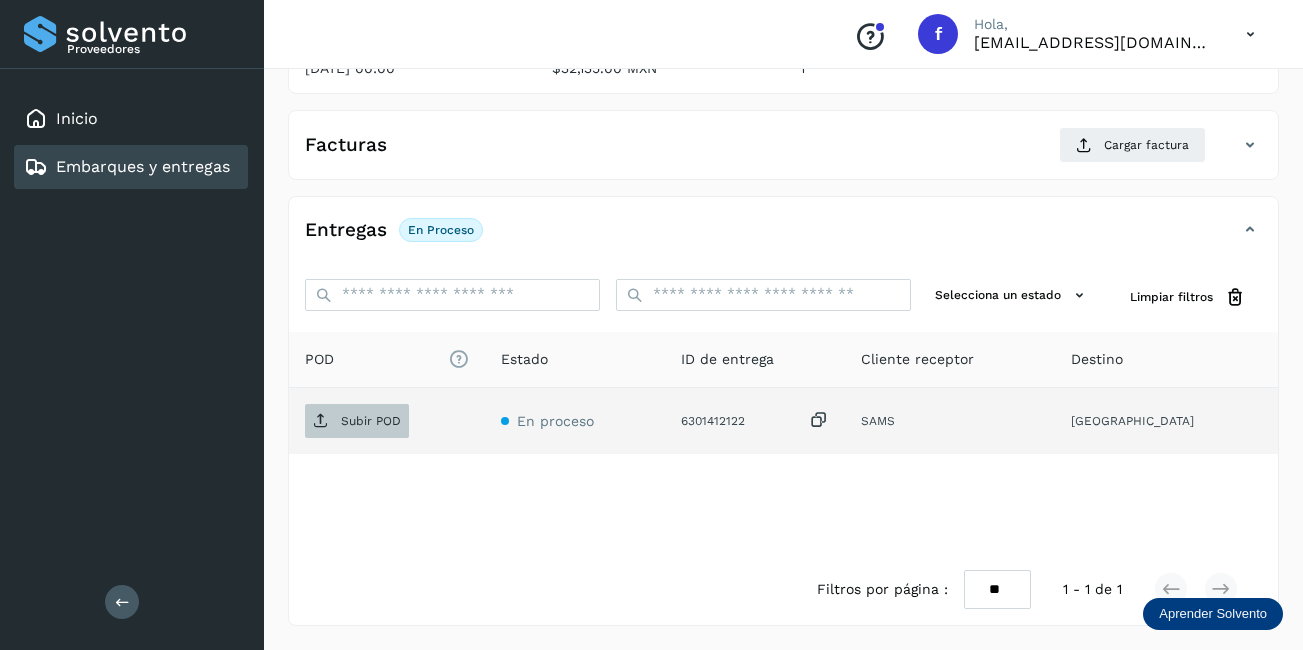 click on "Subir POD" at bounding box center [357, 421] 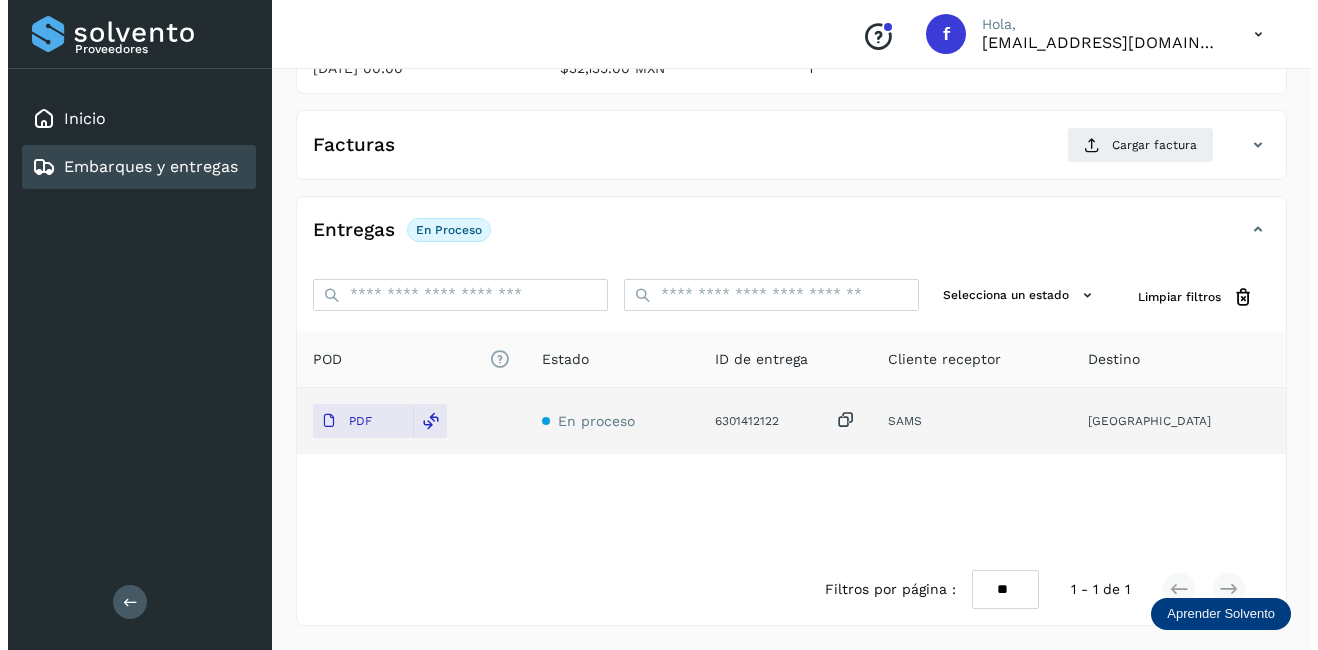 scroll, scrollTop: 0, scrollLeft: 0, axis: both 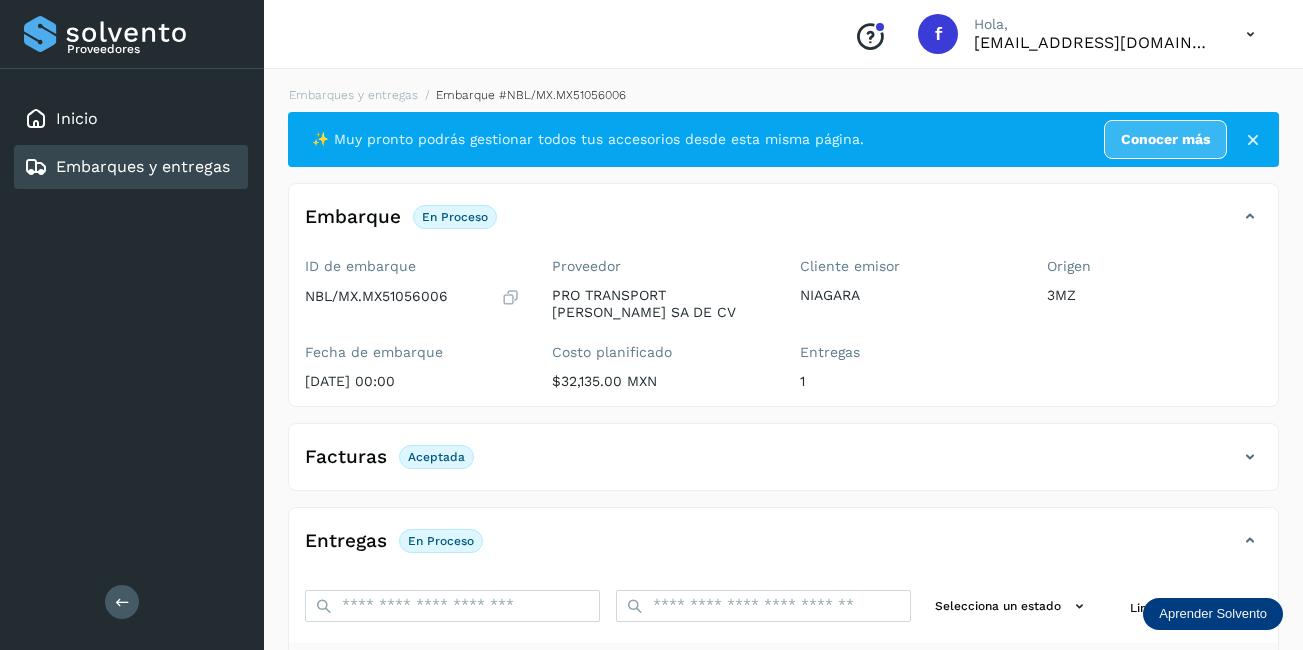 click on "Embarques y entregas" 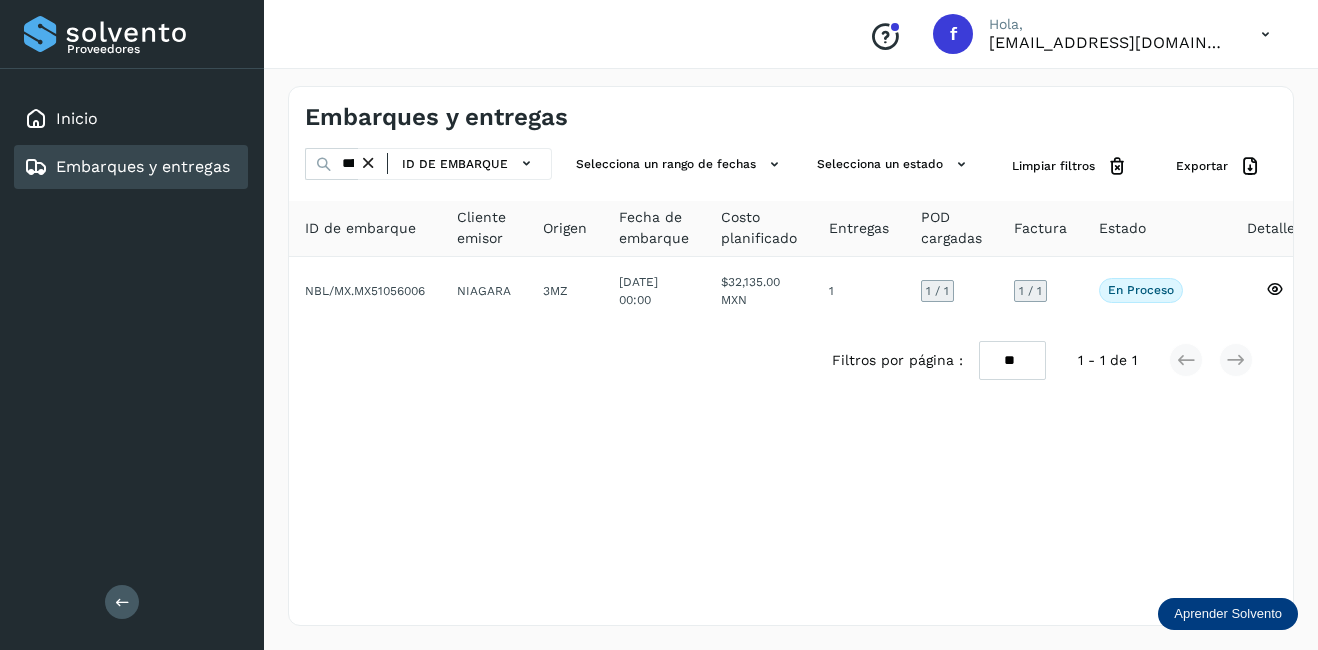 click at bounding box center (368, 163) 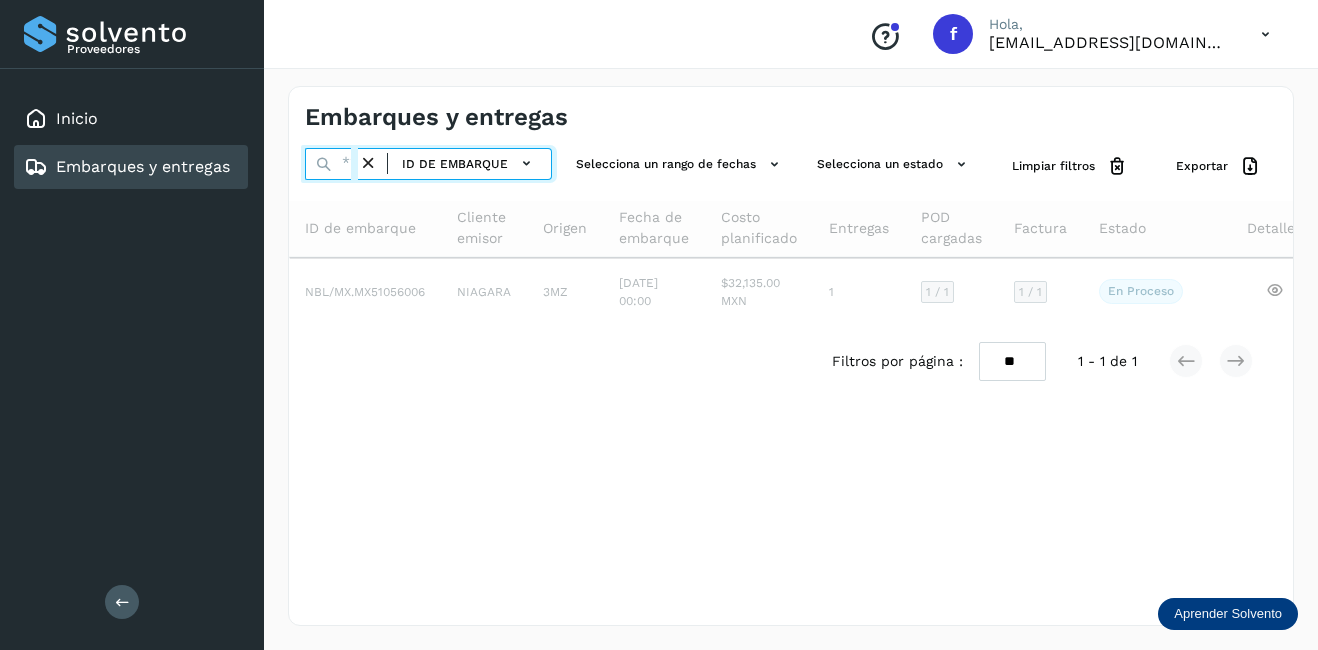 paste on "**********" 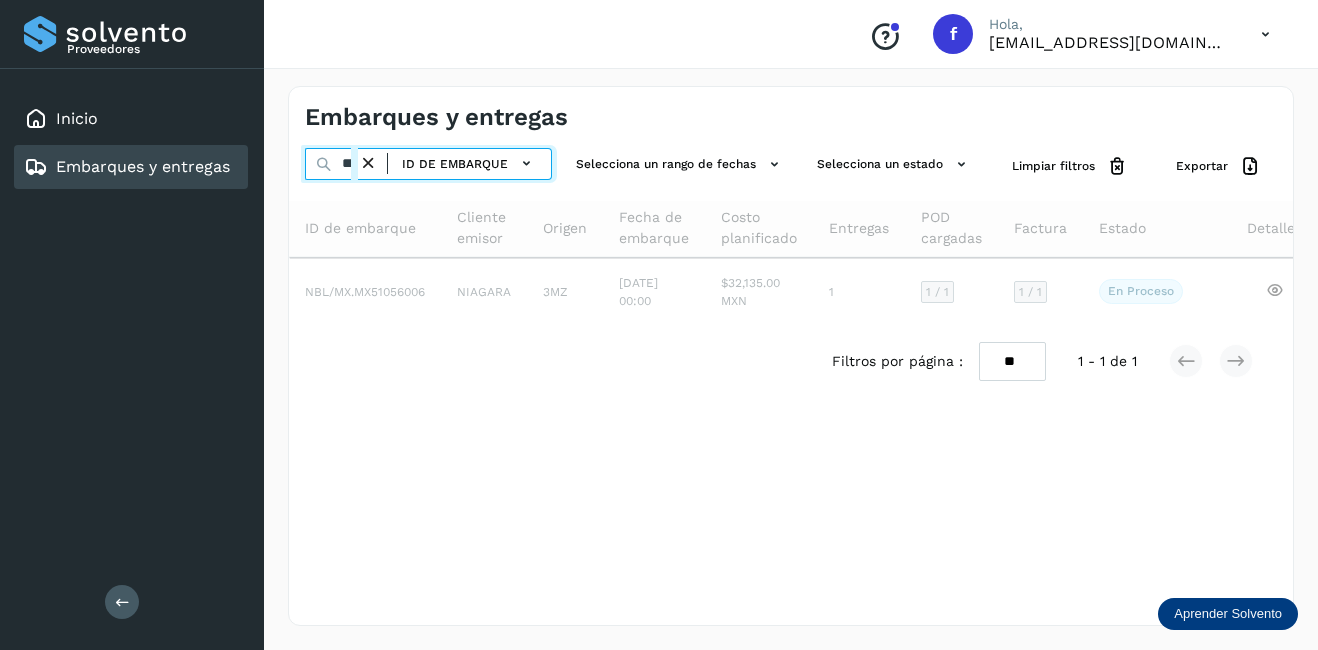 scroll, scrollTop: 0, scrollLeft: 70, axis: horizontal 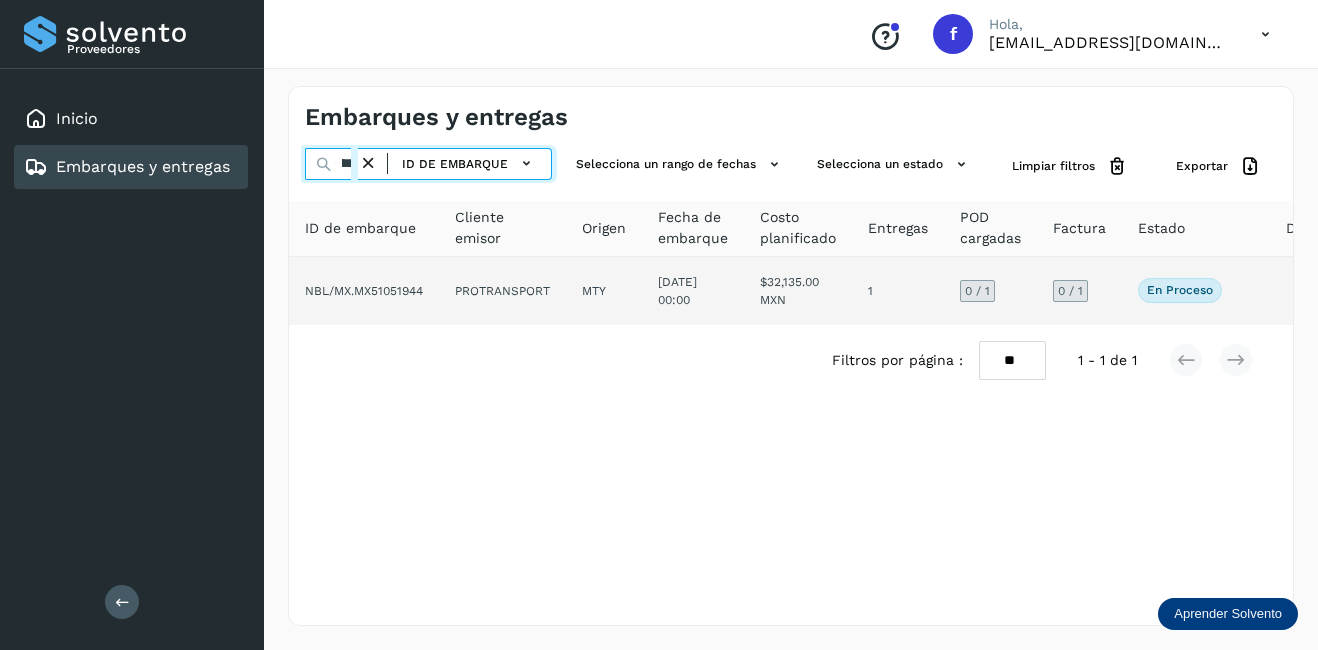 type on "**********" 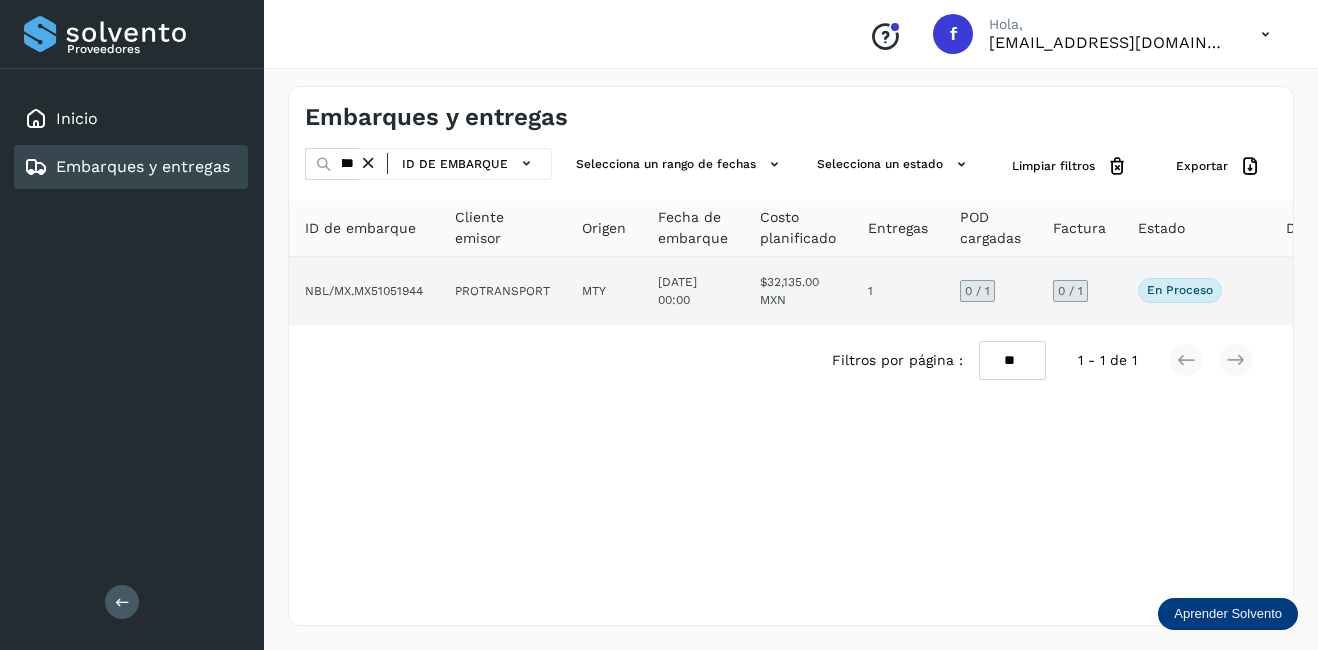 click on "$32,135.00 MXN" 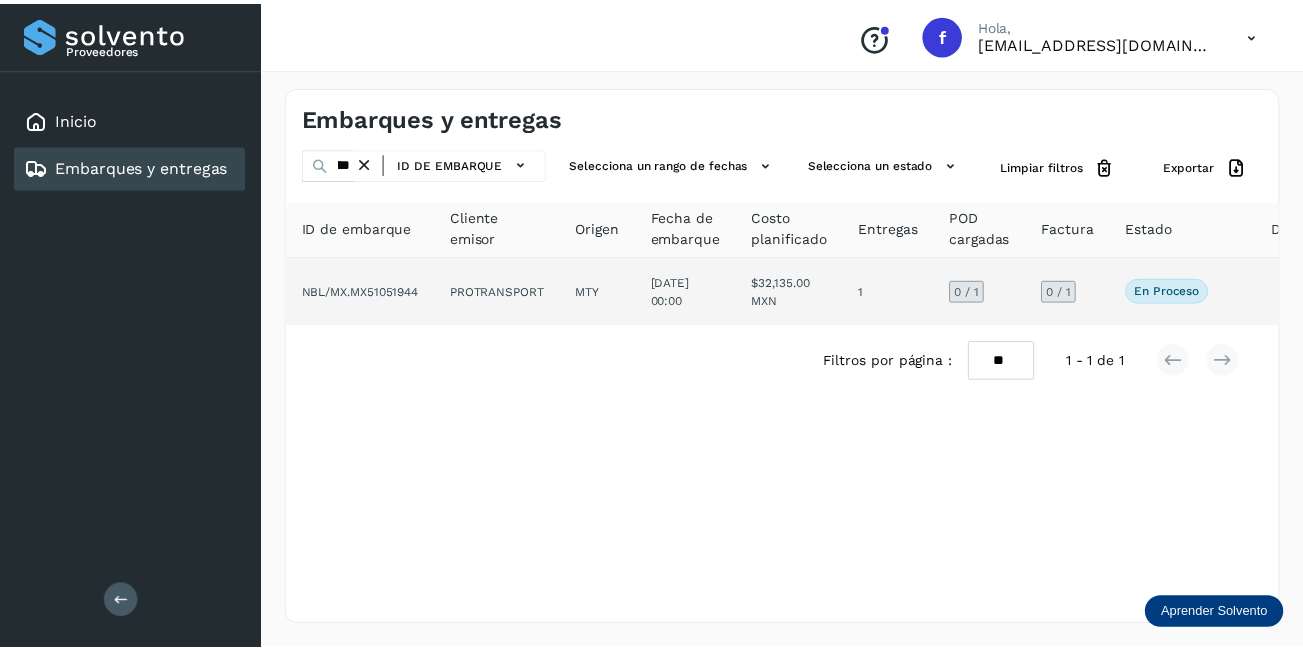 scroll, scrollTop: 0, scrollLeft: 0, axis: both 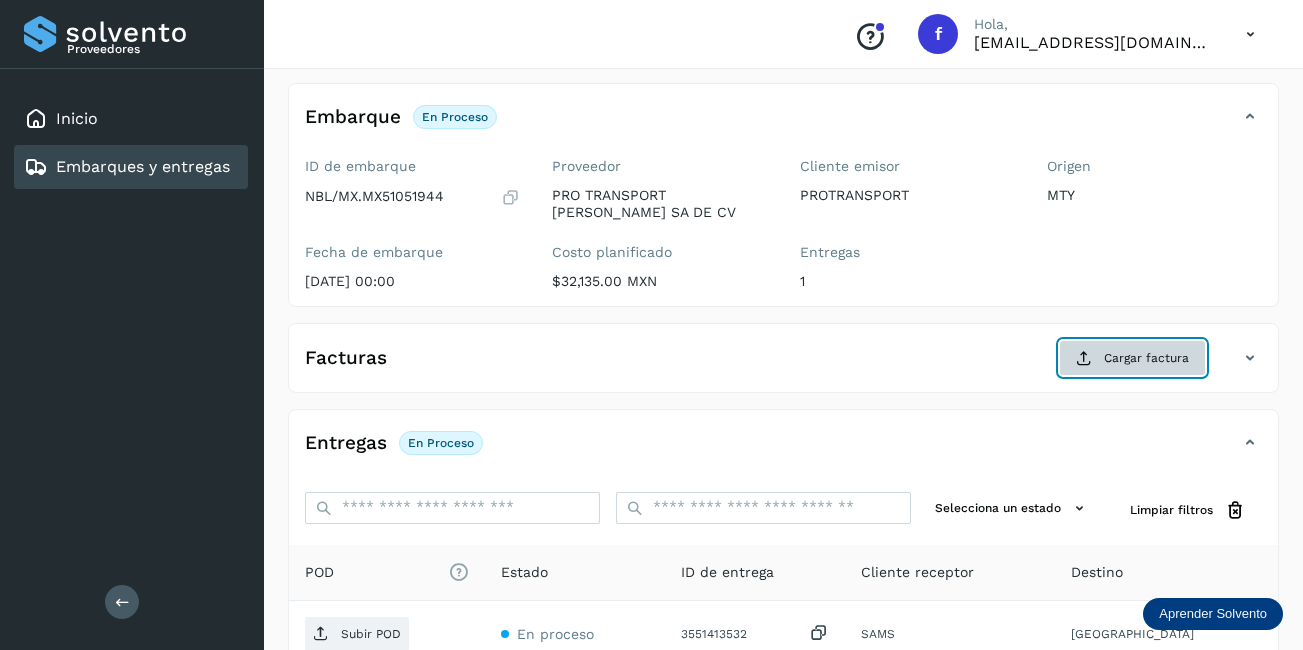click on "Cargar factura" 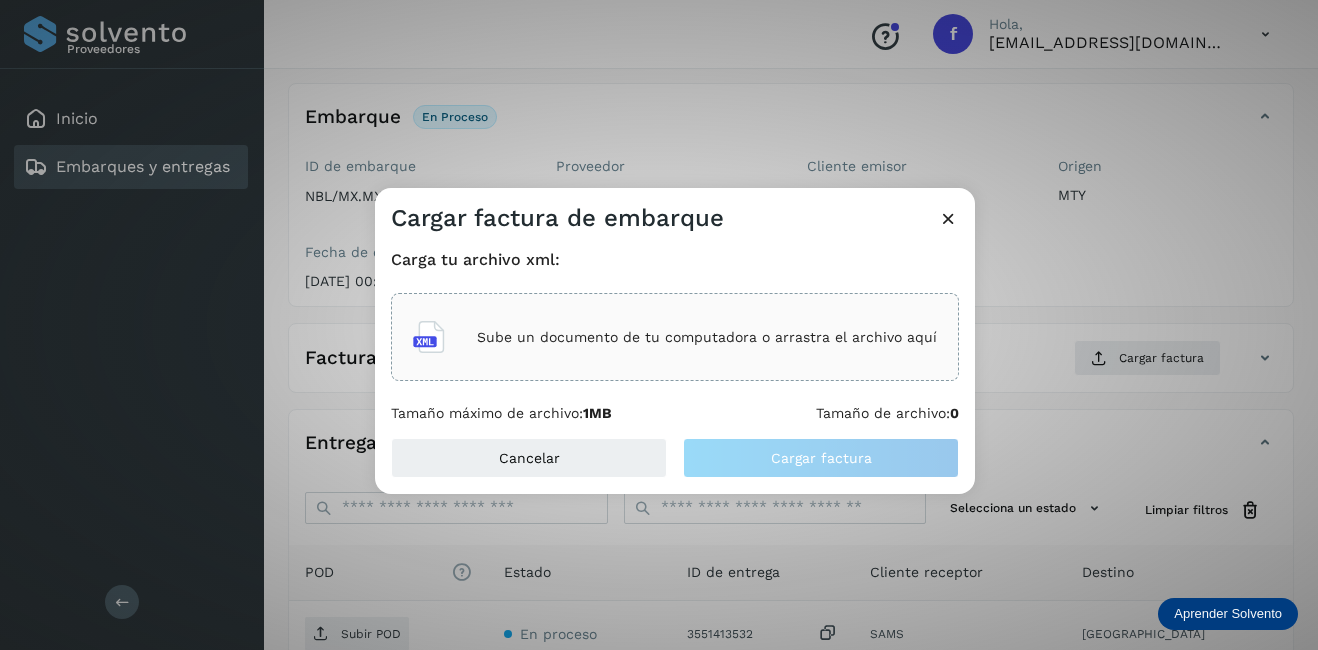 click on "Sube un documento de tu computadora o arrastra el archivo aquí" at bounding box center [707, 337] 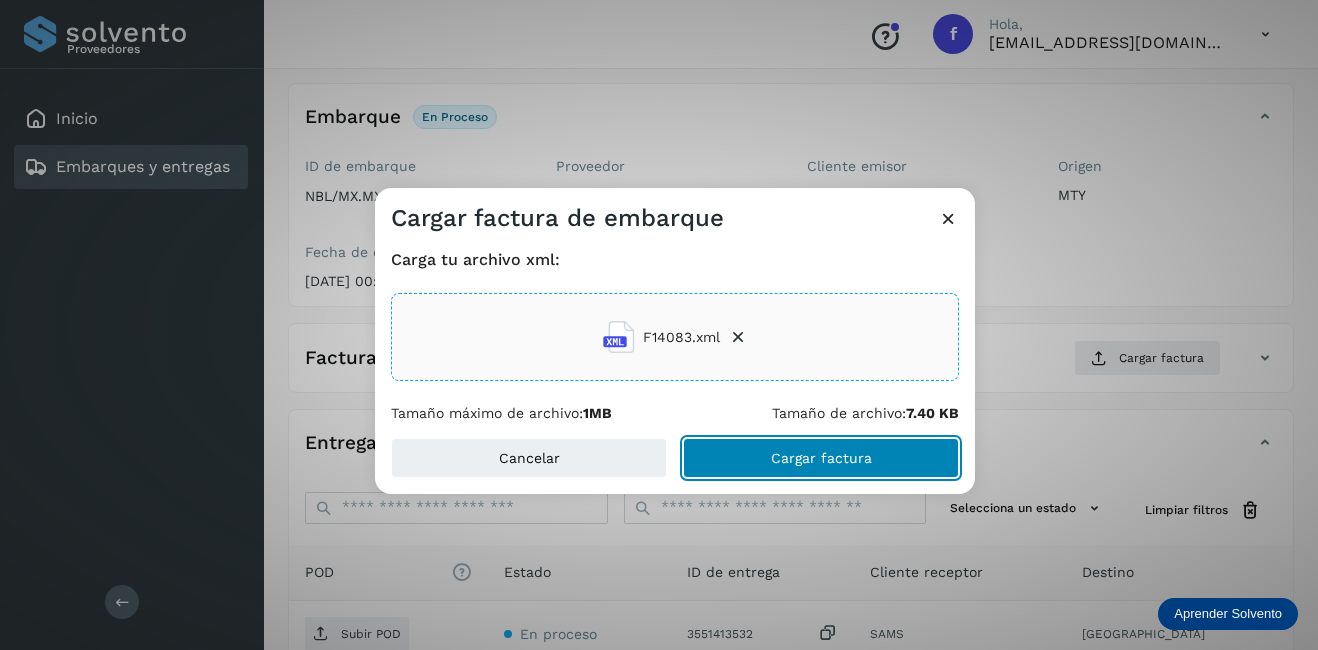 click on "Cargar factura" 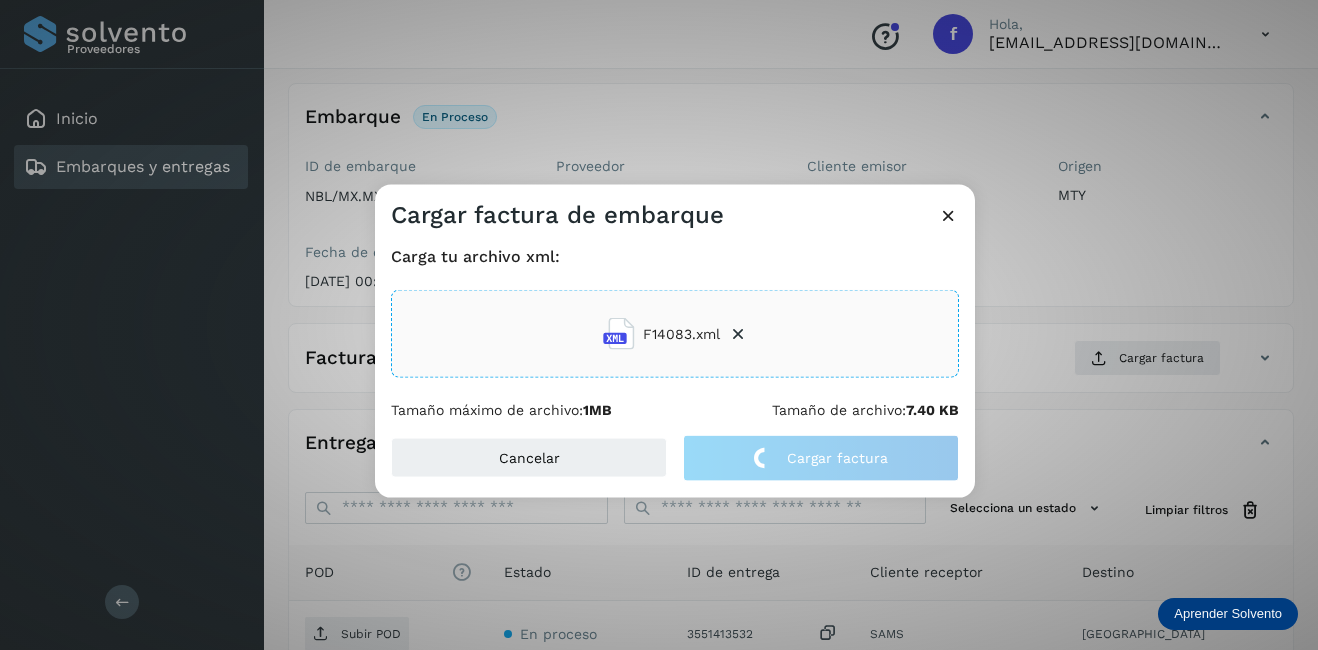 click on "Cargar factura de embarque Carga tu archivo xml: F14083.xml Tamaño máximo de archivo:  1MB Tamaño de archivo:  7.40 KB Cancelar Cargar factura" 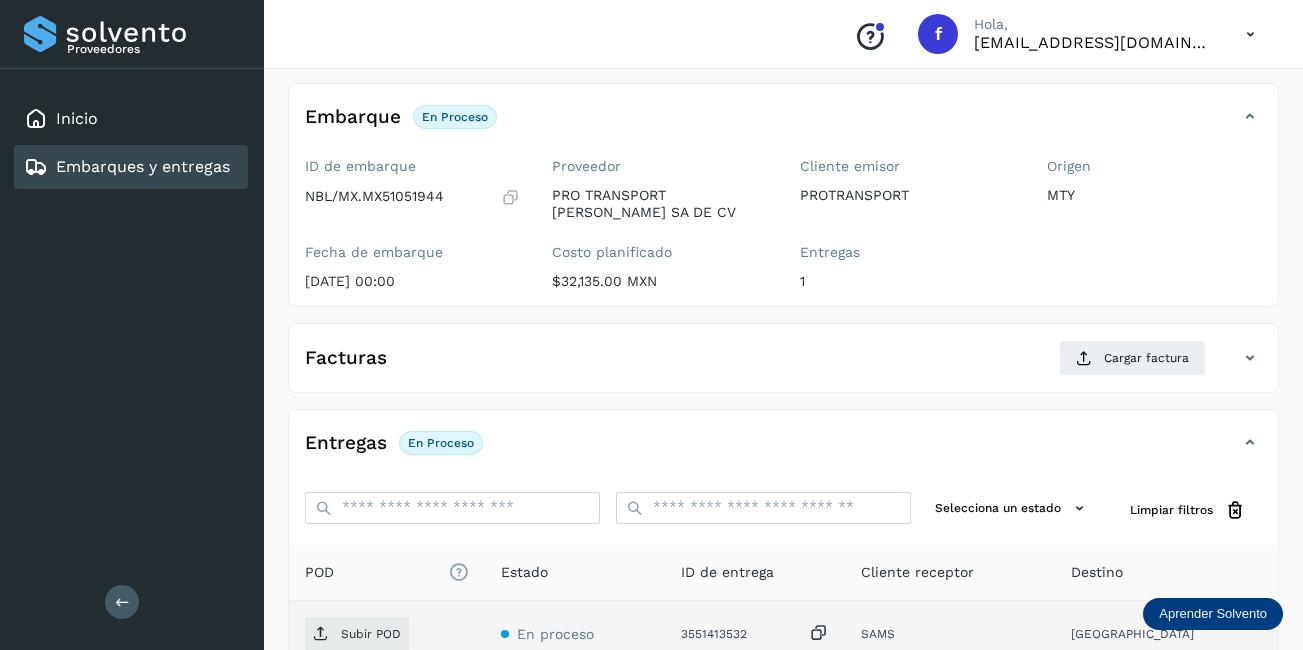 scroll, scrollTop: 313, scrollLeft: 0, axis: vertical 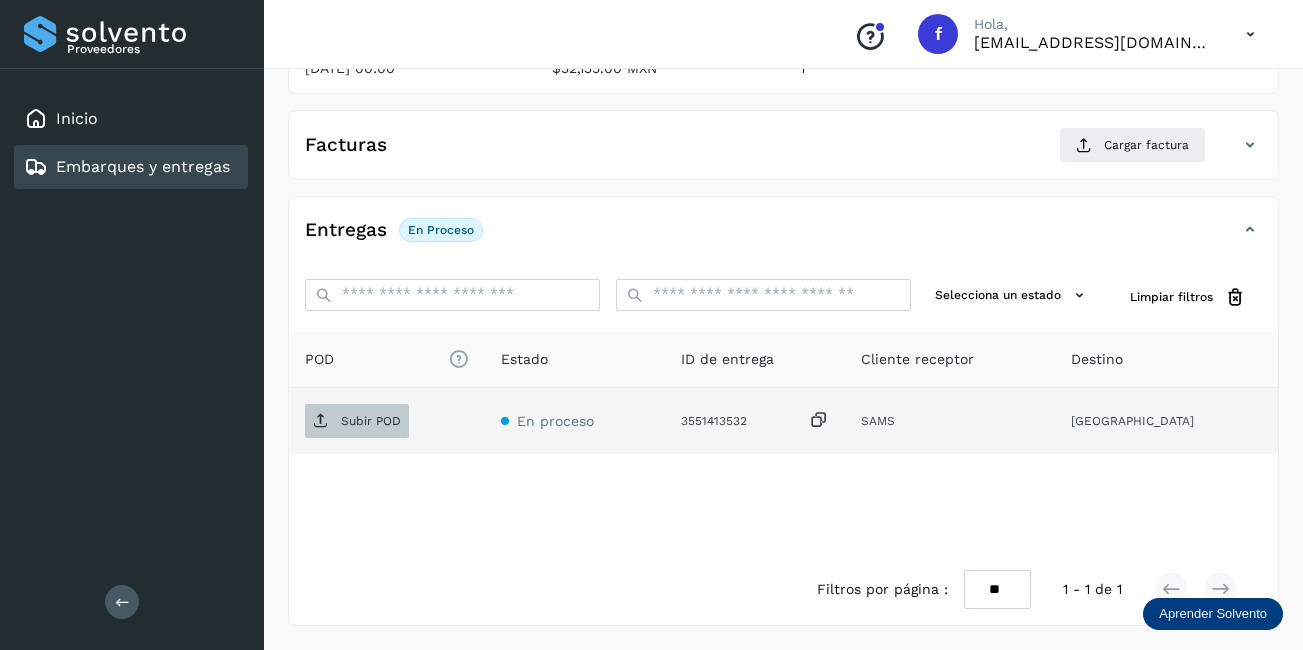 click on "Subir POD" at bounding box center [357, 421] 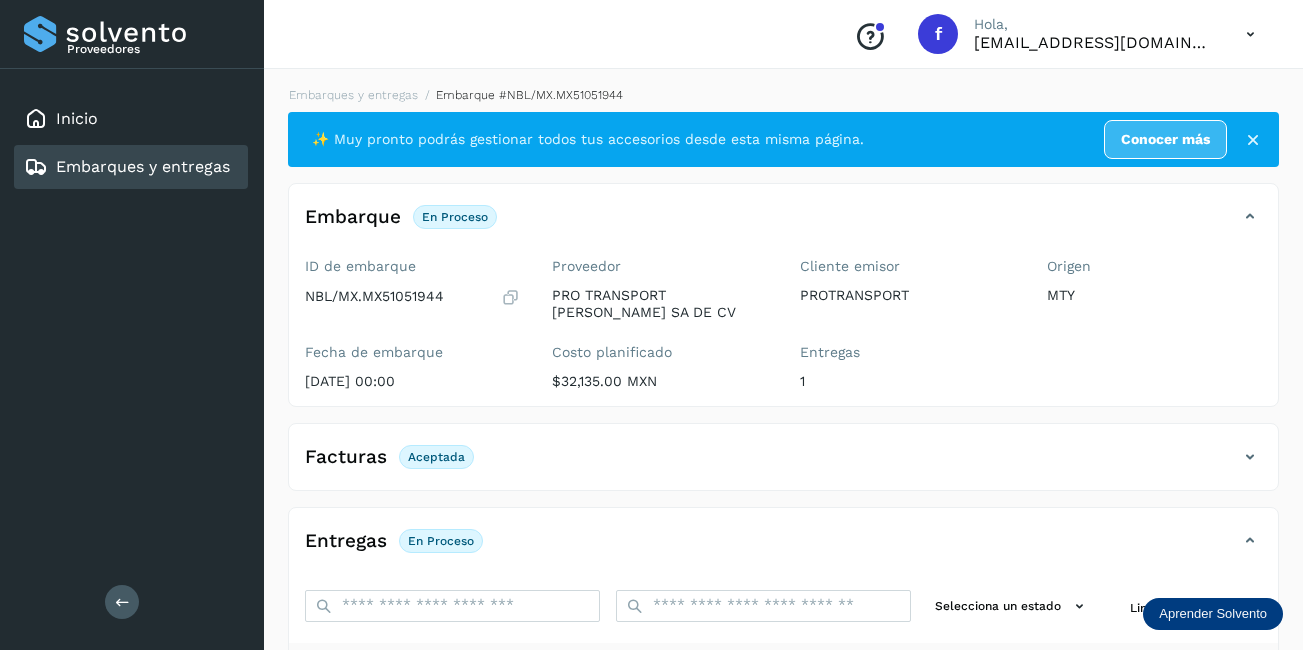 scroll, scrollTop: 311, scrollLeft: 0, axis: vertical 